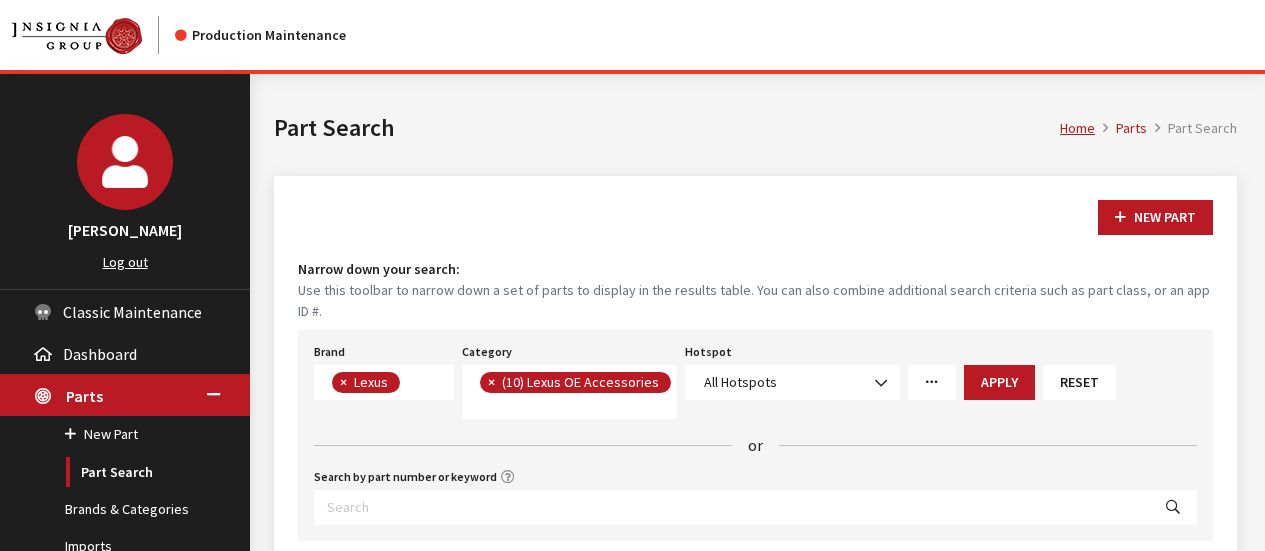 select on "13" 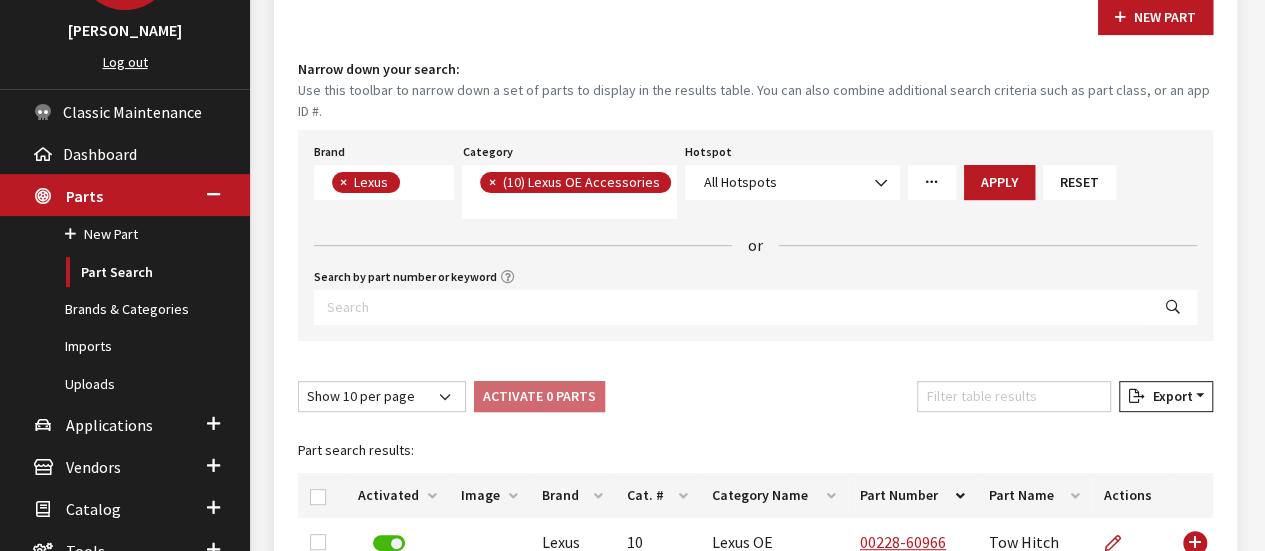 scroll, scrollTop: 304, scrollLeft: 0, axis: vertical 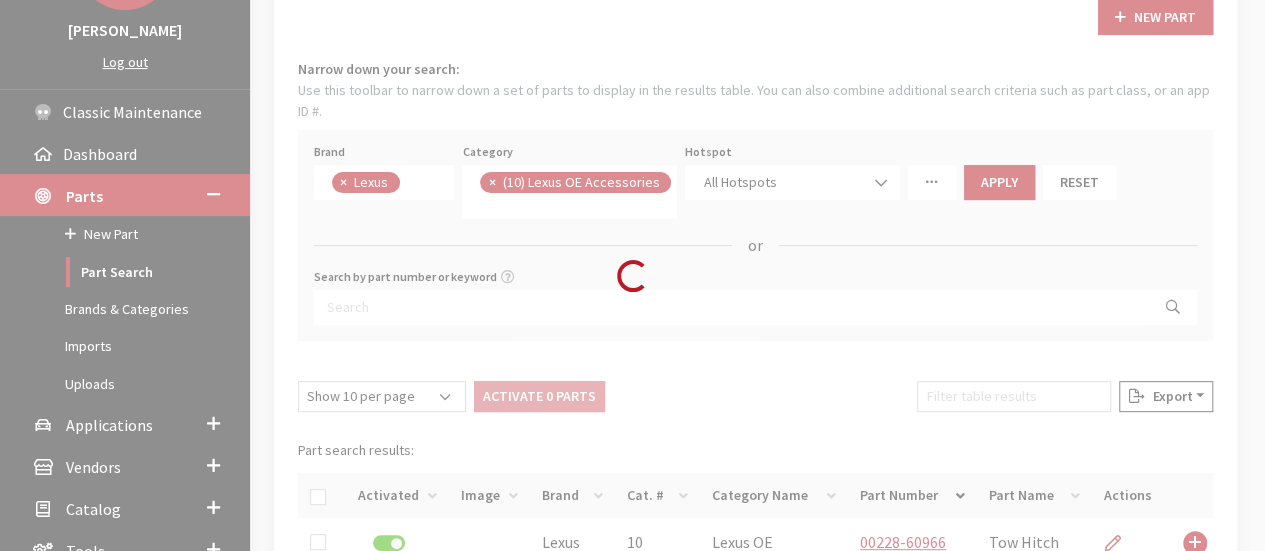 select 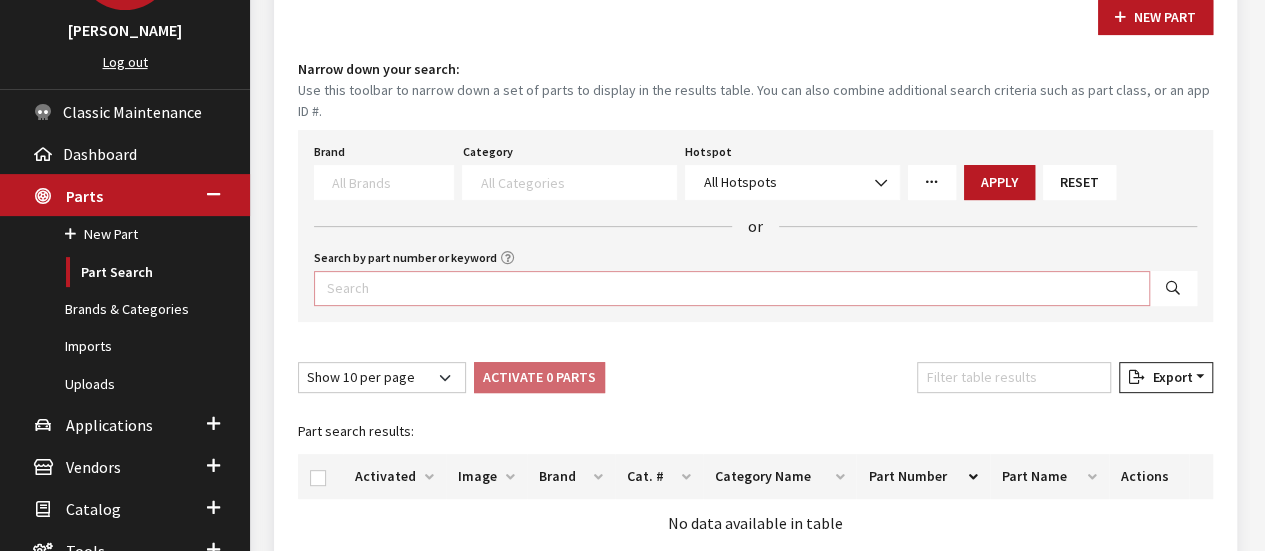 click on "Search by part number or keyword" at bounding box center [732, 288] 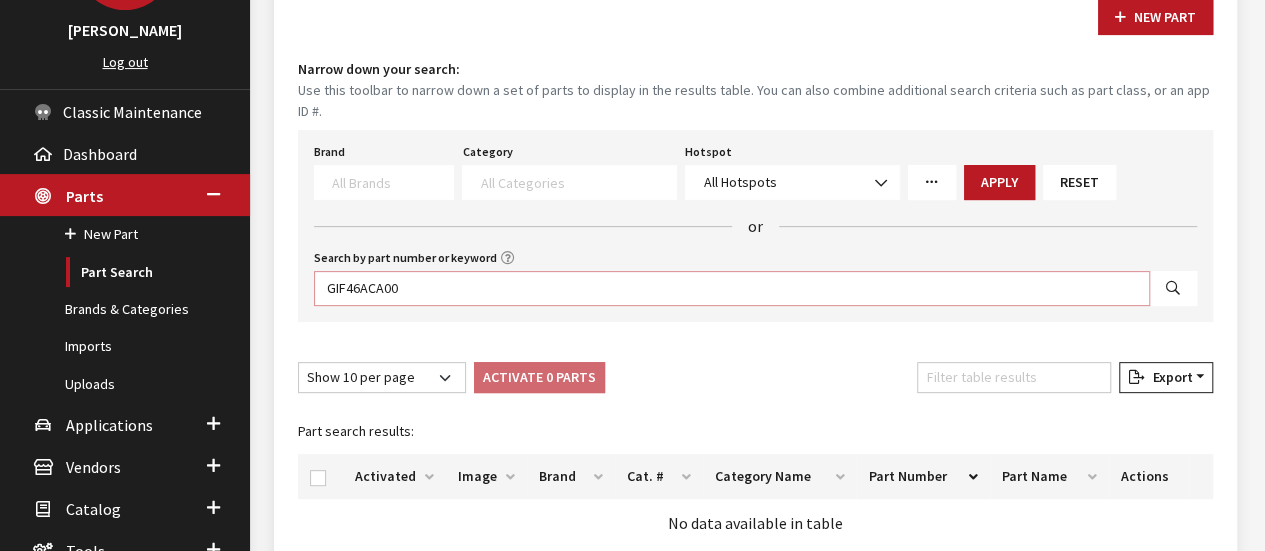 type on "GIF46ACA00" 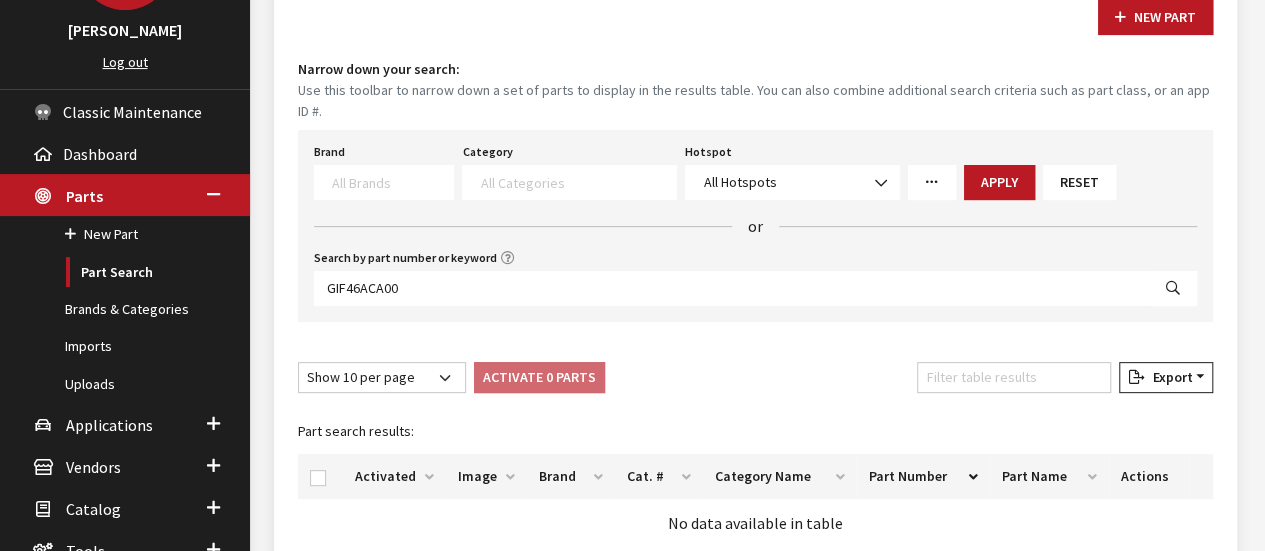 select 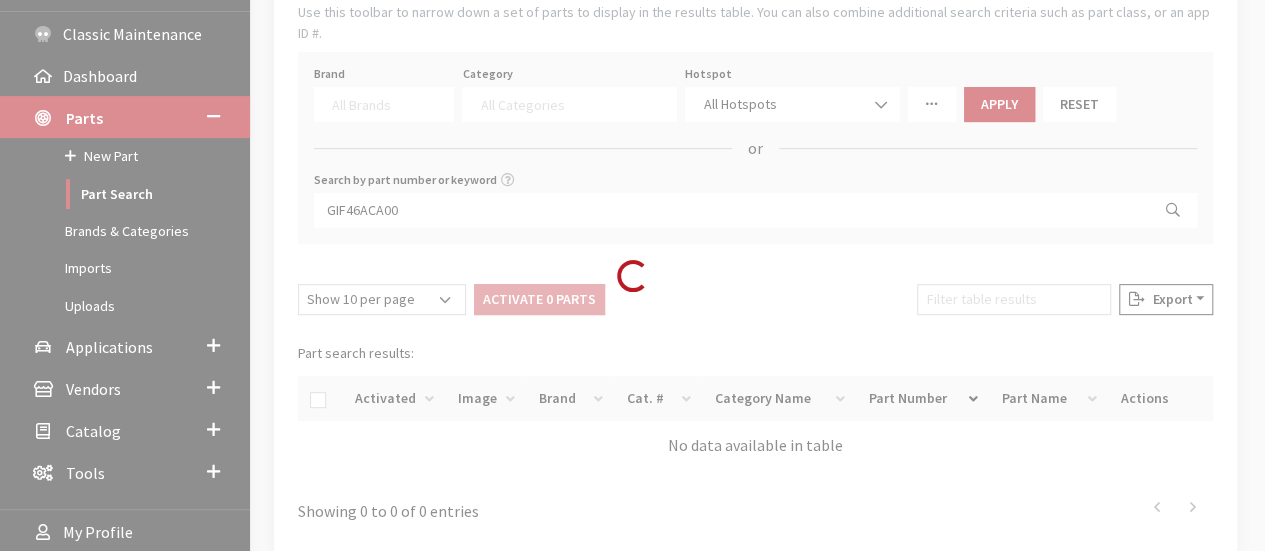 scroll, scrollTop: 339, scrollLeft: 0, axis: vertical 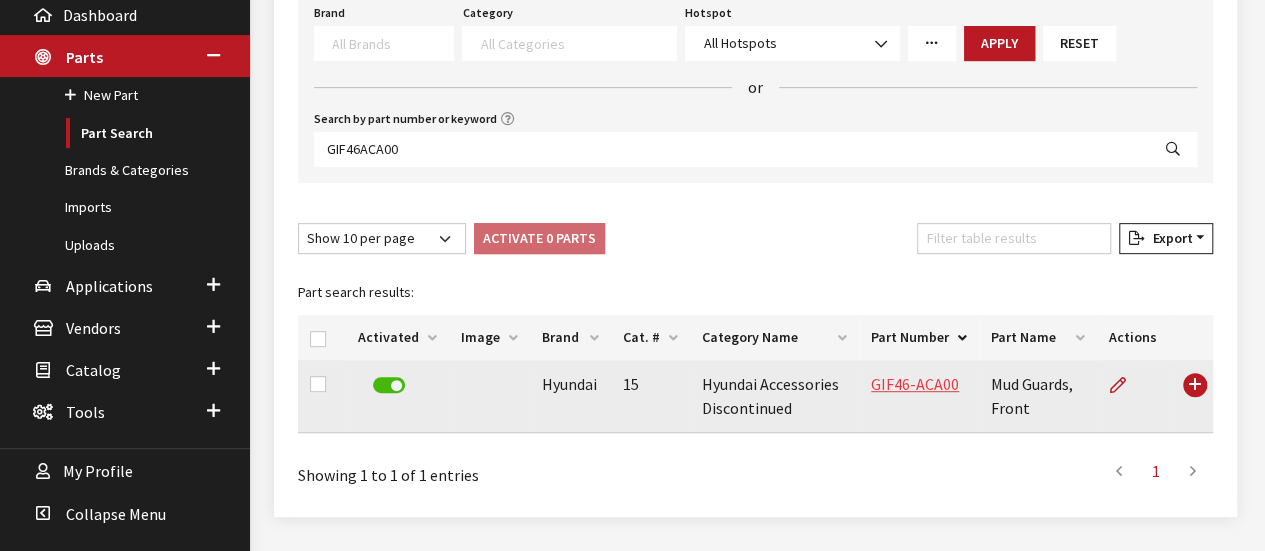 click on "GIF46-ACA00" at bounding box center (915, 384) 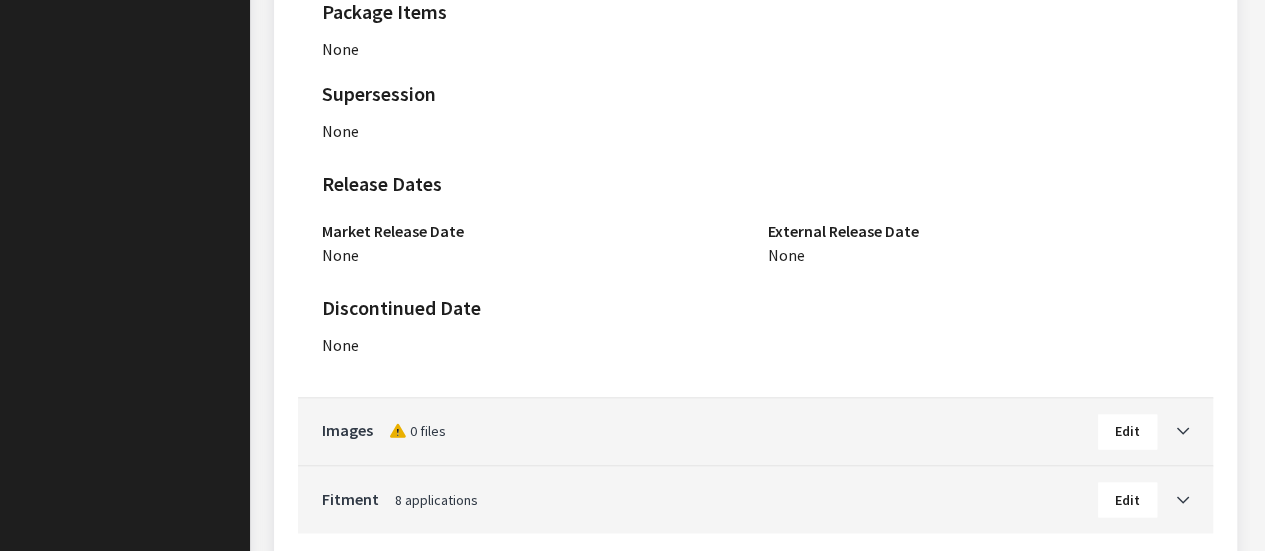scroll, scrollTop: 1548, scrollLeft: 0, axis: vertical 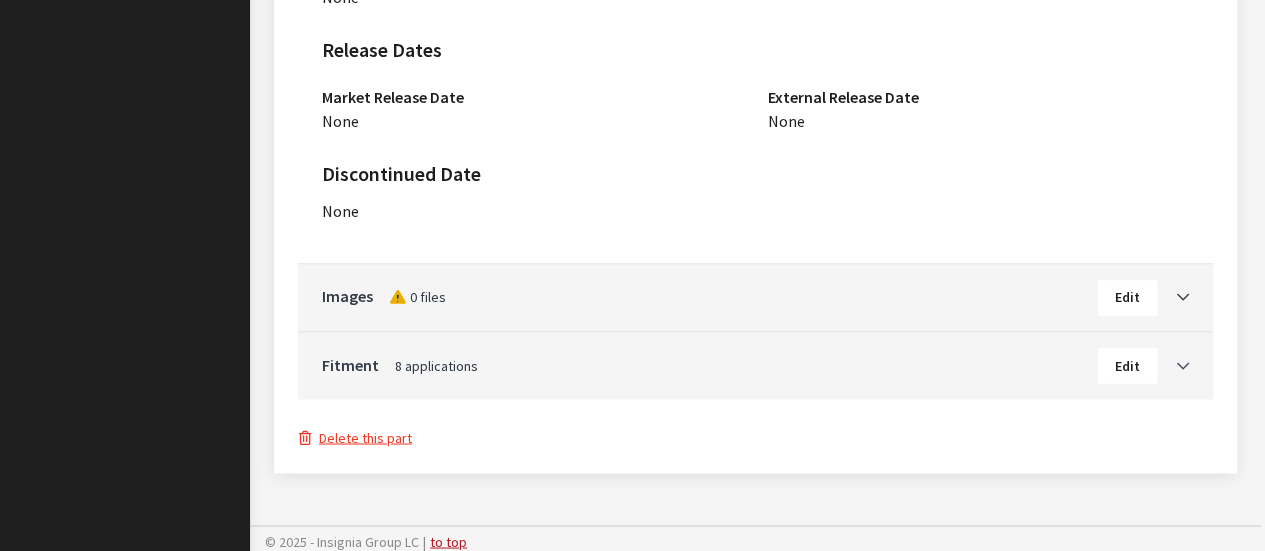click at bounding box center [1173, 364] 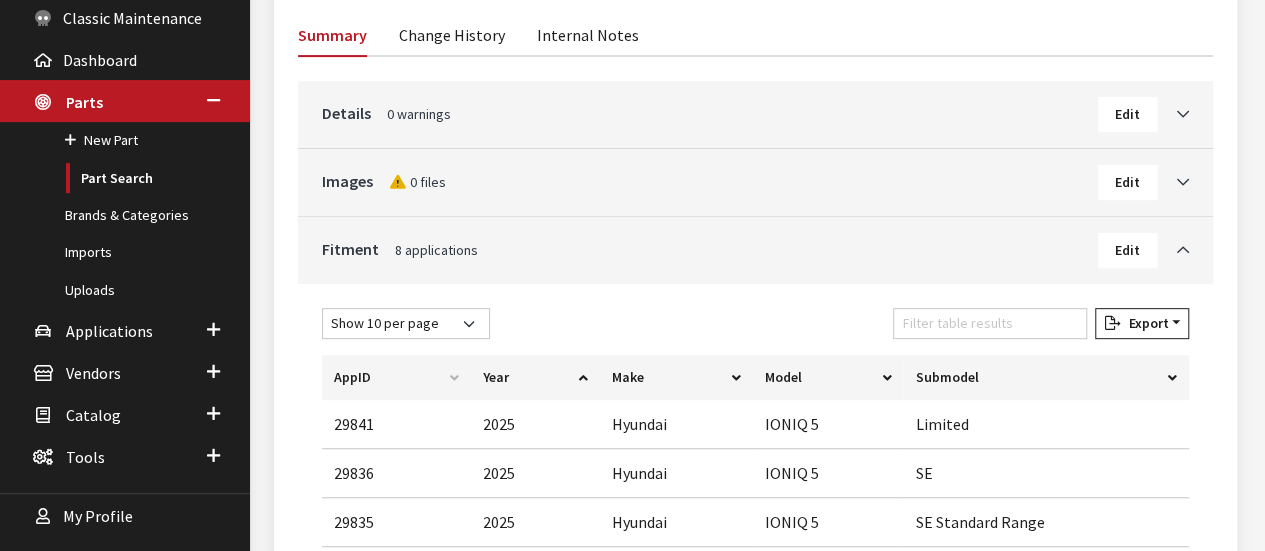scroll, scrollTop: 0, scrollLeft: 0, axis: both 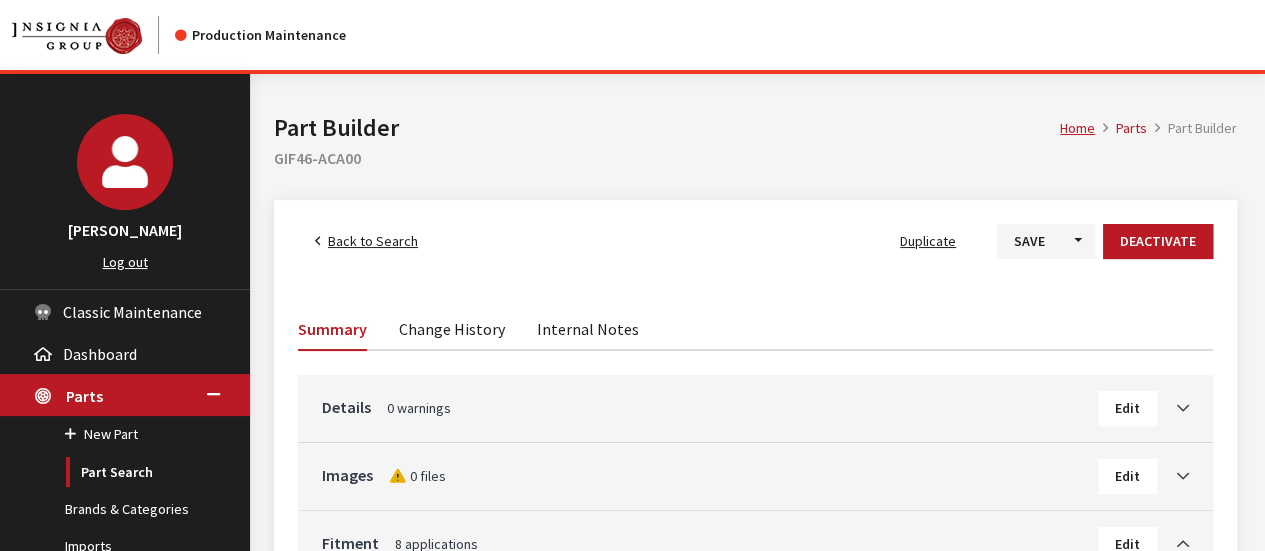 click on "Edit" at bounding box center (1127, 408) 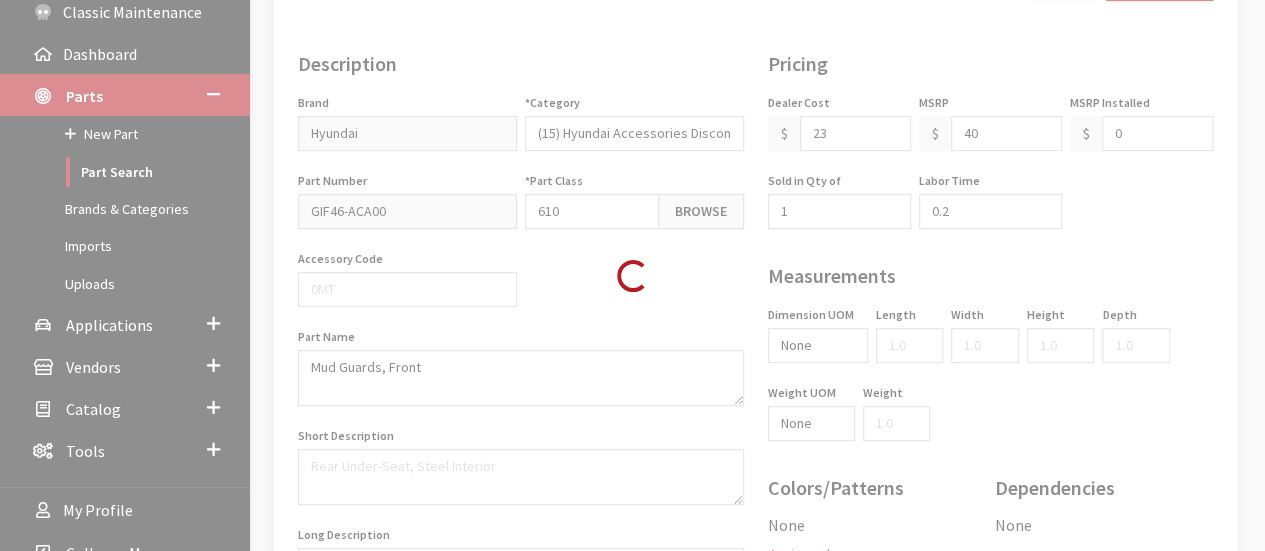 scroll, scrollTop: 300, scrollLeft: 0, axis: vertical 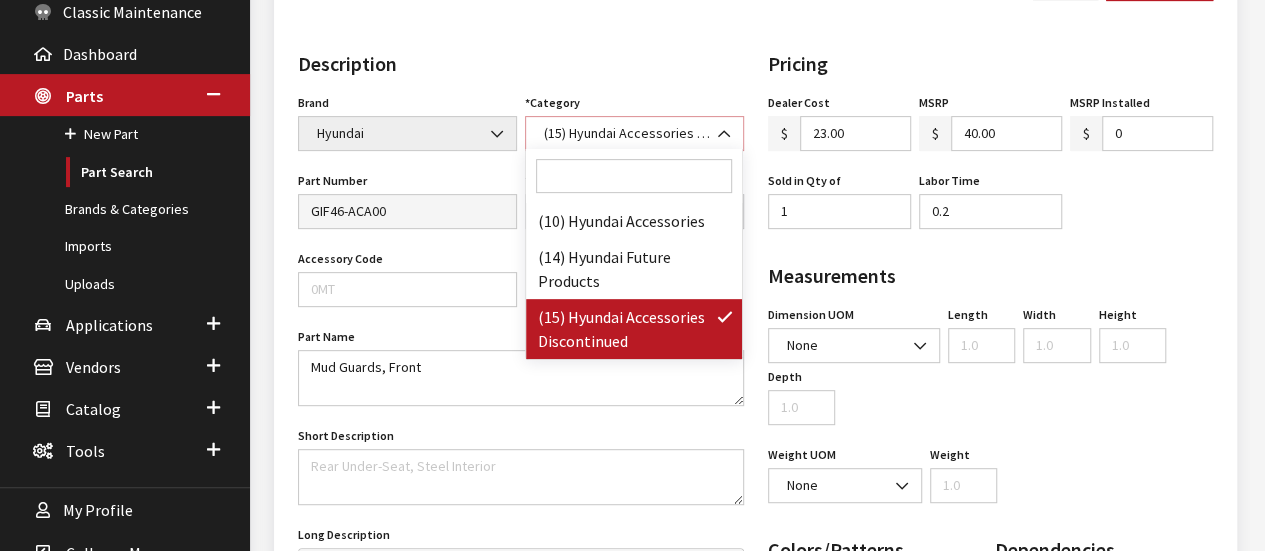 click on "(15) Hyundai Accessories Discontinued" at bounding box center (634, 133) 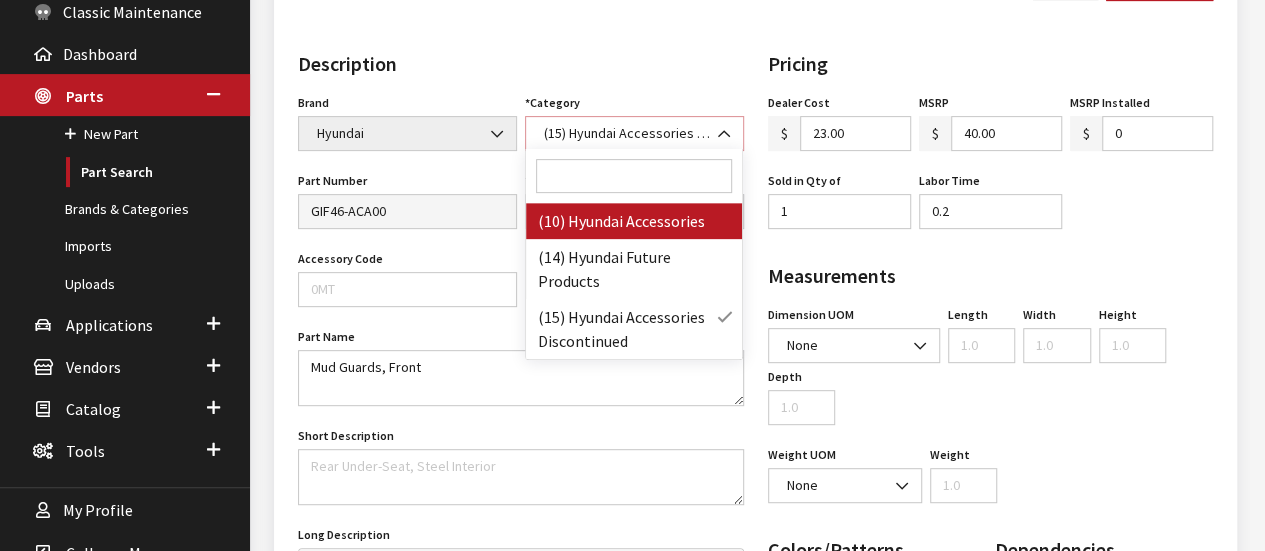 select on "165" 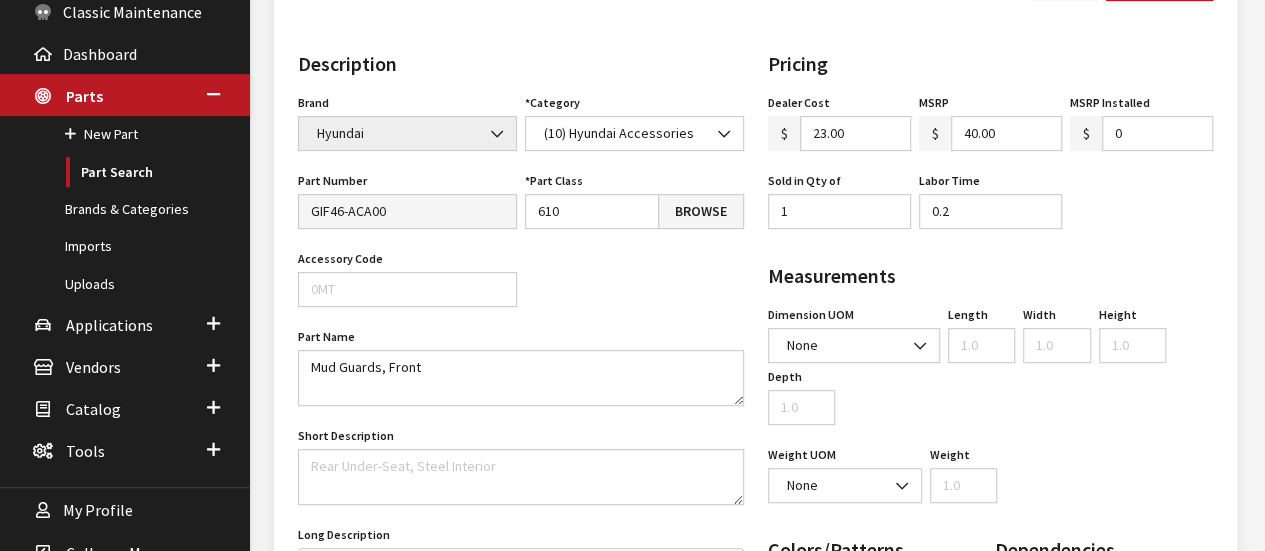 click on "Description" at bounding box center (521, 64) 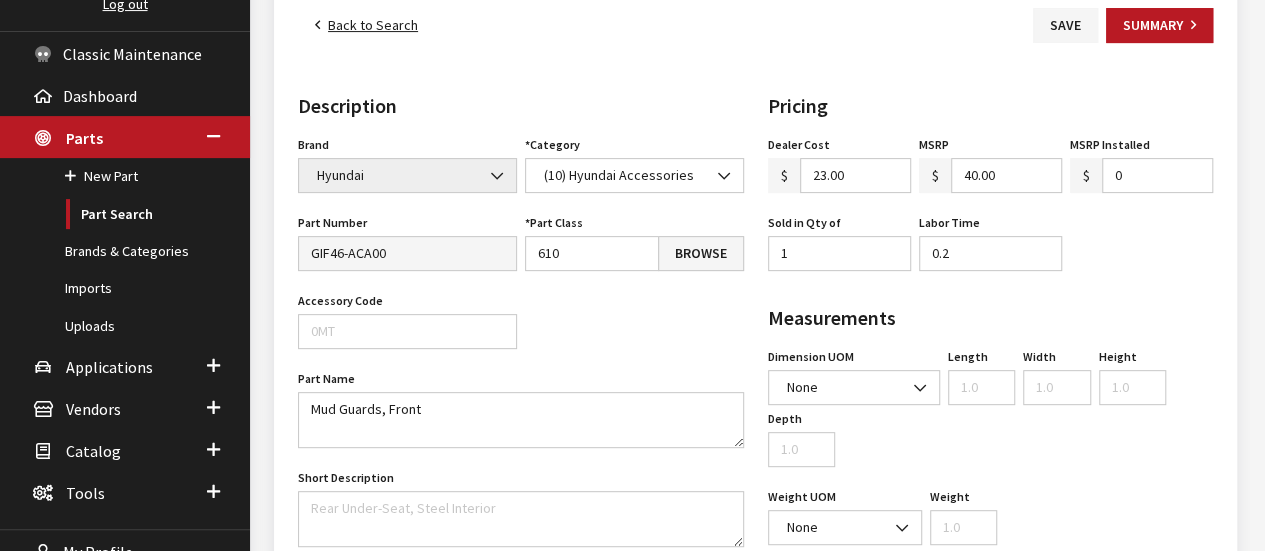 scroll, scrollTop: 200, scrollLeft: 0, axis: vertical 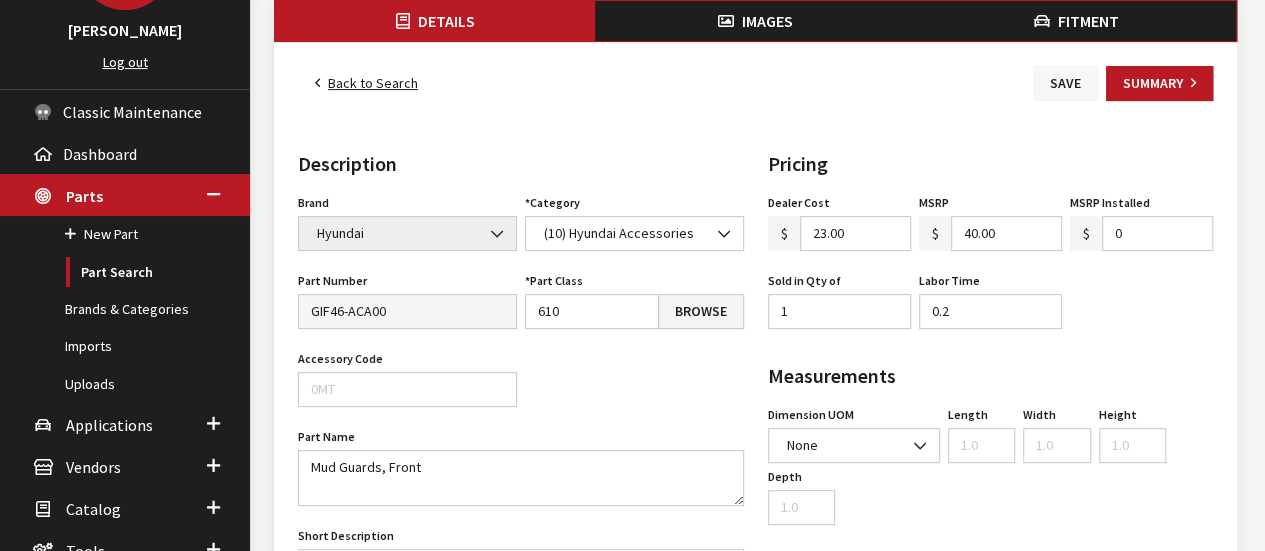 click on "Save" at bounding box center (1065, 83) 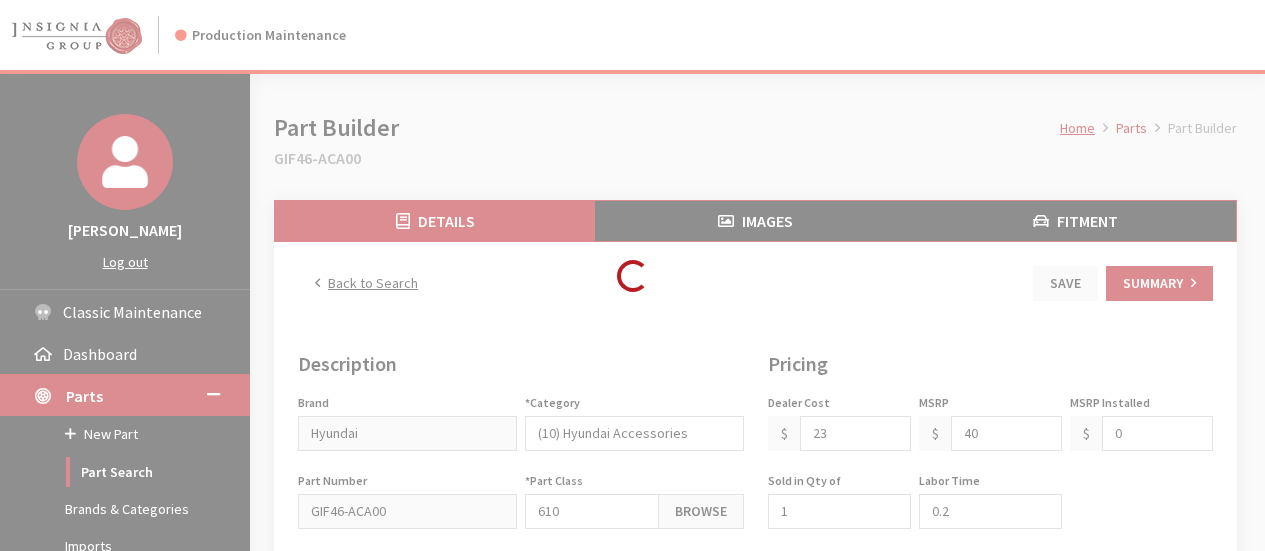 scroll, scrollTop: 0, scrollLeft: 0, axis: both 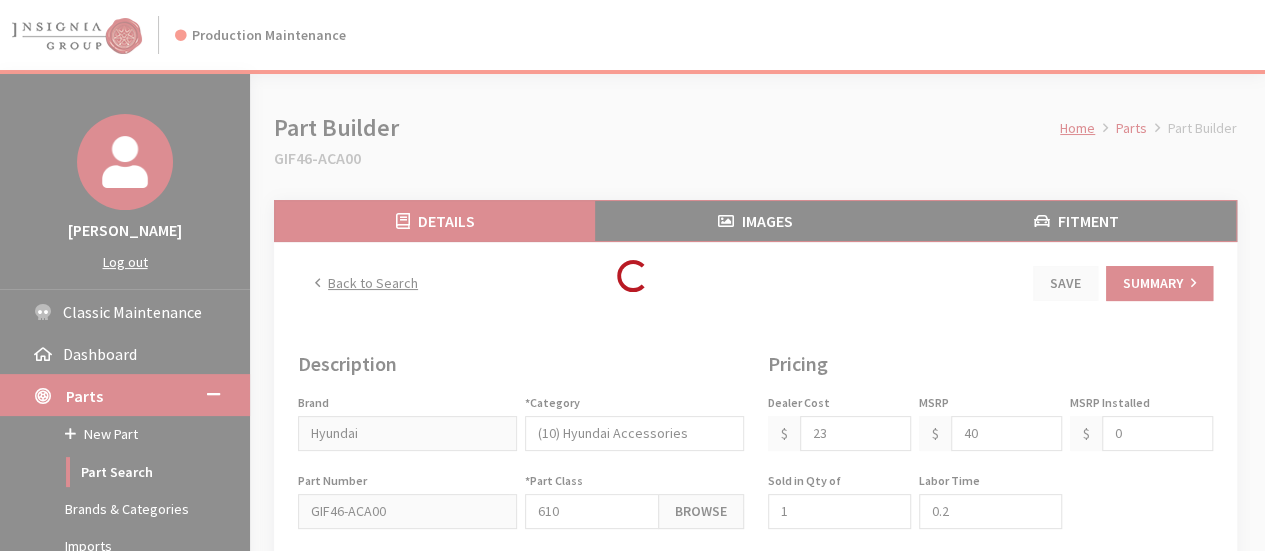 type on "23.00" 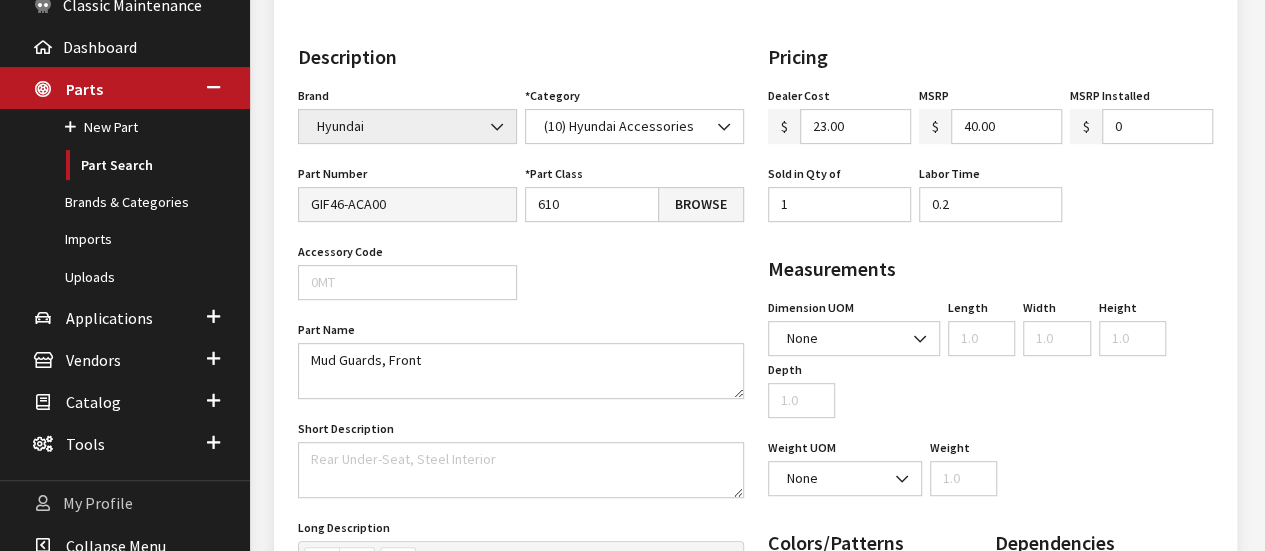 scroll, scrollTop: 500, scrollLeft: 0, axis: vertical 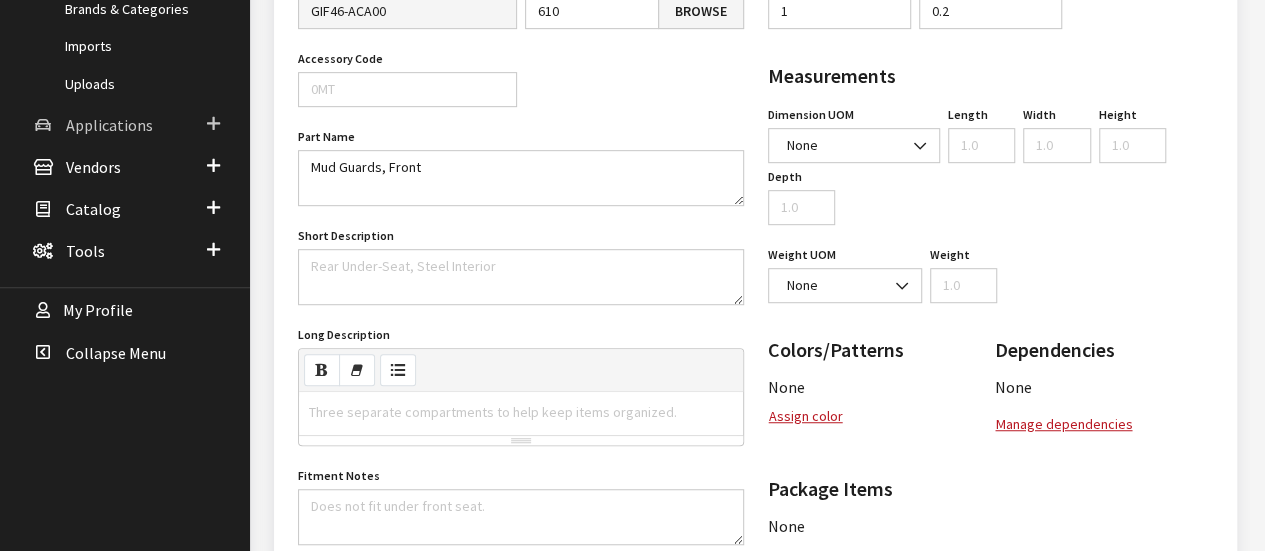 click on "Applications" at bounding box center (109, 125) 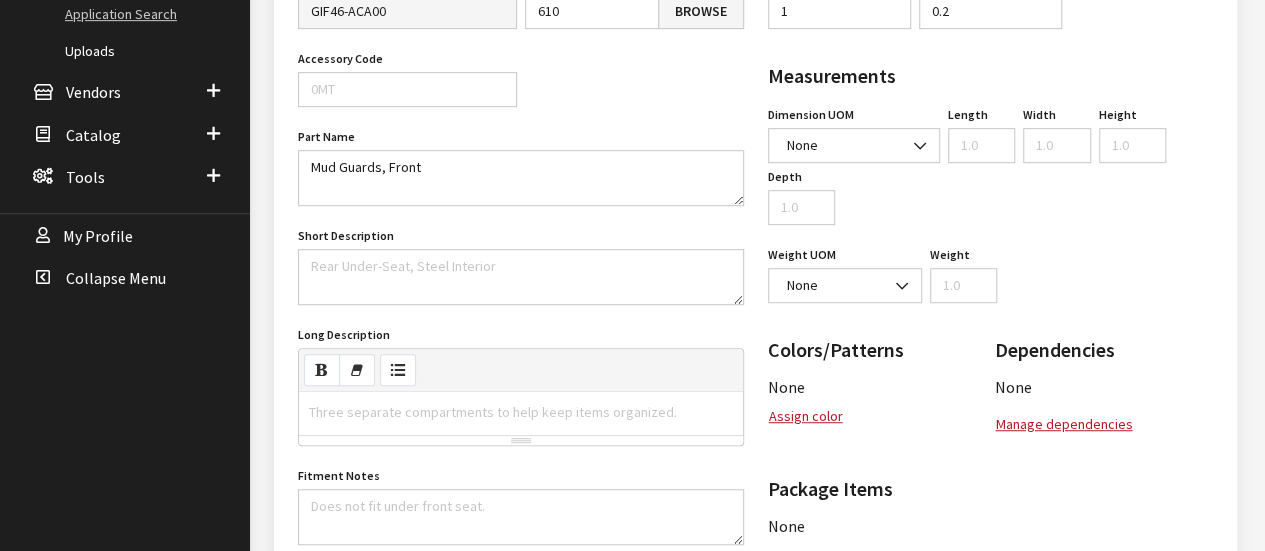 click on "Application Search" at bounding box center (125, 14) 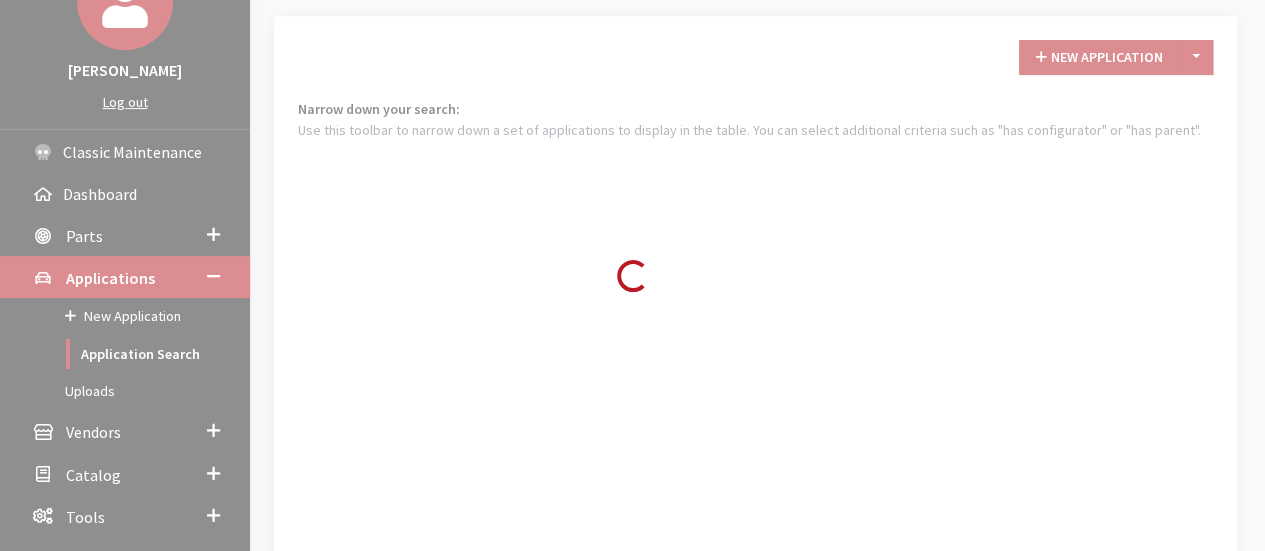 scroll, scrollTop: 160, scrollLeft: 0, axis: vertical 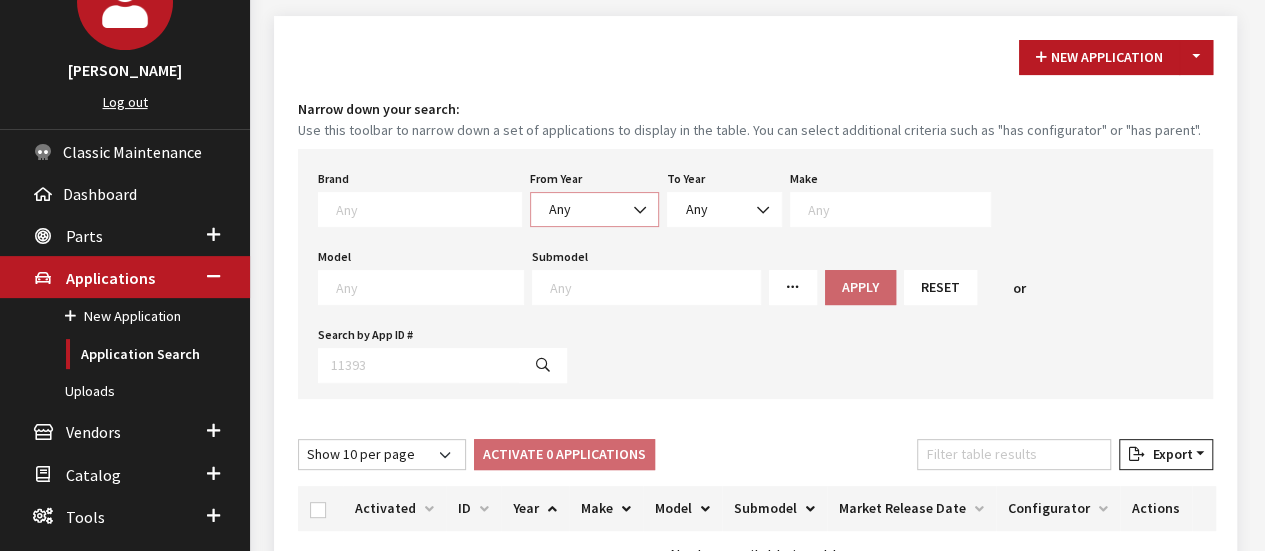 click at bounding box center (641, 210) 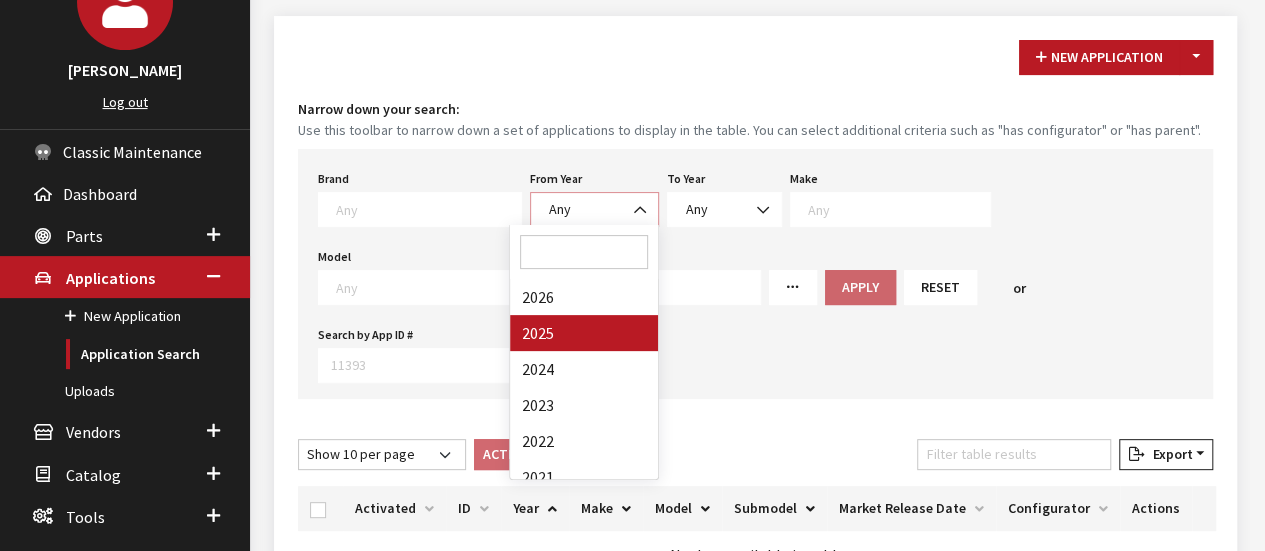 select on "2025" 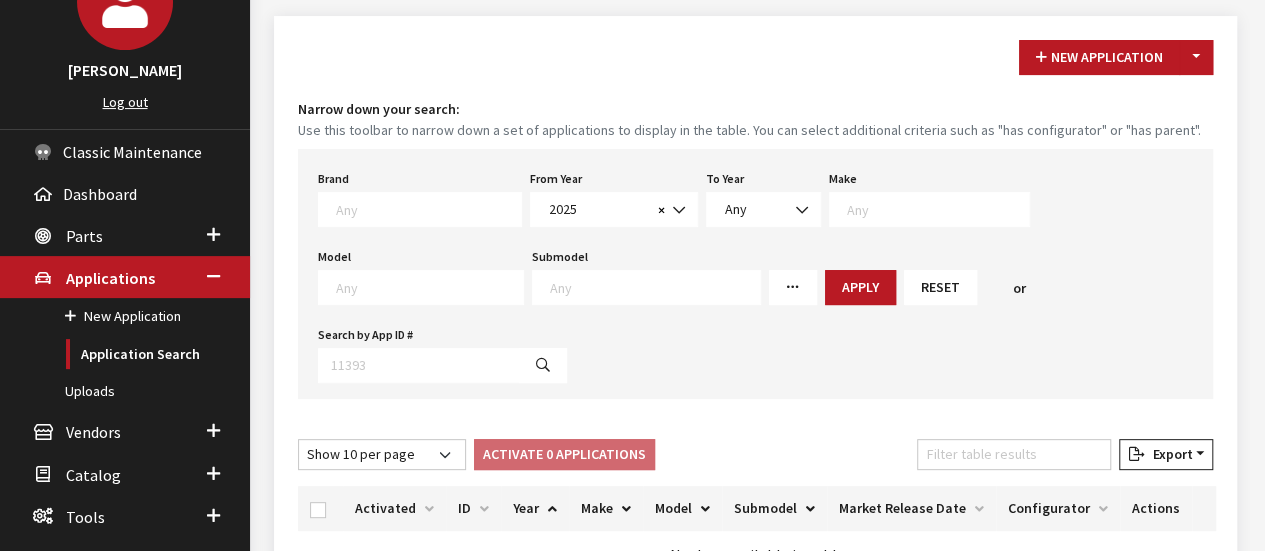 click at bounding box center (938, 209) 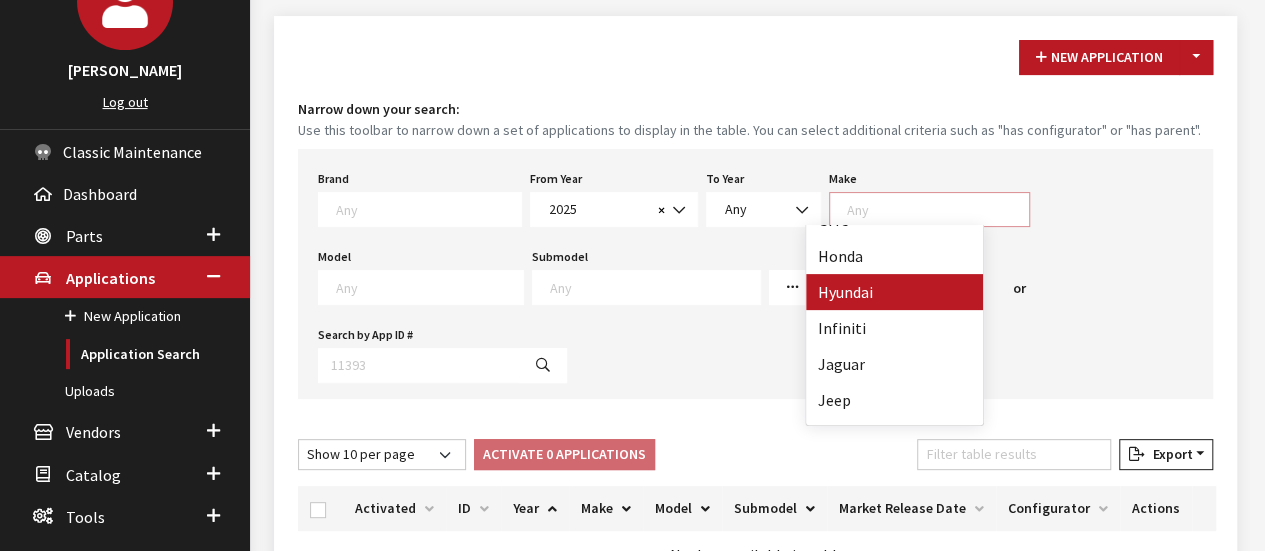 scroll, scrollTop: 500, scrollLeft: 0, axis: vertical 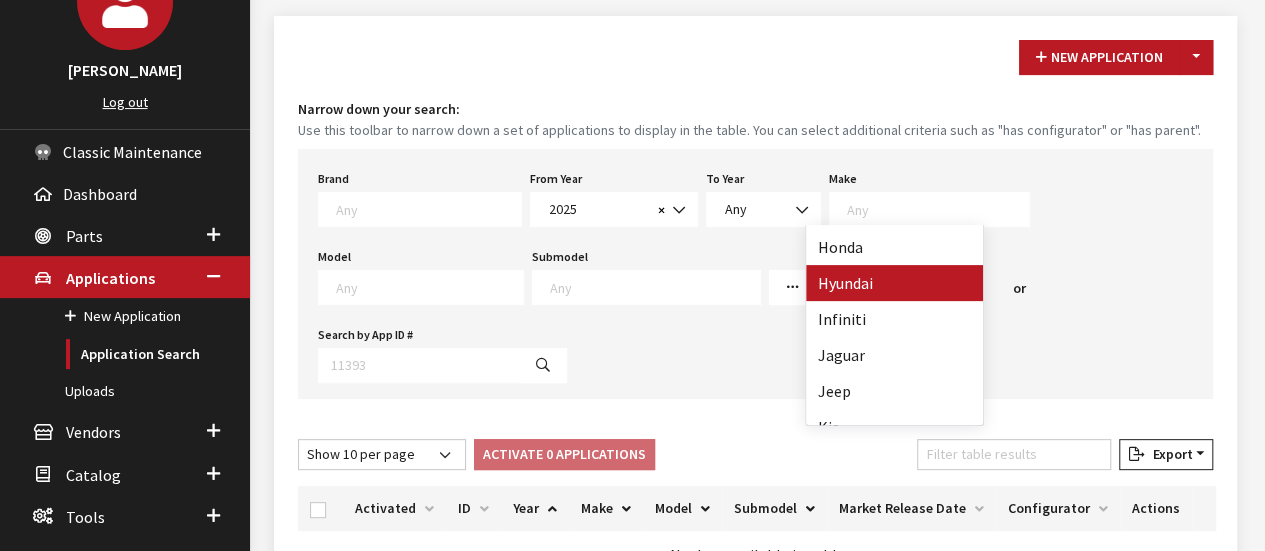 select on "30" 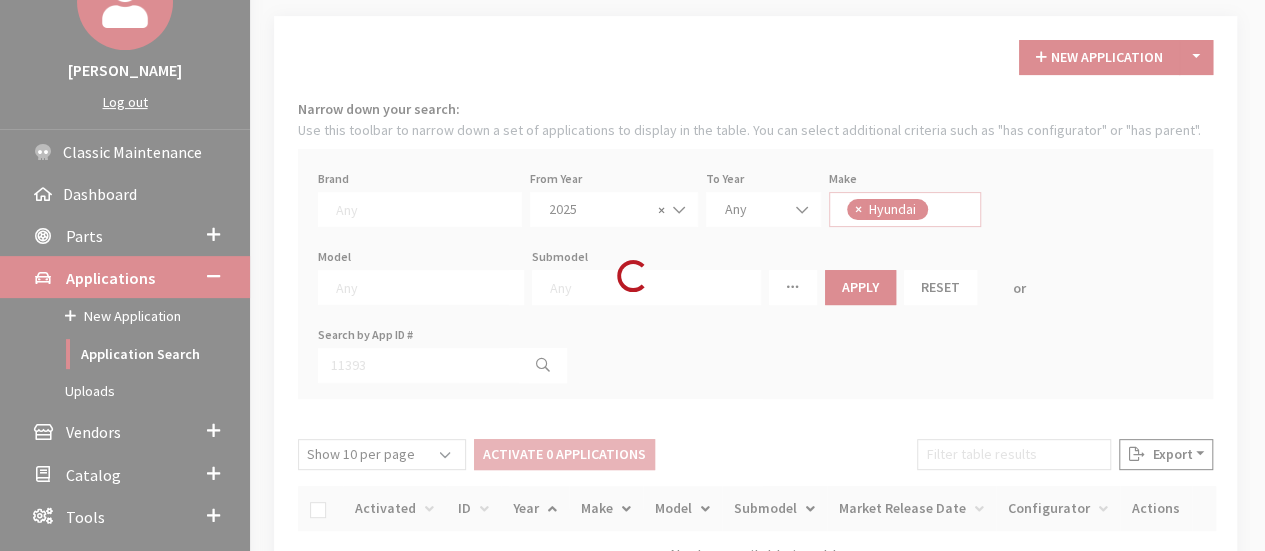 scroll, scrollTop: 1, scrollLeft: 0, axis: vertical 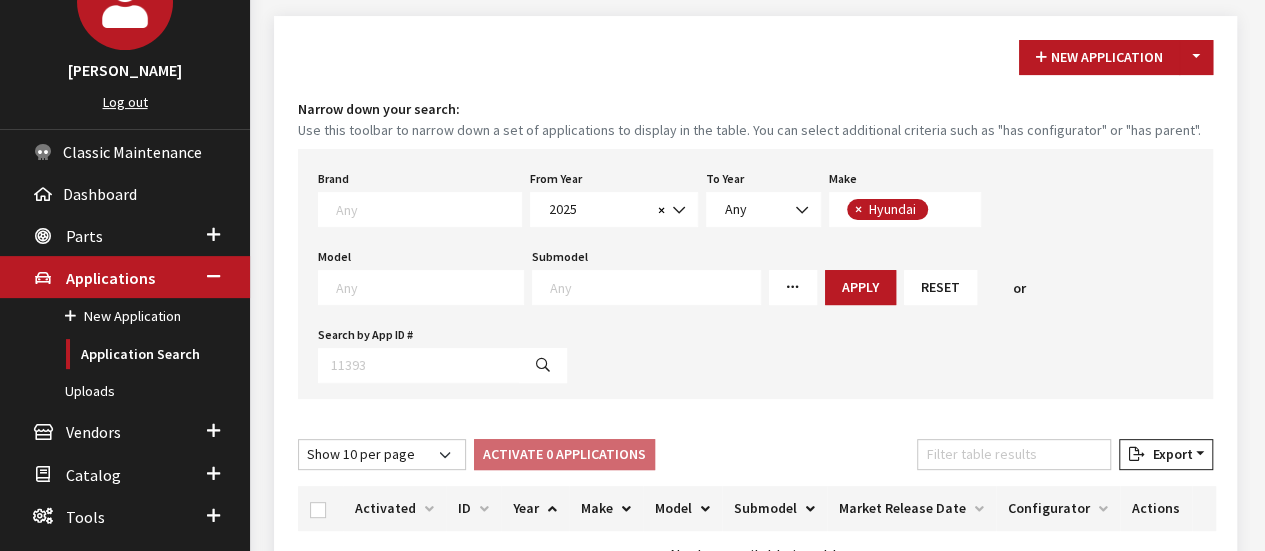 click on "Model
Any" at bounding box center (421, 274) 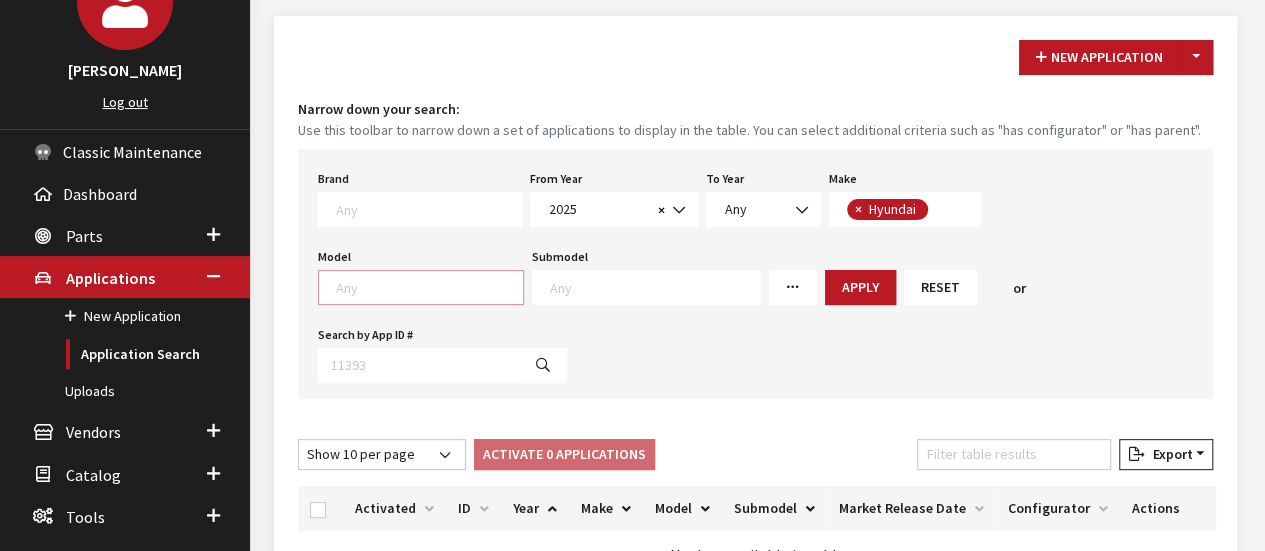 click at bounding box center (429, 287) 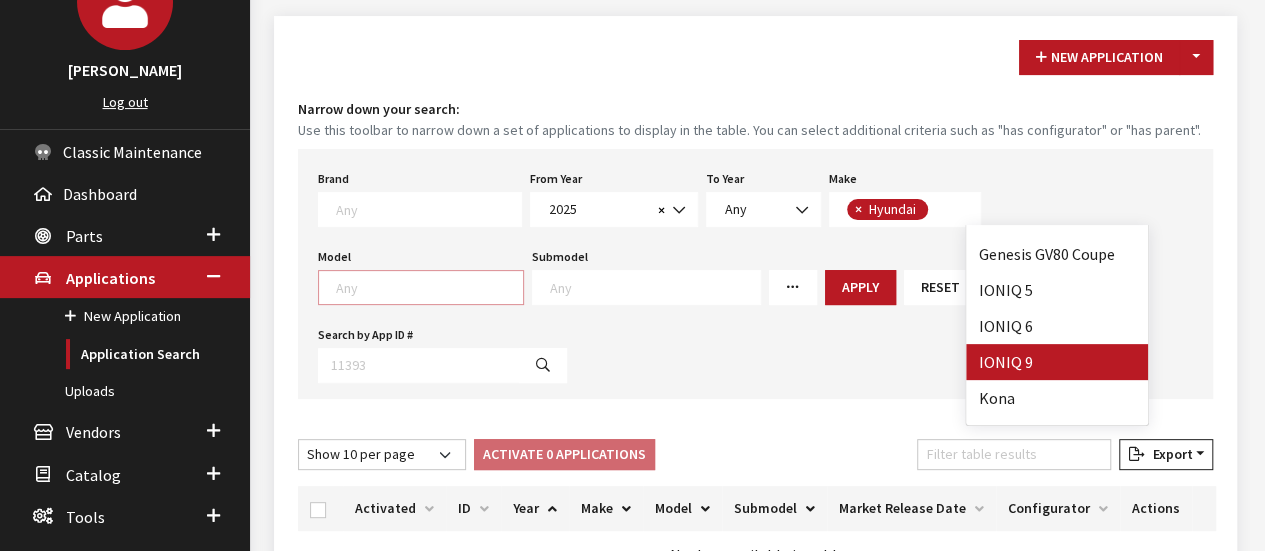 scroll, scrollTop: 200, scrollLeft: 0, axis: vertical 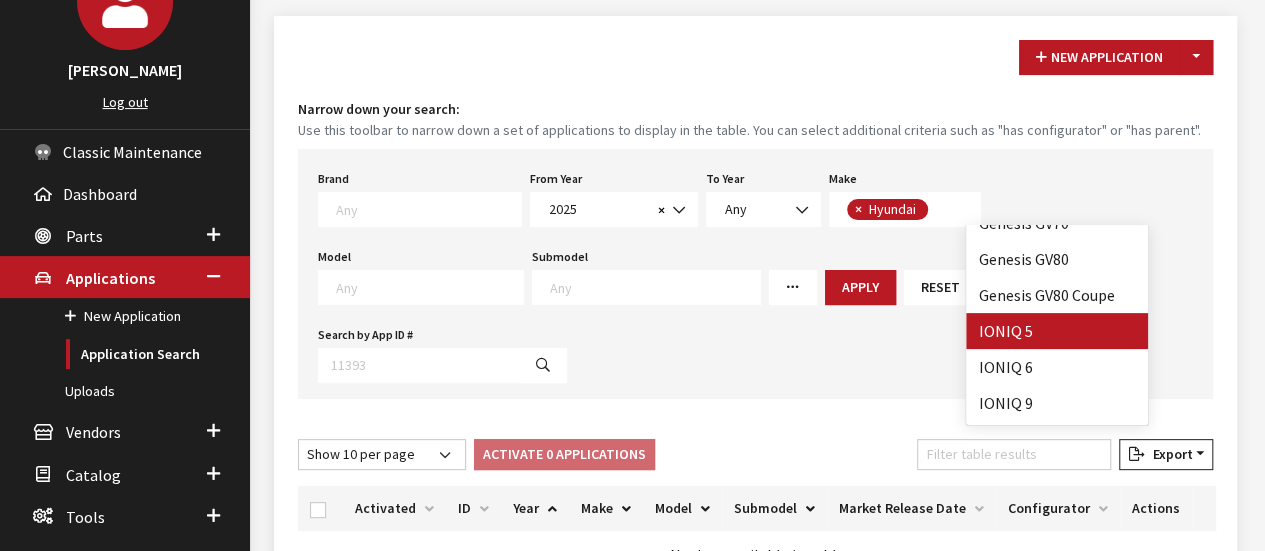 select on "1200" 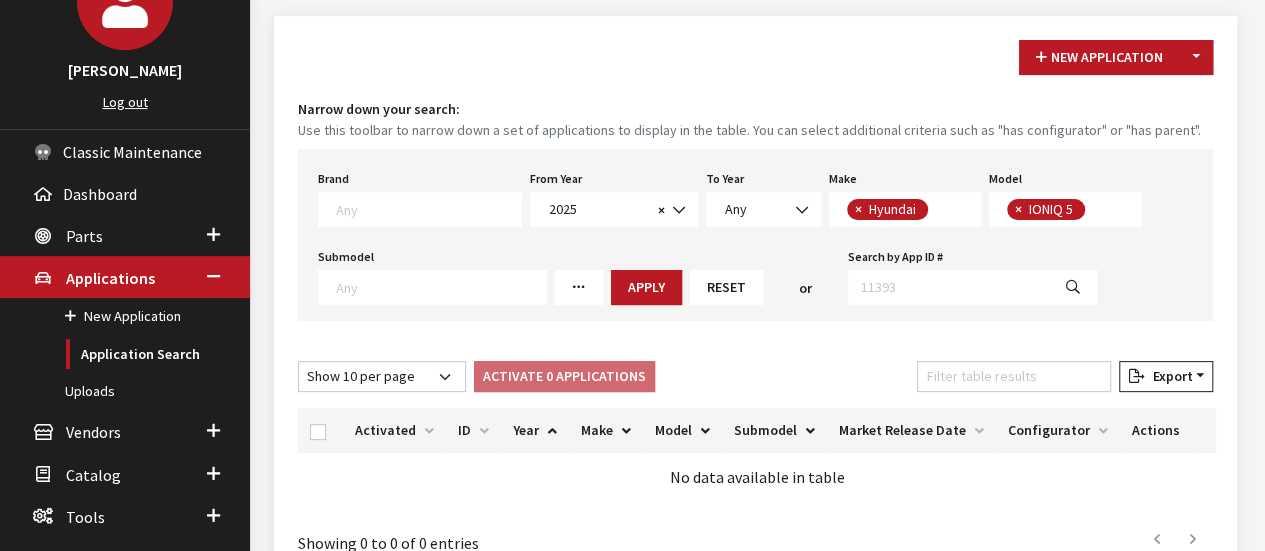 click on "Apply" at bounding box center (646, 287) 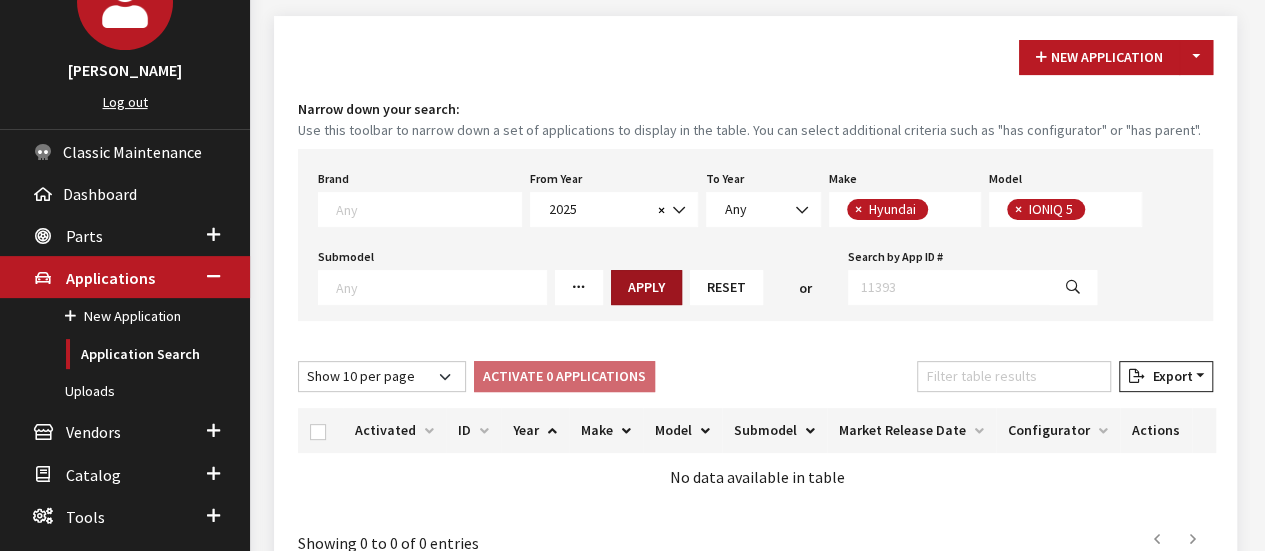 click on "Apply" at bounding box center (646, 287) 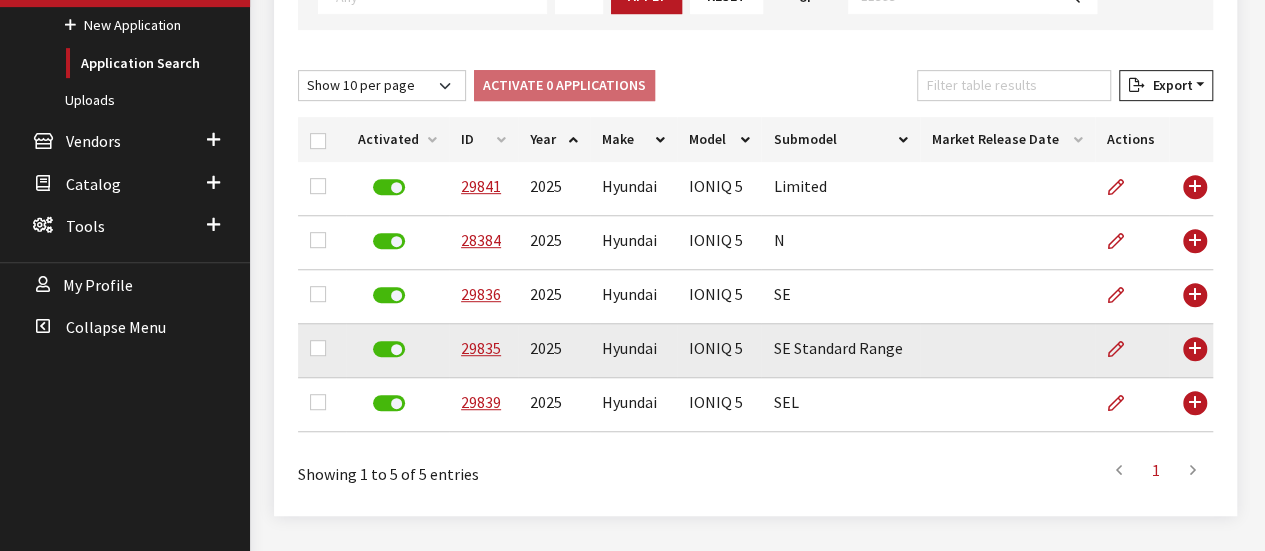 scroll, scrollTop: 475, scrollLeft: 0, axis: vertical 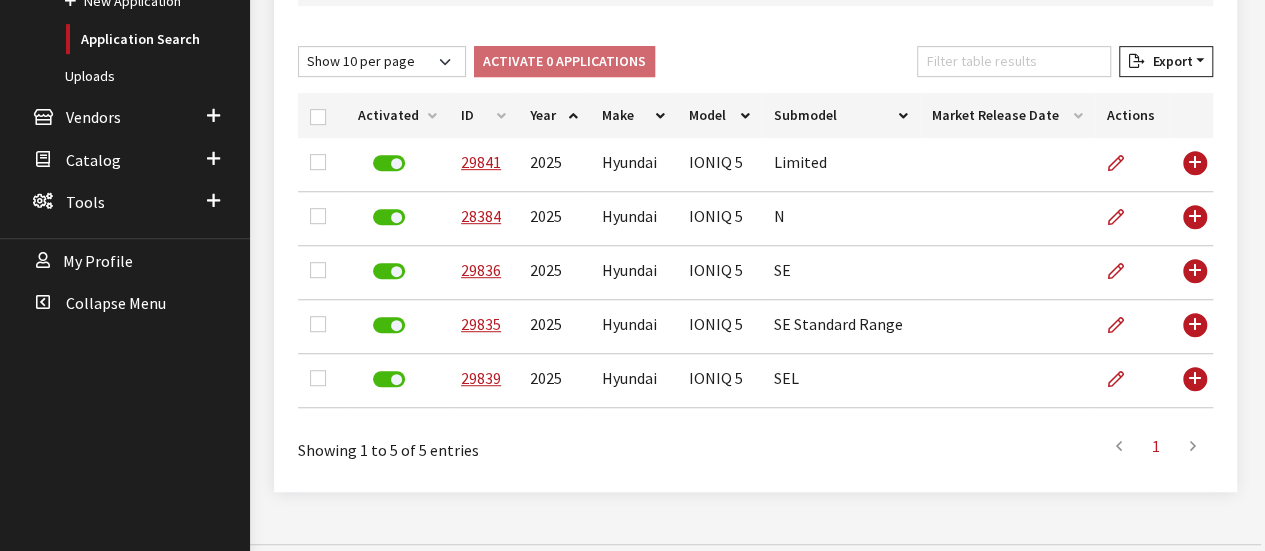 click on "ID" at bounding box center (483, 115) 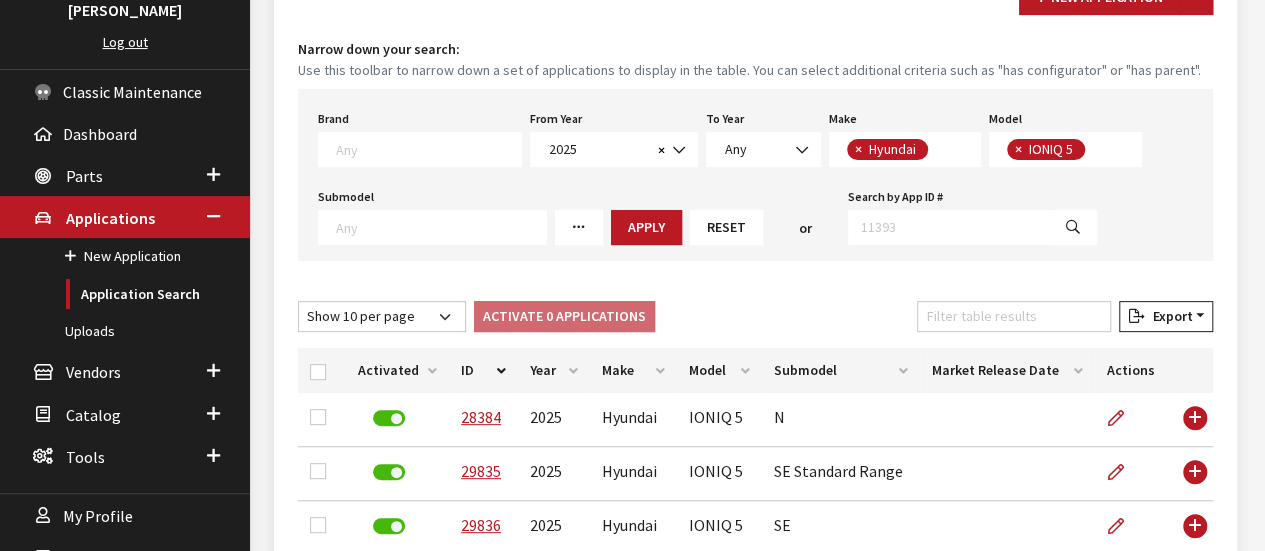 scroll, scrollTop: 0, scrollLeft: 0, axis: both 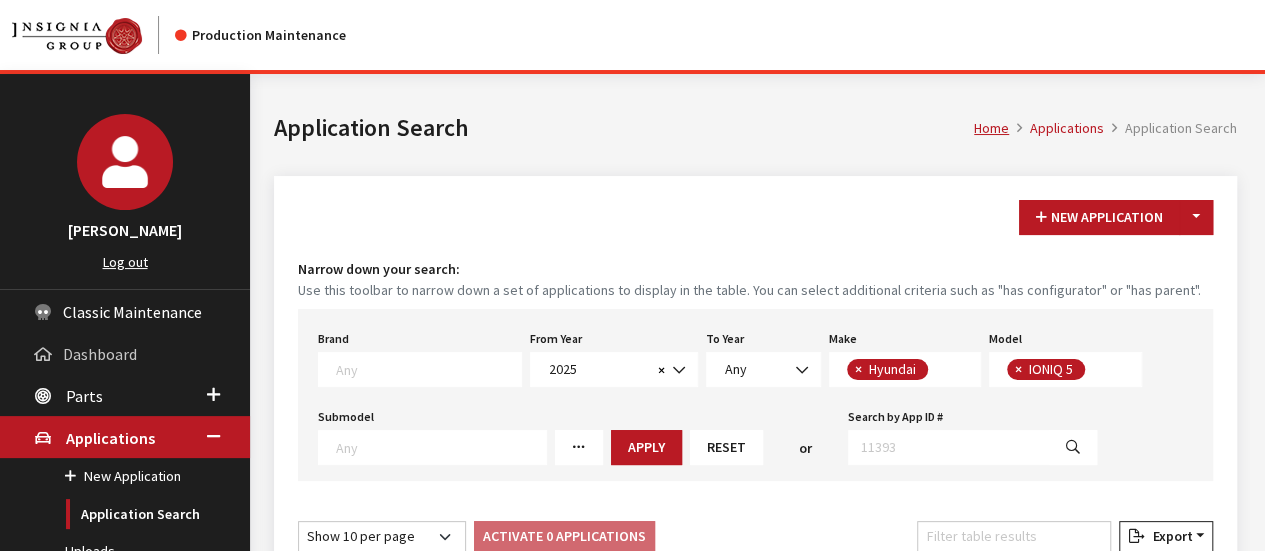 click on "Dashboard" at bounding box center (100, 354) 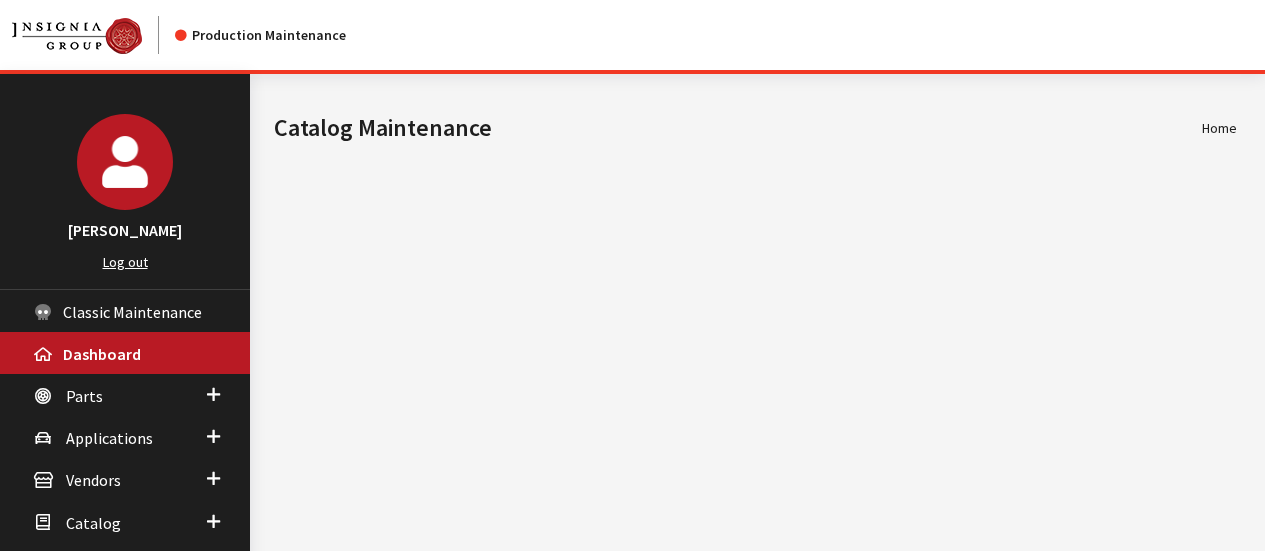 scroll, scrollTop: 0, scrollLeft: 0, axis: both 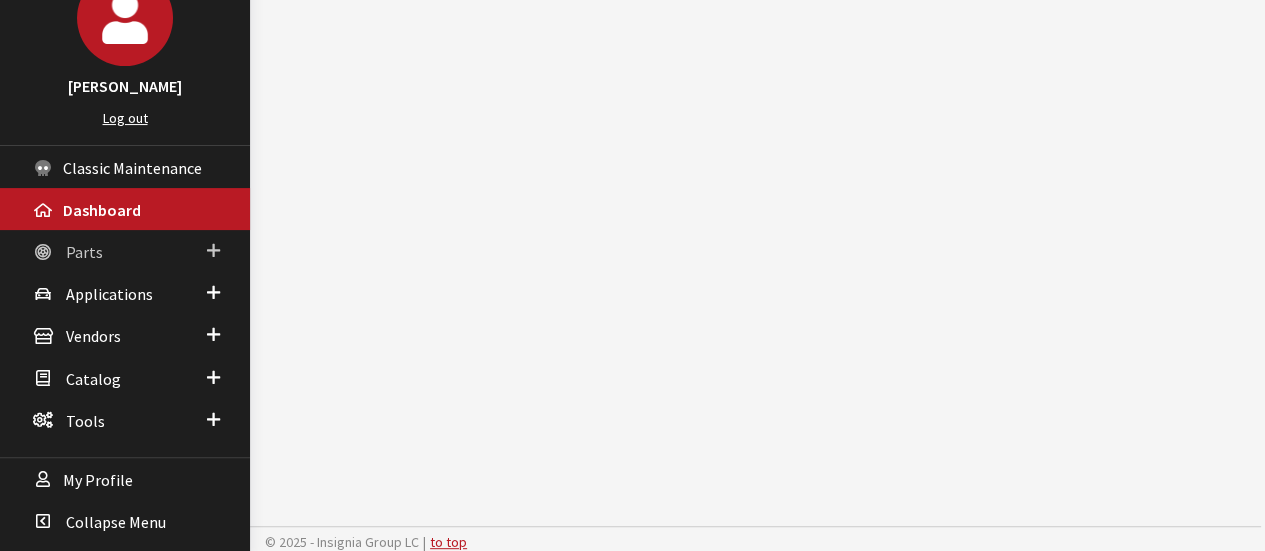 click on "Parts" at bounding box center (125, 251) 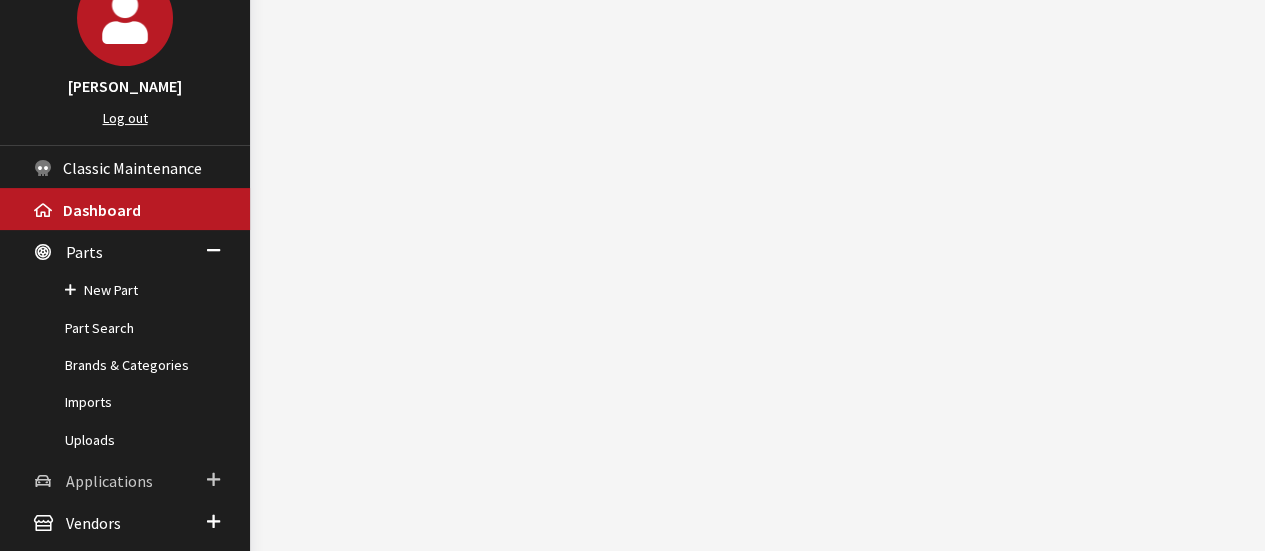 click on "Applications" at bounding box center [125, 480] 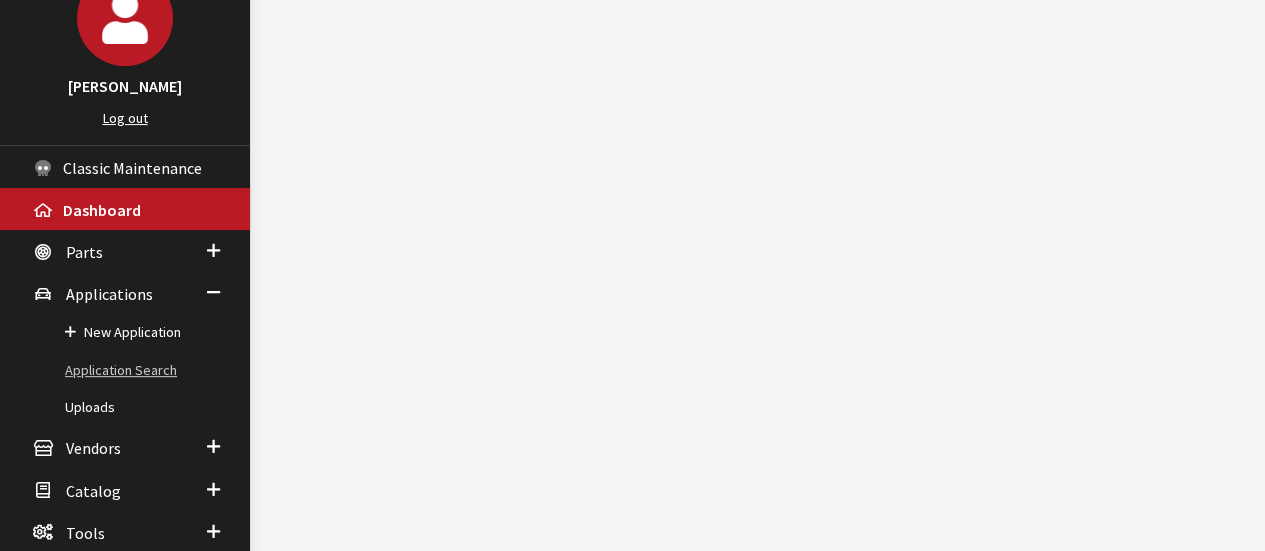 click on "Application Search" at bounding box center [125, 370] 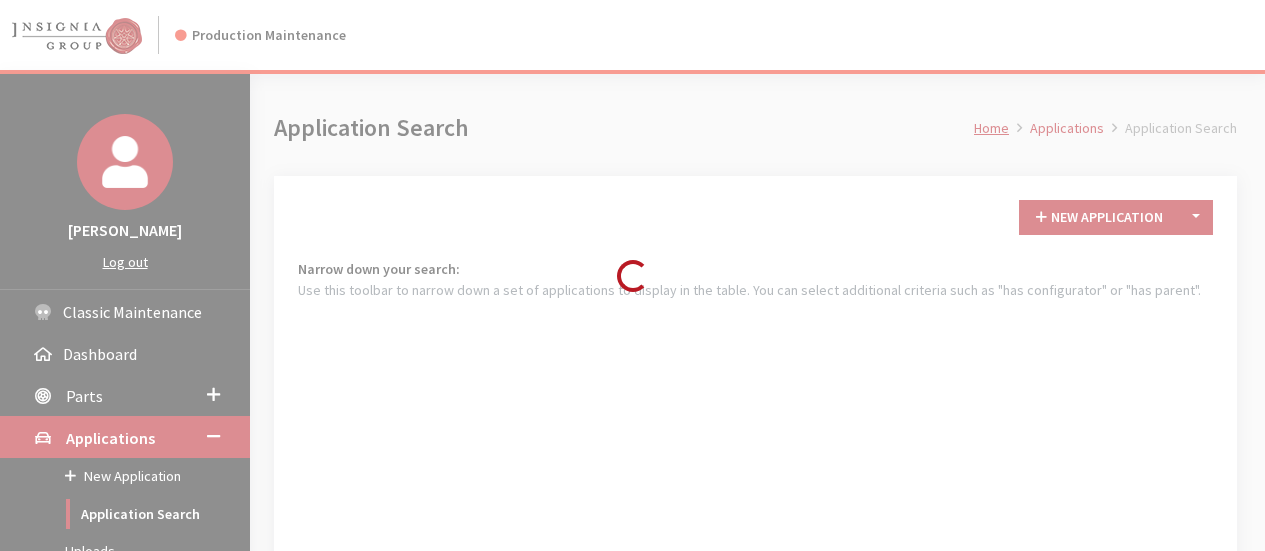 scroll, scrollTop: 0, scrollLeft: 0, axis: both 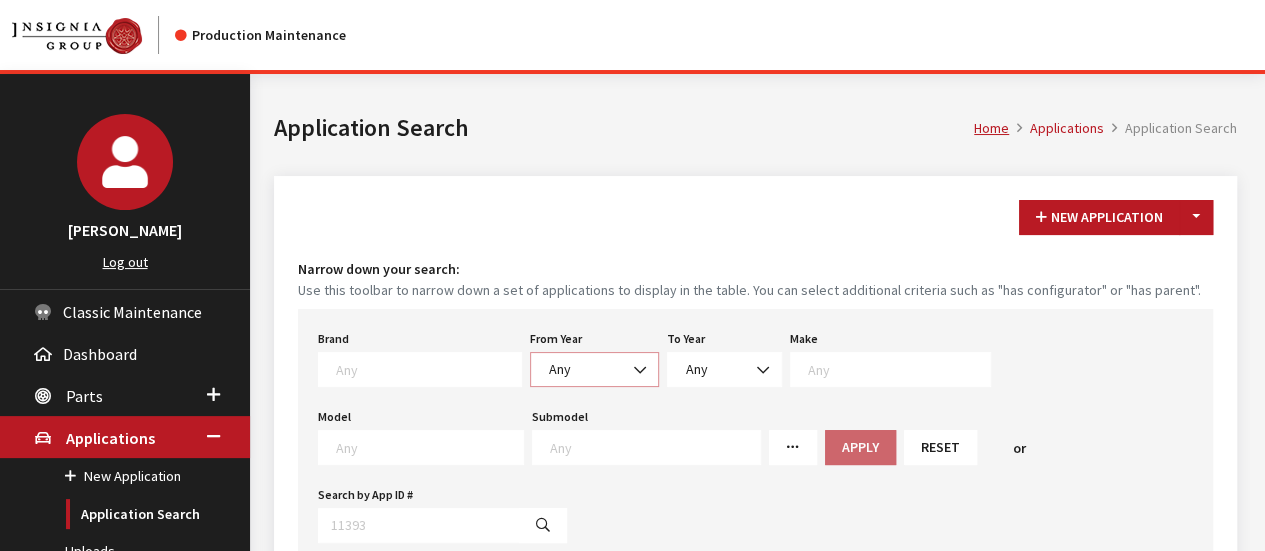 click on "Any" at bounding box center (594, 369) 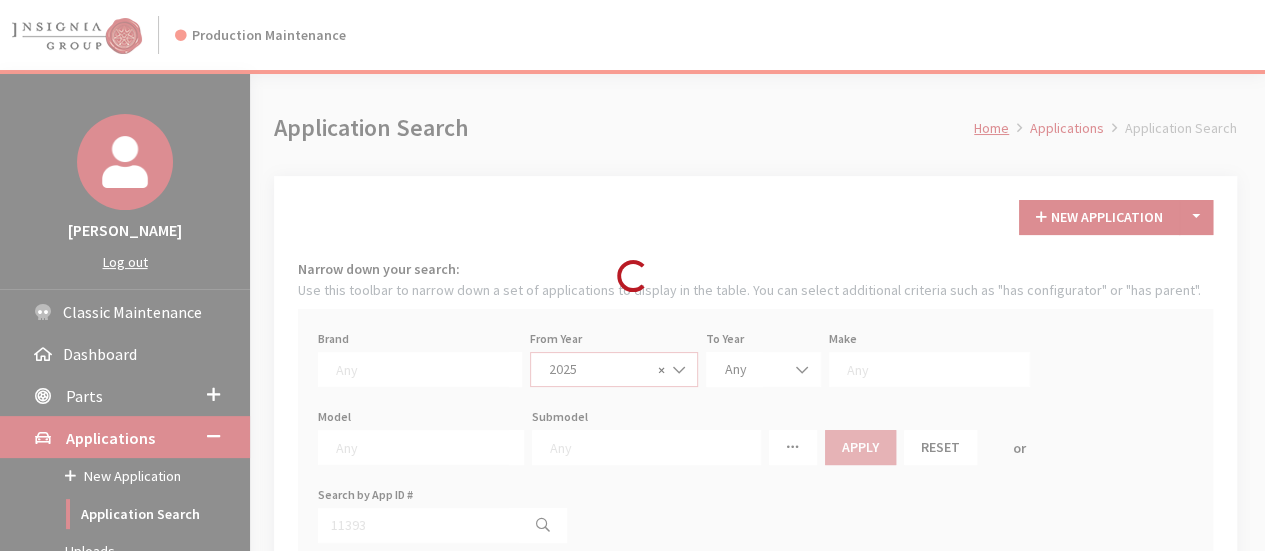select on "2025" 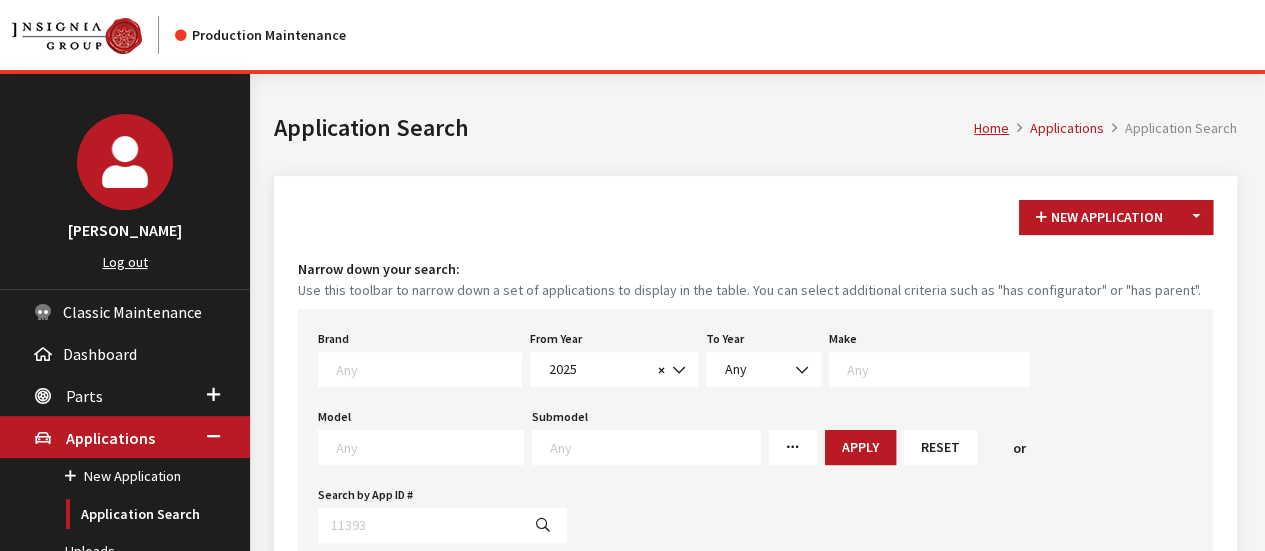 click at bounding box center (938, 369) 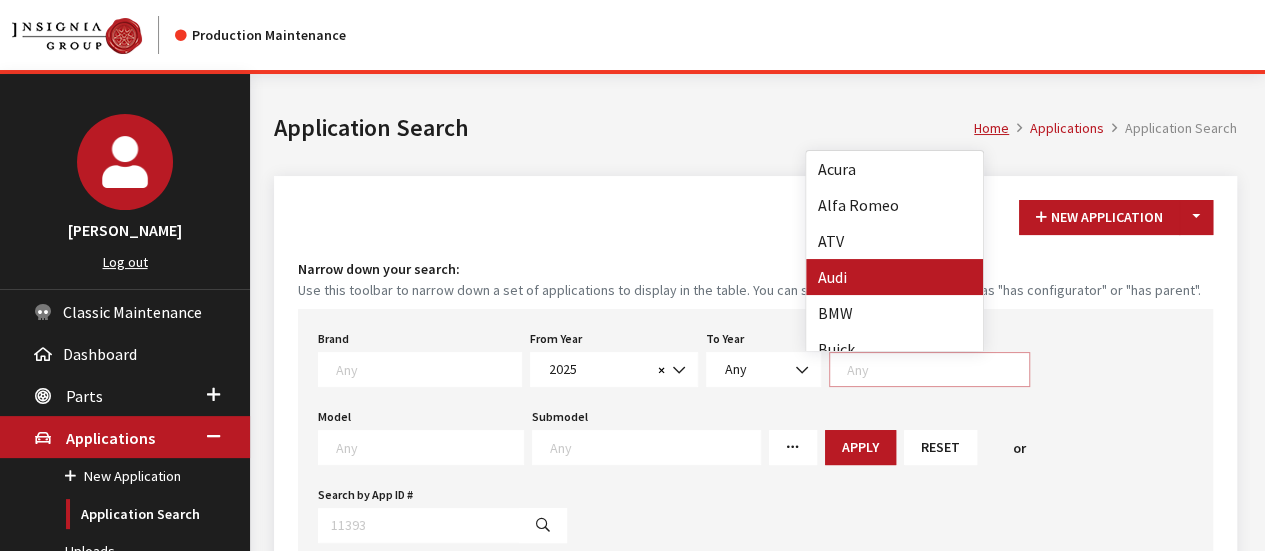 select on "35" 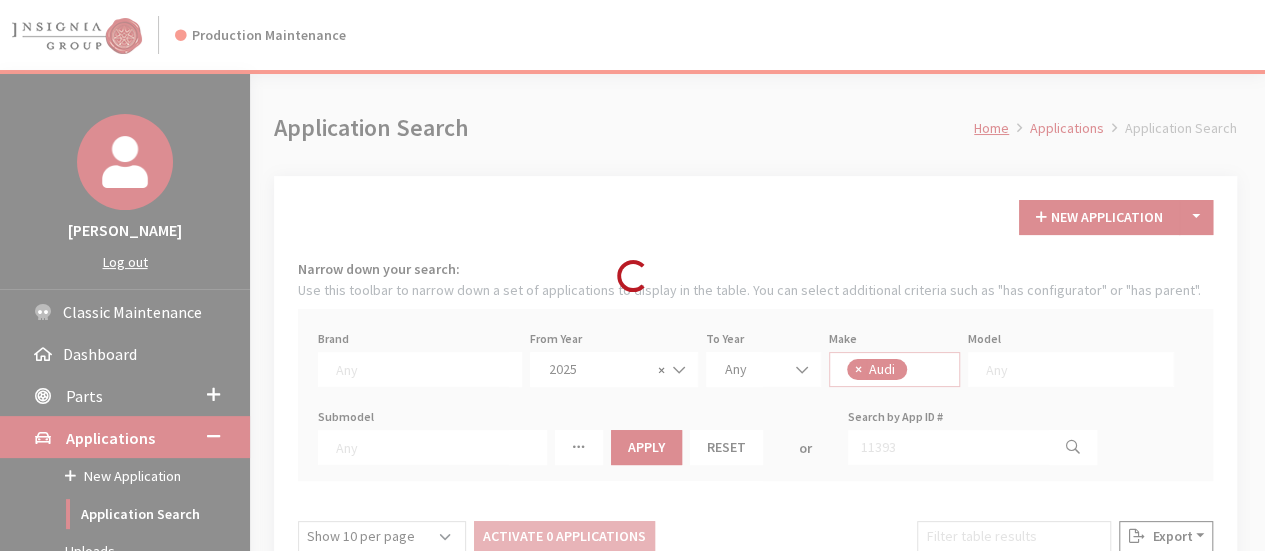 scroll, scrollTop: 1, scrollLeft: 0, axis: vertical 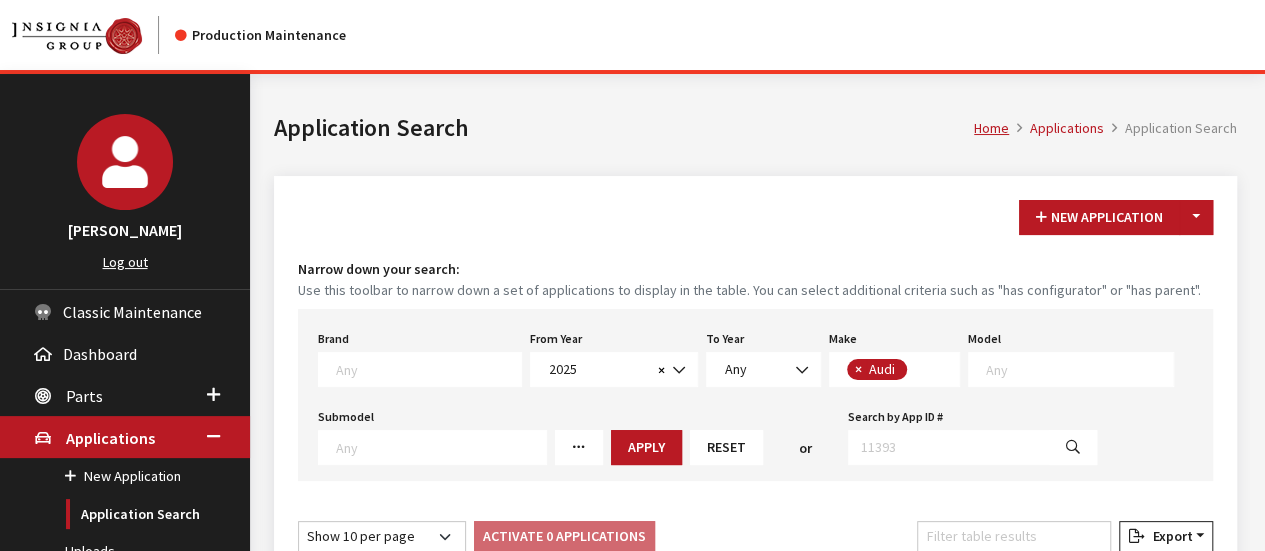 click at bounding box center [1079, 369] 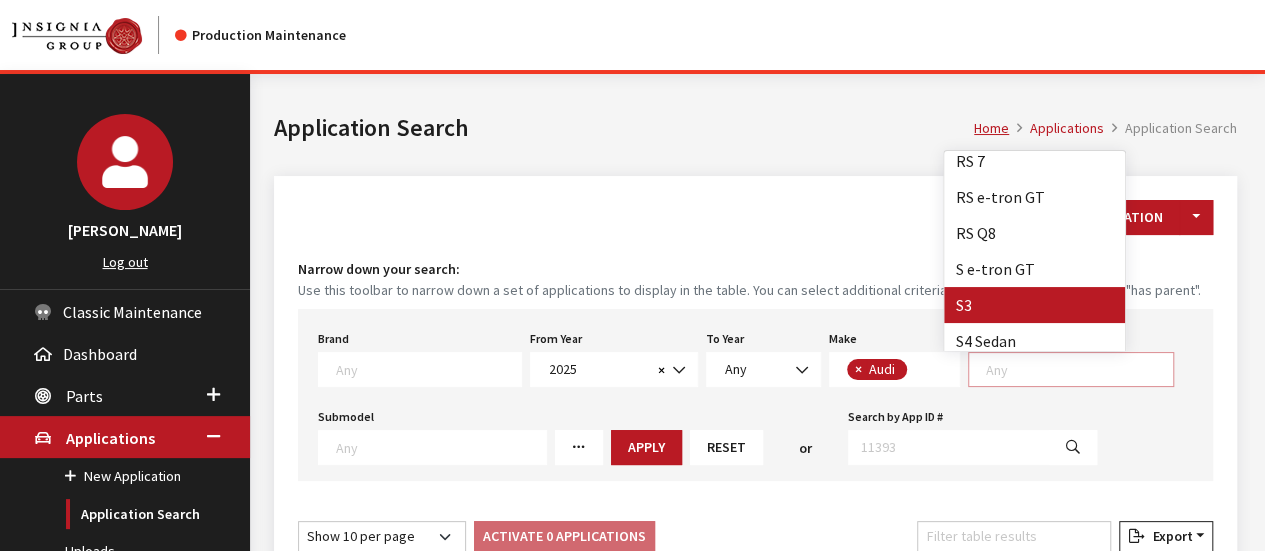 scroll, scrollTop: 900, scrollLeft: 0, axis: vertical 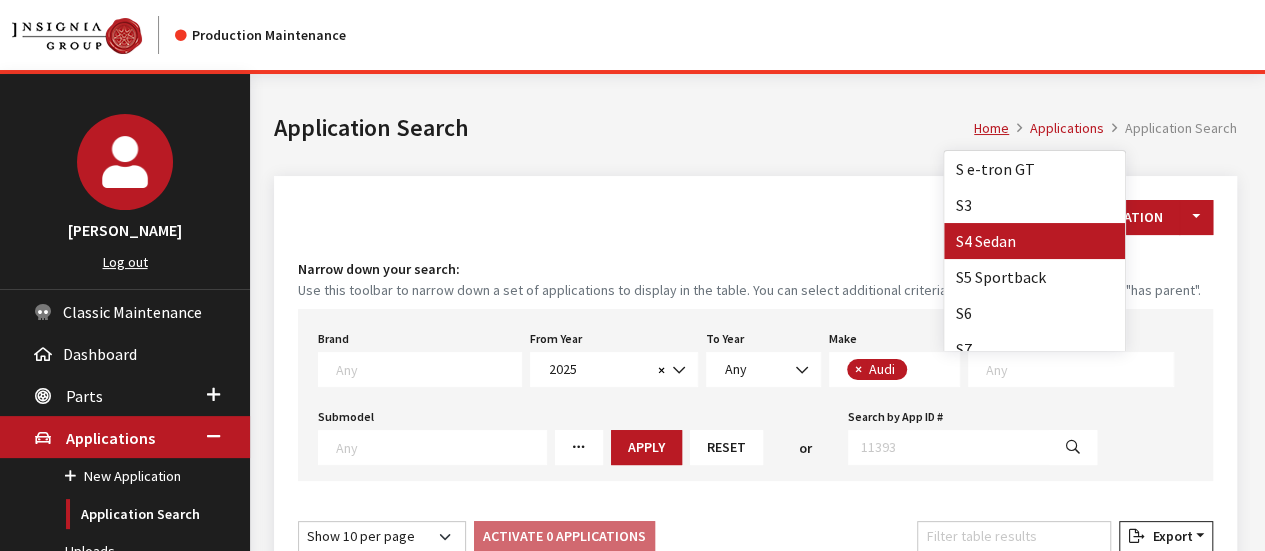 select on "645" 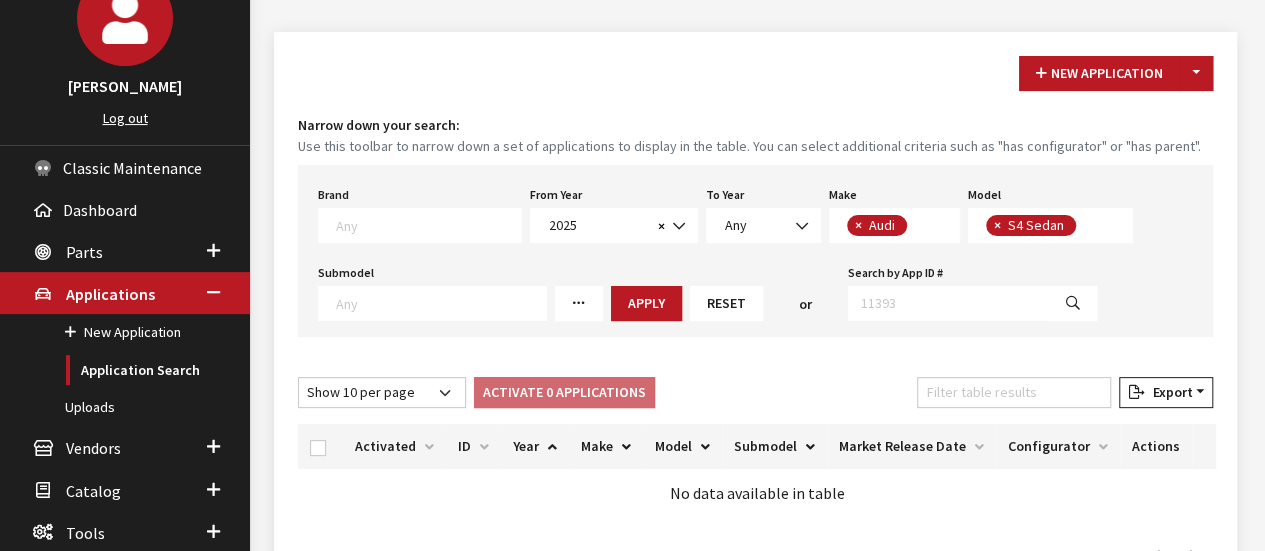 scroll, scrollTop: 275, scrollLeft: 0, axis: vertical 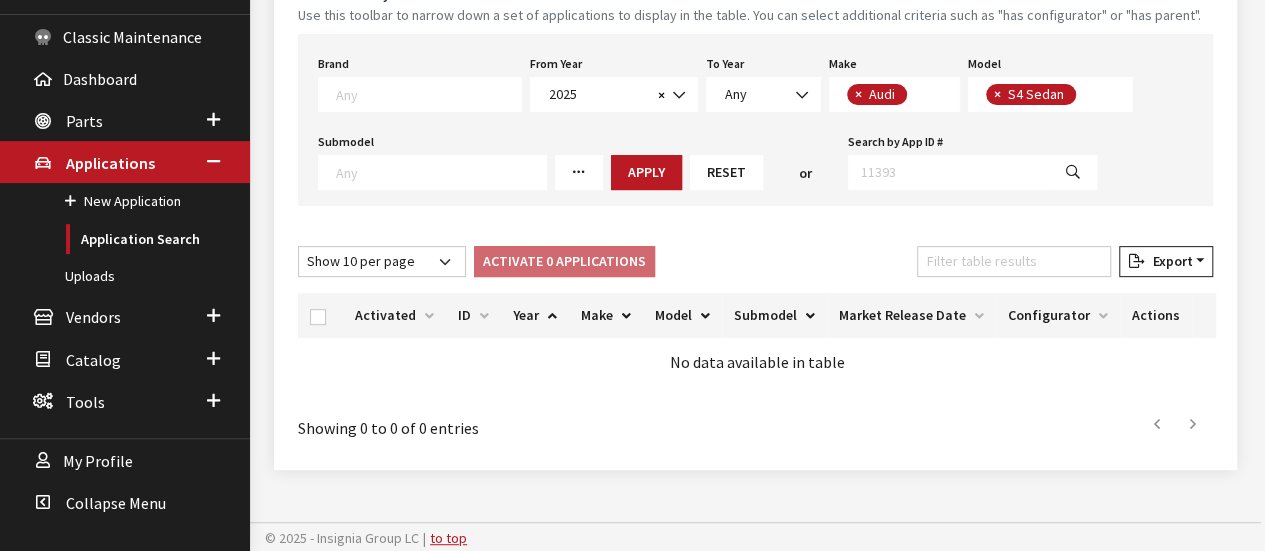 click on "Apply" at bounding box center [646, 172] 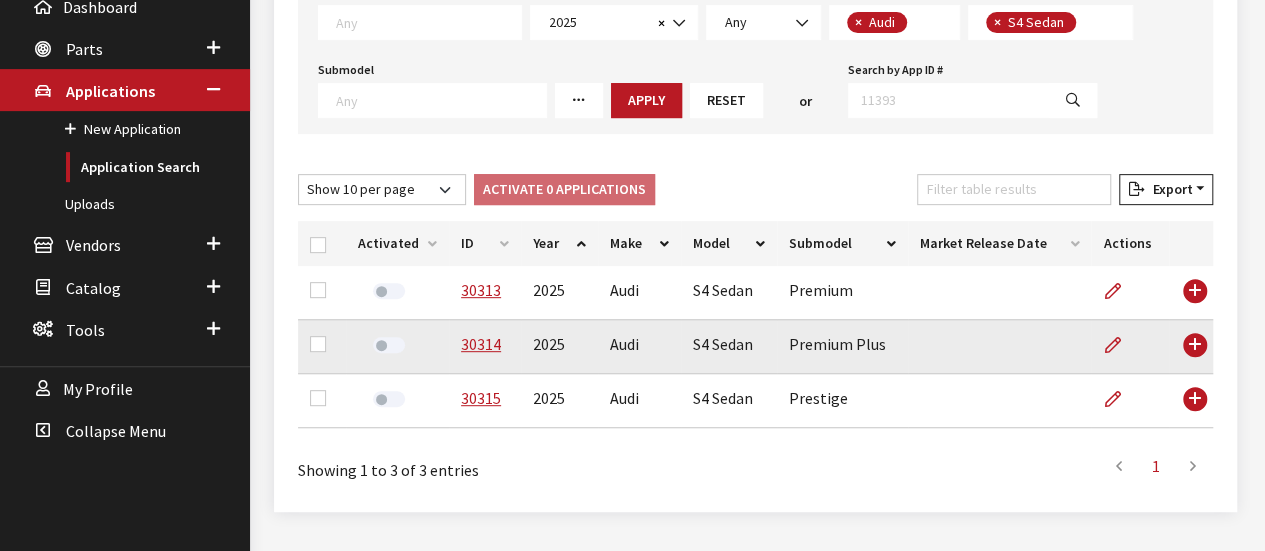 scroll, scrollTop: 390, scrollLeft: 0, axis: vertical 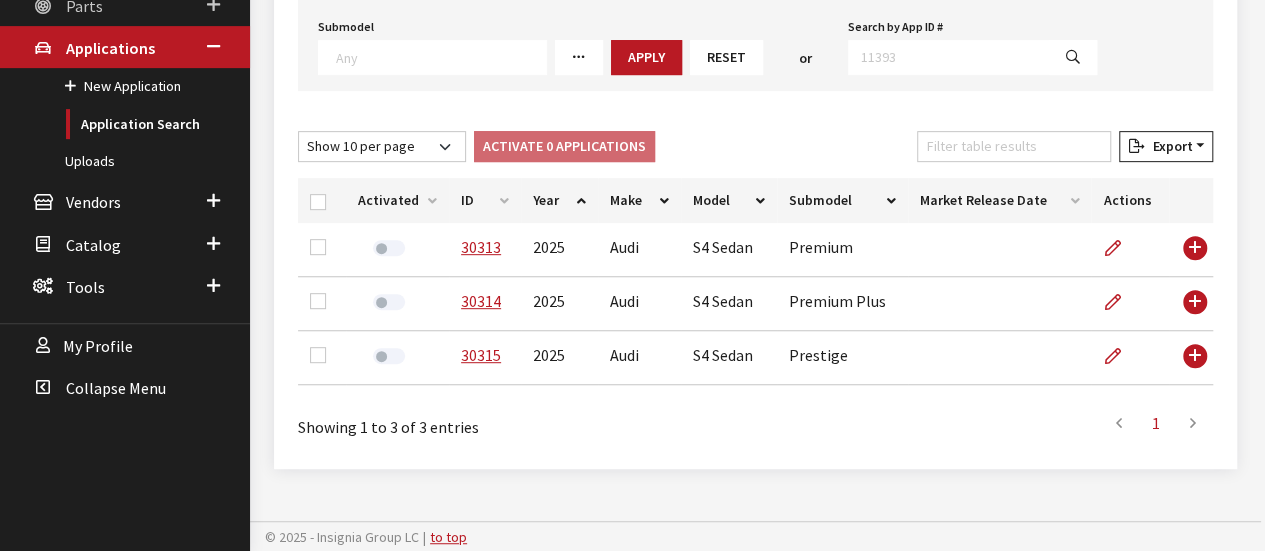 click on "Parts" at bounding box center (125, 5) 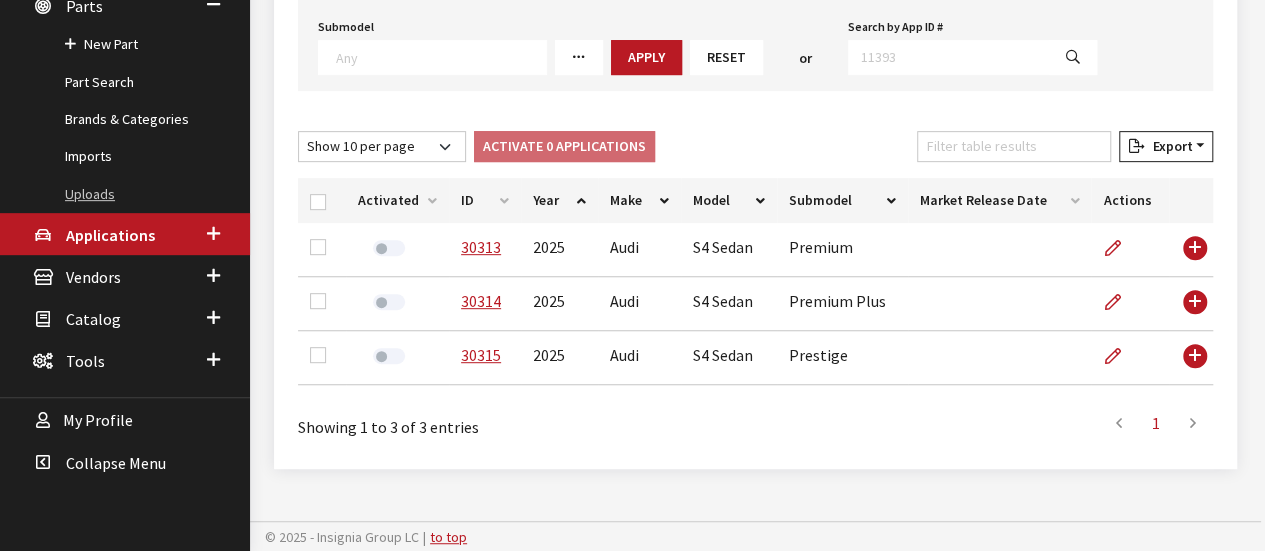 click on "Uploads" at bounding box center (125, 194) 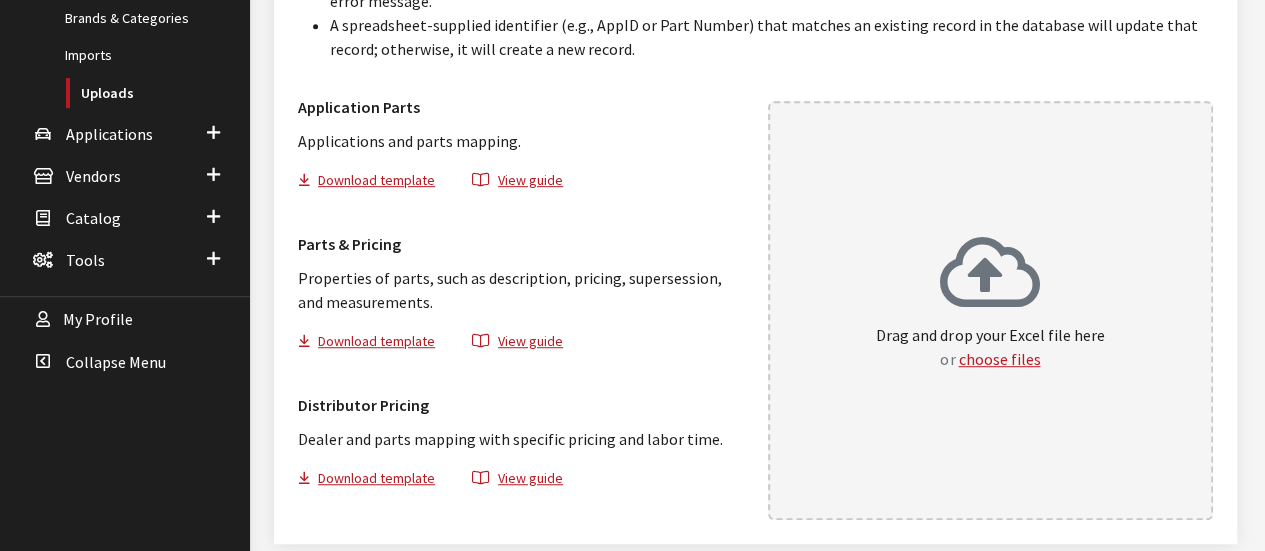scroll, scrollTop: 500, scrollLeft: 0, axis: vertical 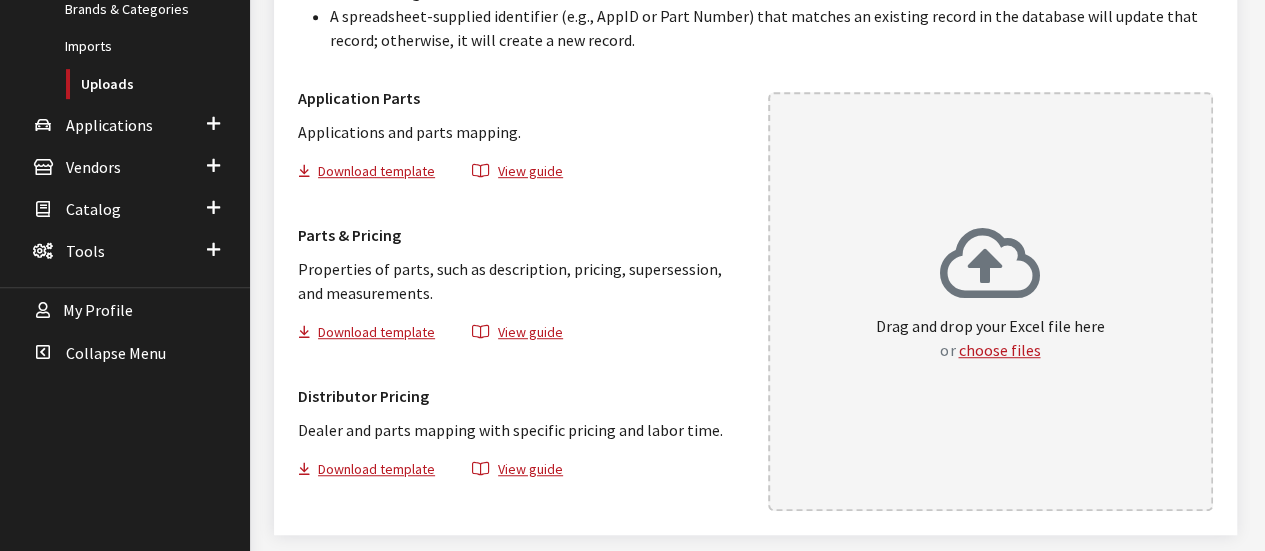 click on "Drag and drop your Excel file here
or
choose files" at bounding box center (990, 294) 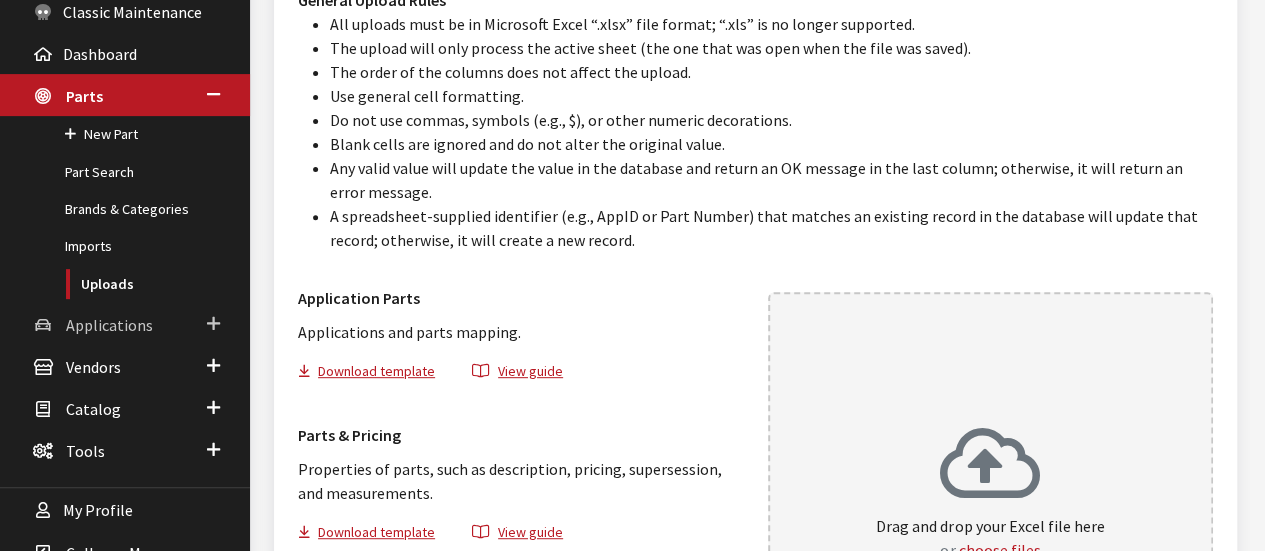 scroll, scrollTop: 300, scrollLeft: 0, axis: vertical 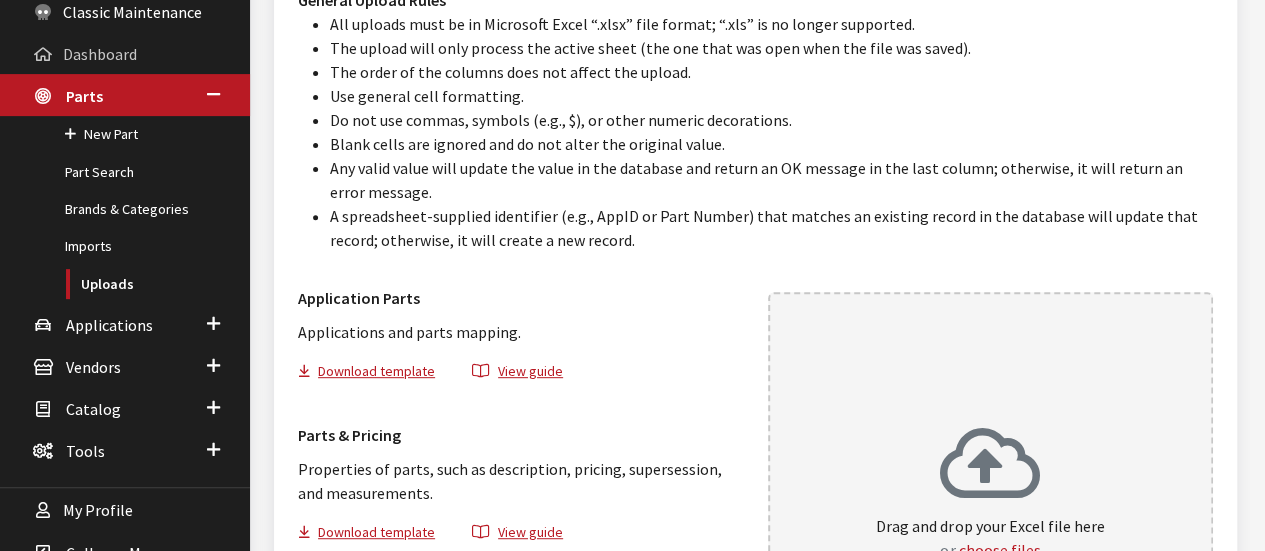 click on "Dashboard" at bounding box center (125, 53) 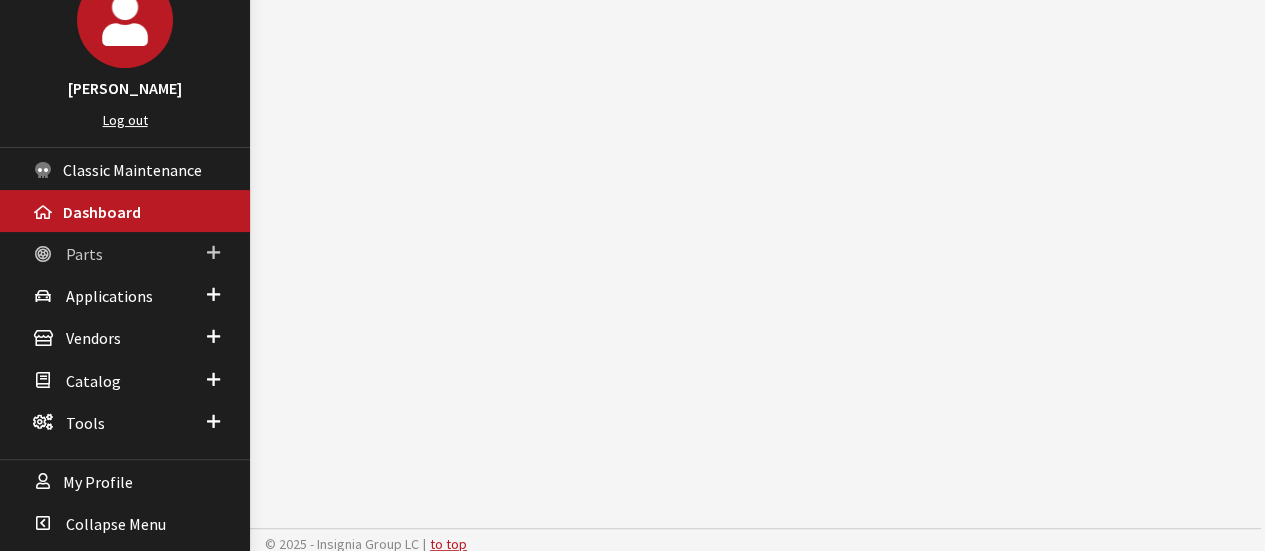 scroll, scrollTop: 144, scrollLeft: 0, axis: vertical 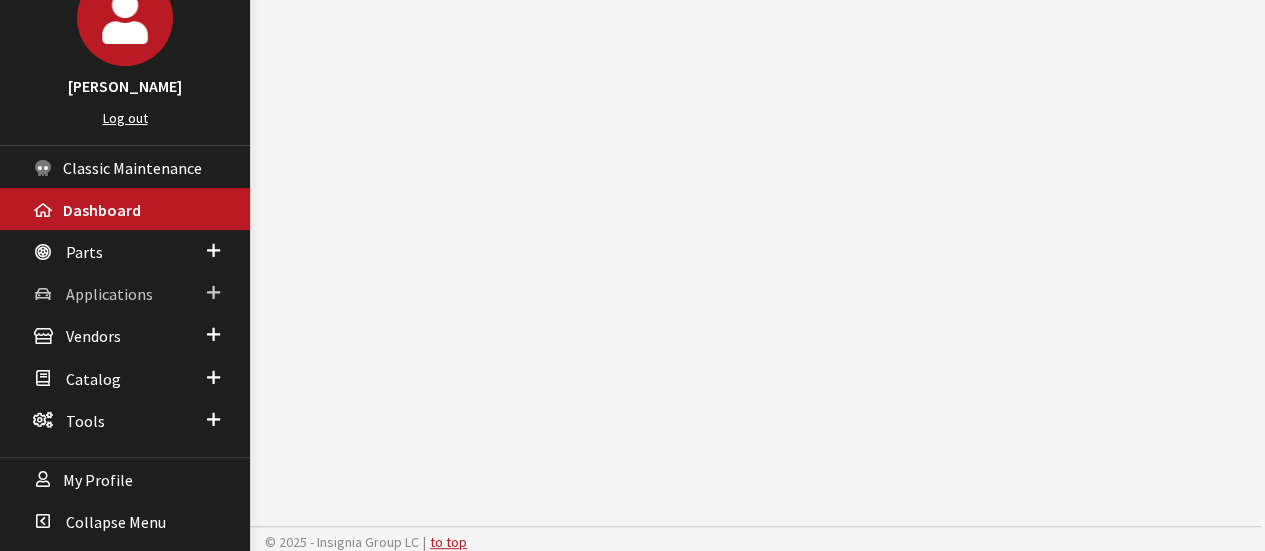 click on "Applications" at bounding box center [109, 294] 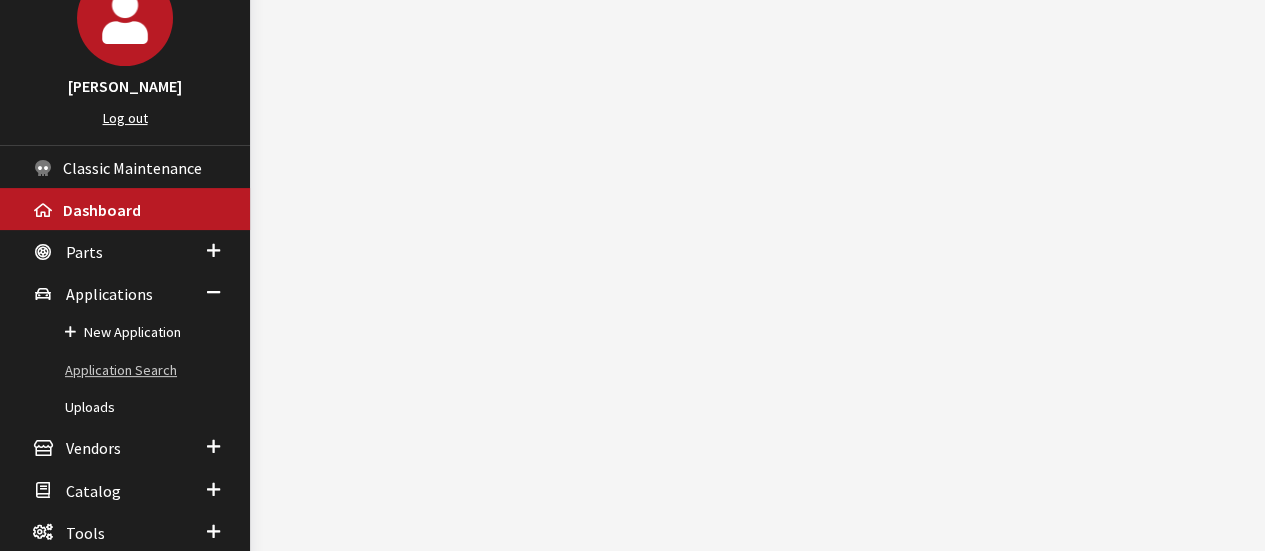 click on "Application Search" at bounding box center [125, 370] 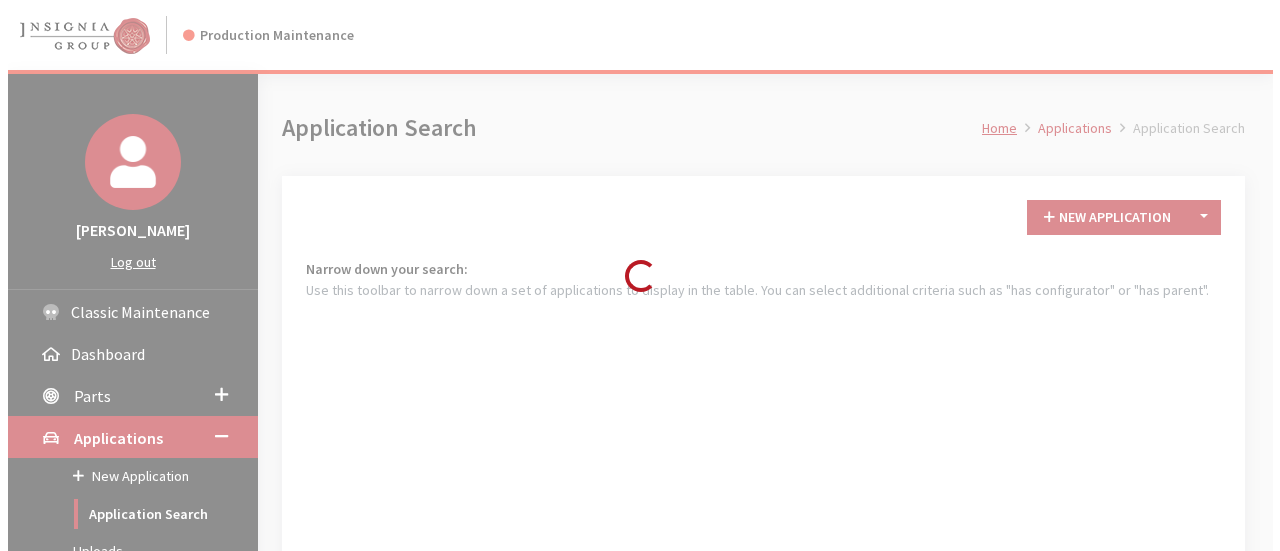 scroll, scrollTop: 0, scrollLeft: 0, axis: both 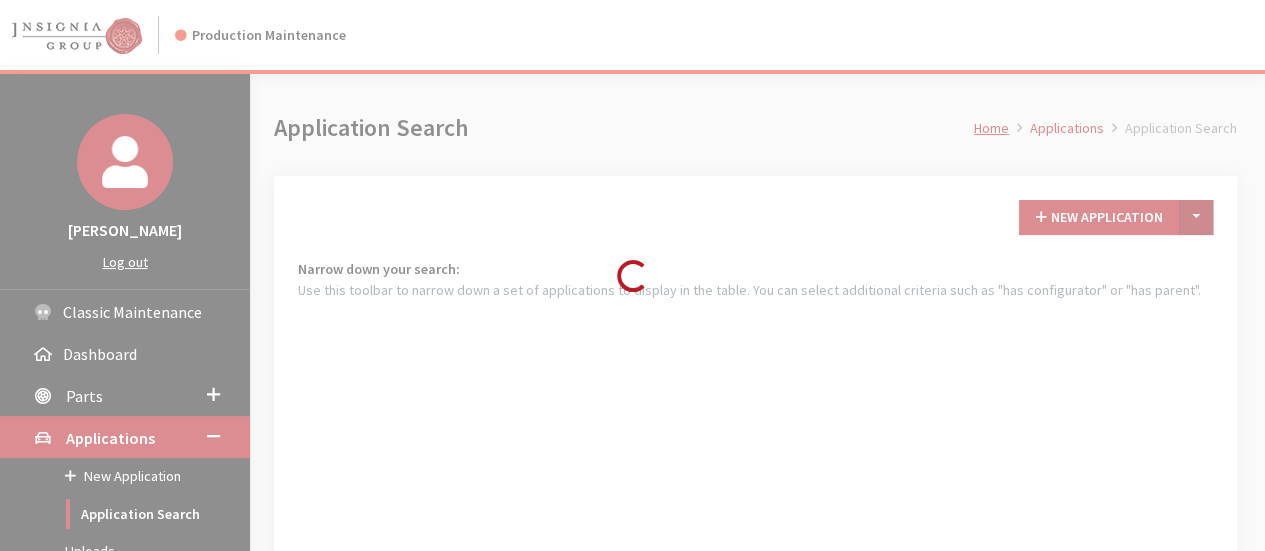 click on "Toggle Dropdown" at bounding box center [1196, 217] 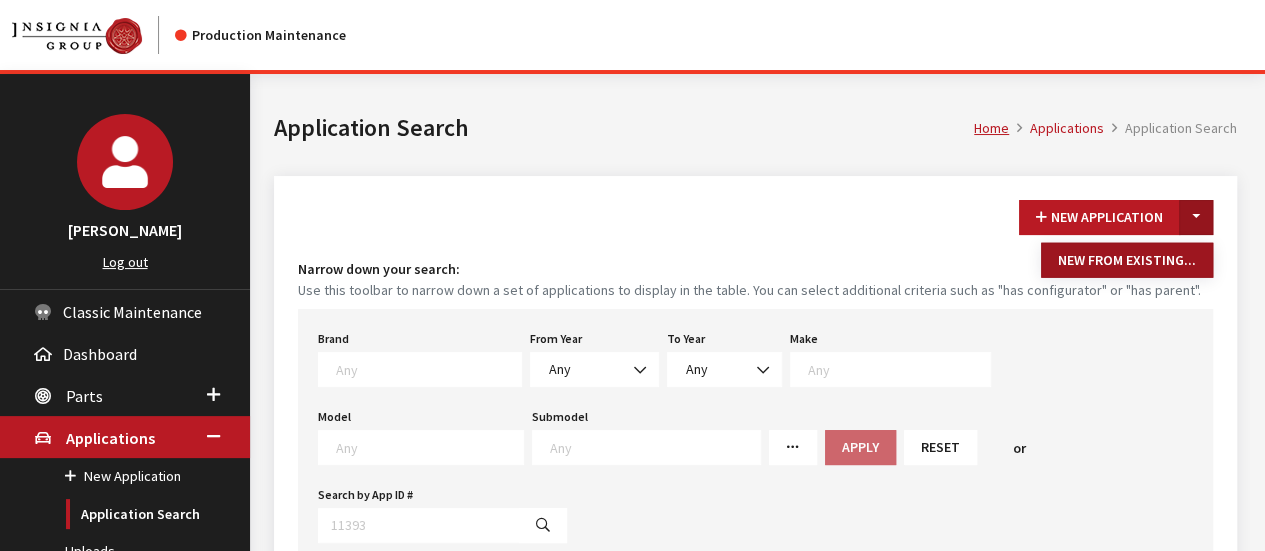 click on "New From Existing..." at bounding box center [1127, 260] 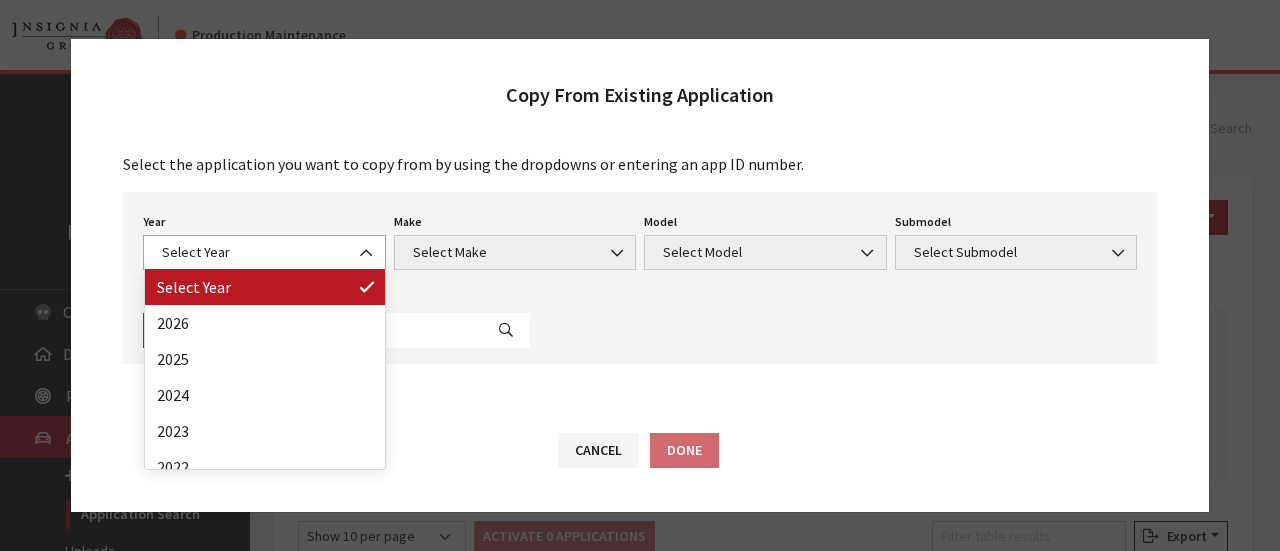 click on "Select Year" at bounding box center [264, 252] 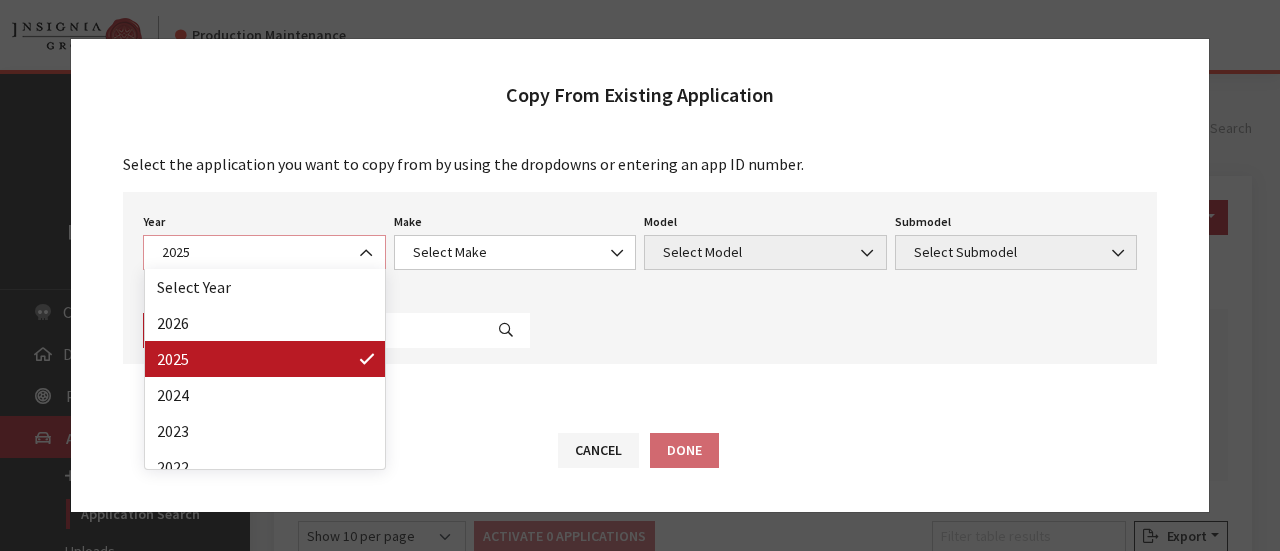 click on "2025" at bounding box center [264, 252] 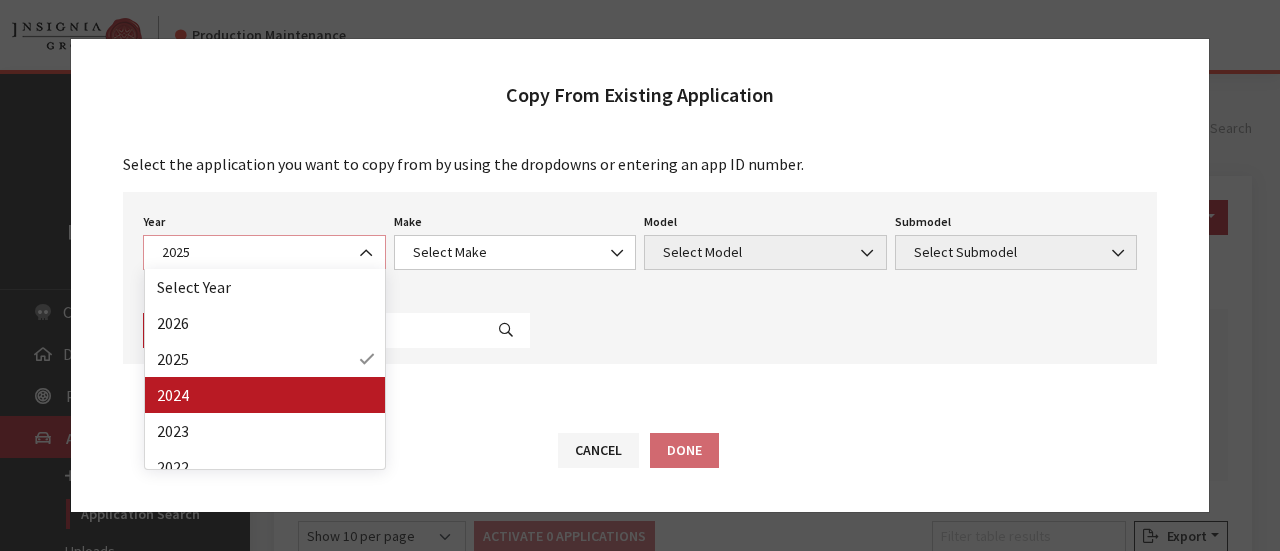 select on "42" 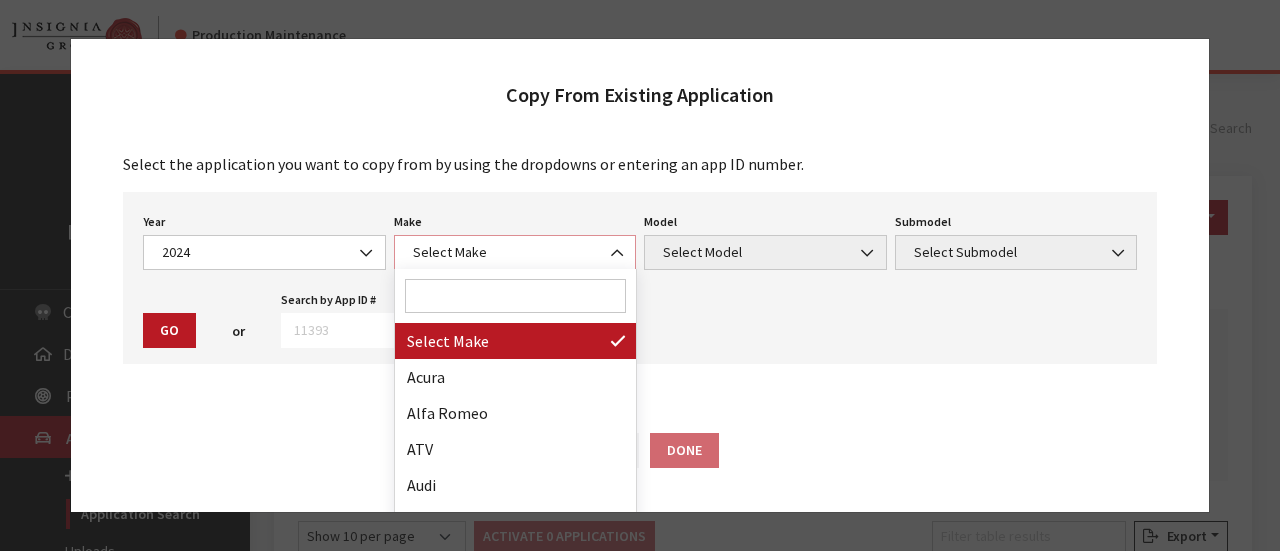 click on "Select Make" at bounding box center [515, 252] 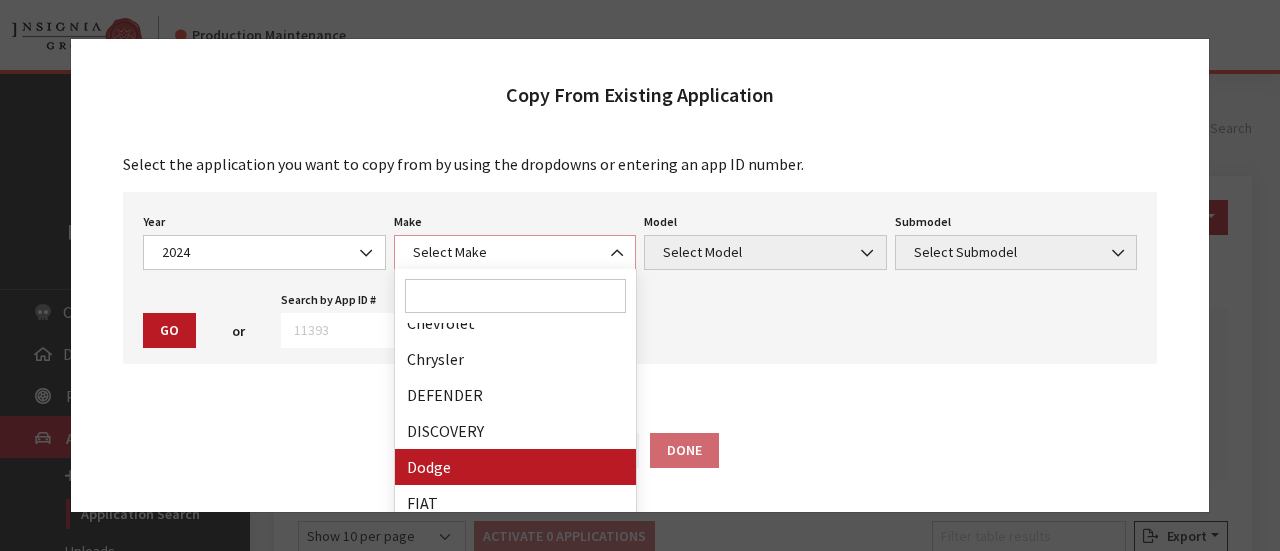 scroll, scrollTop: 500, scrollLeft: 0, axis: vertical 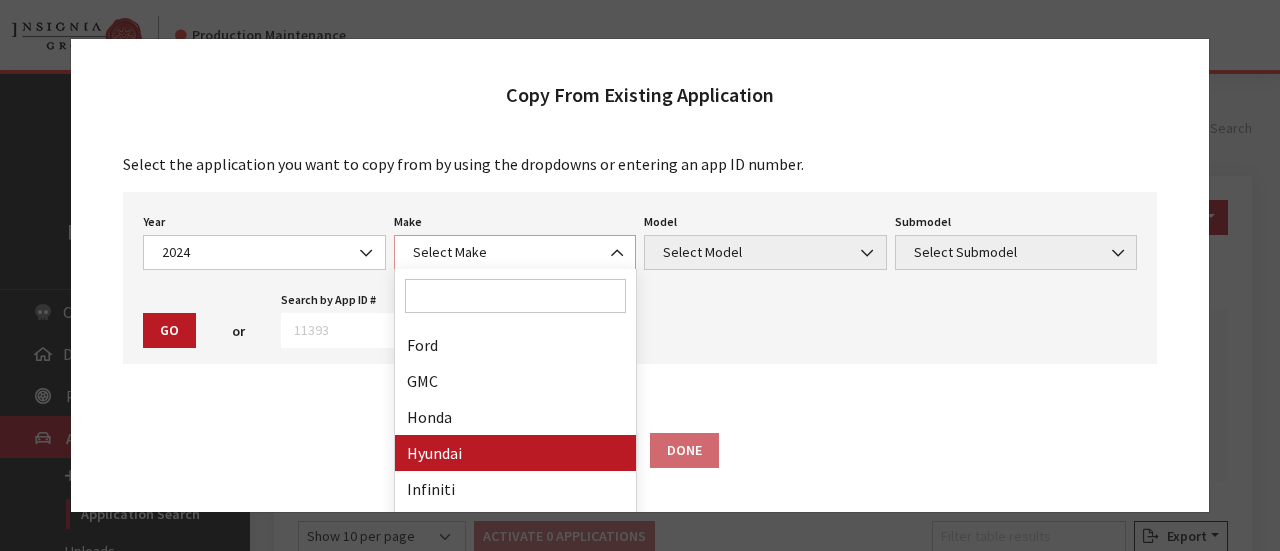 select on "30" 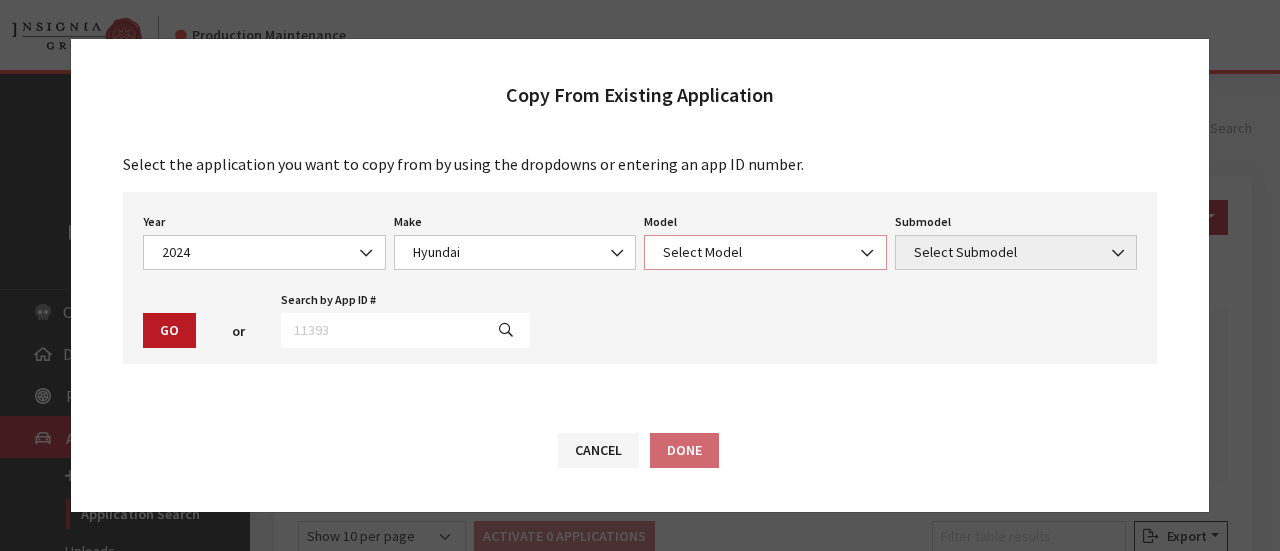 click on "Select Model" at bounding box center (765, 252) 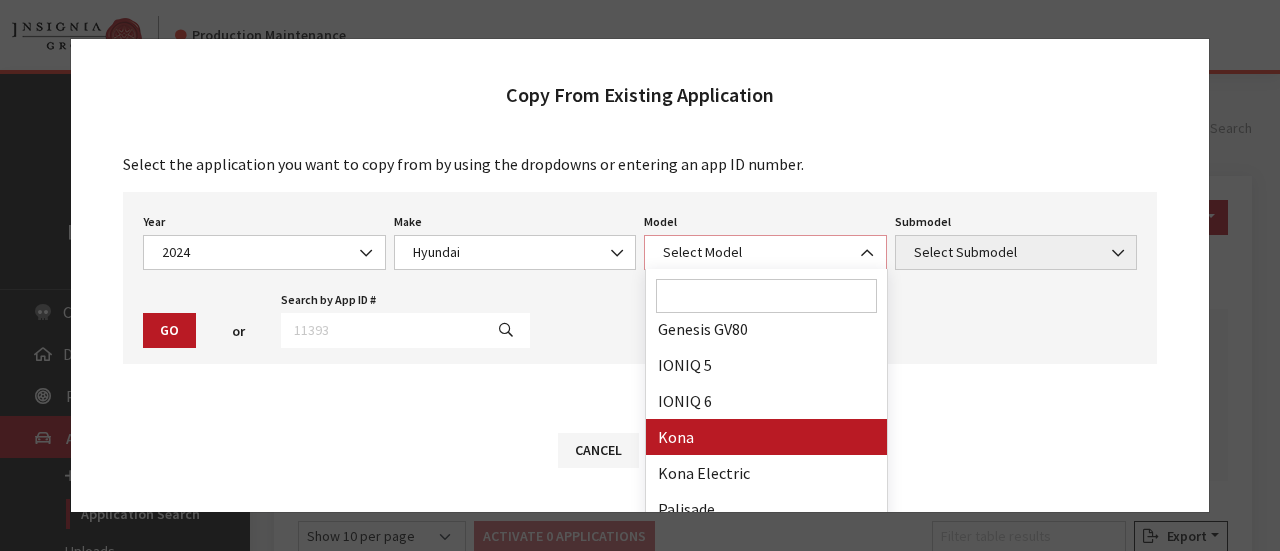 scroll, scrollTop: 300, scrollLeft: 0, axis: vertical 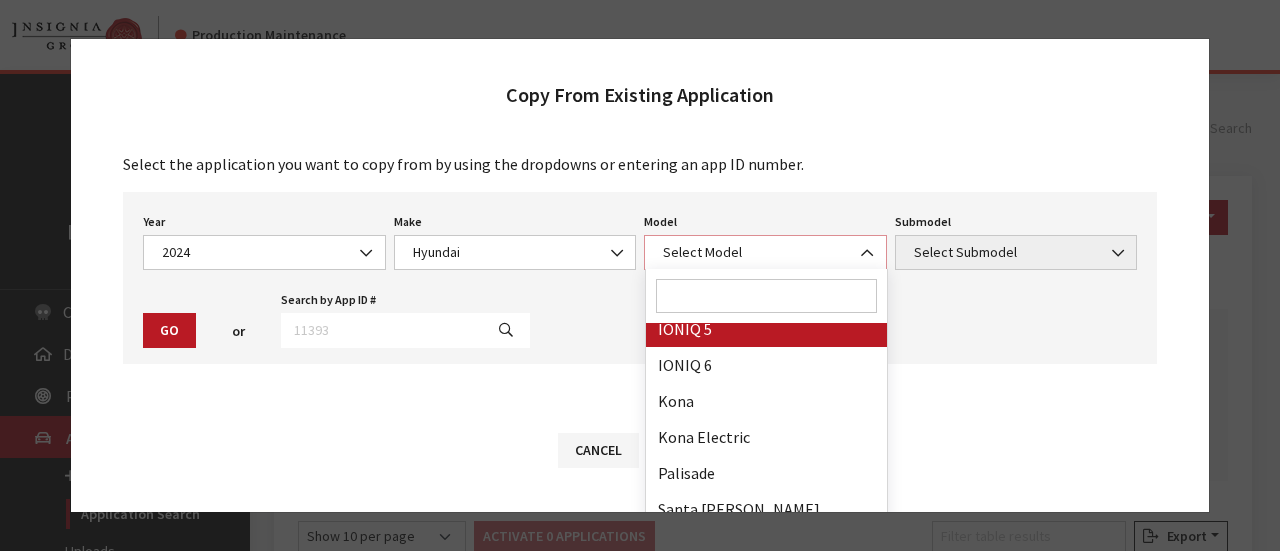 select on "1200" 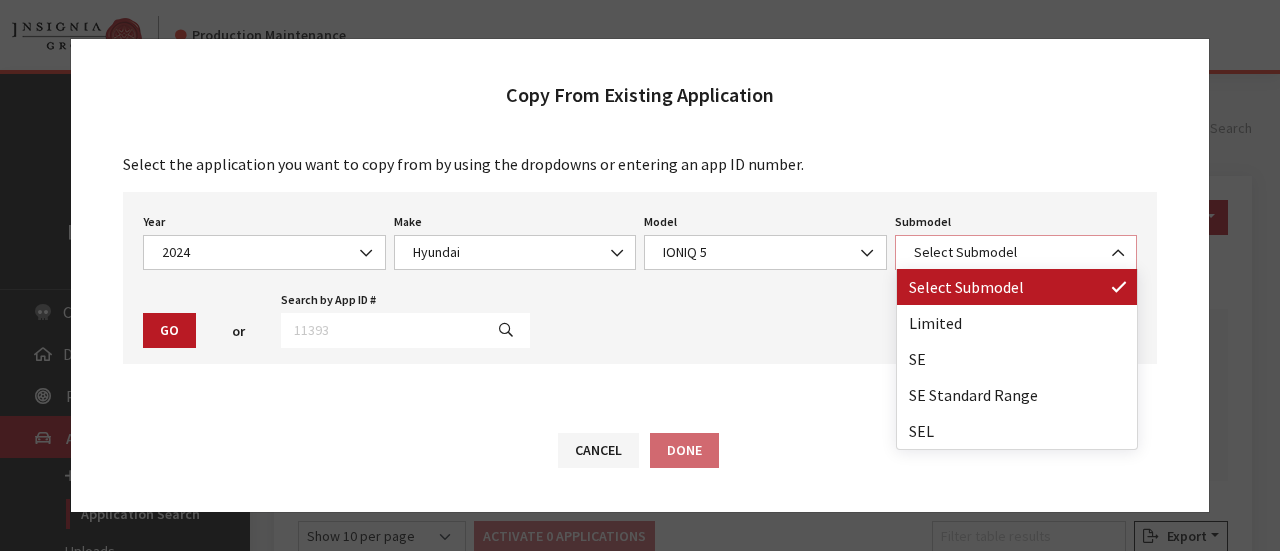 click on "Select Submodel" at bounding box center [1016, 252] 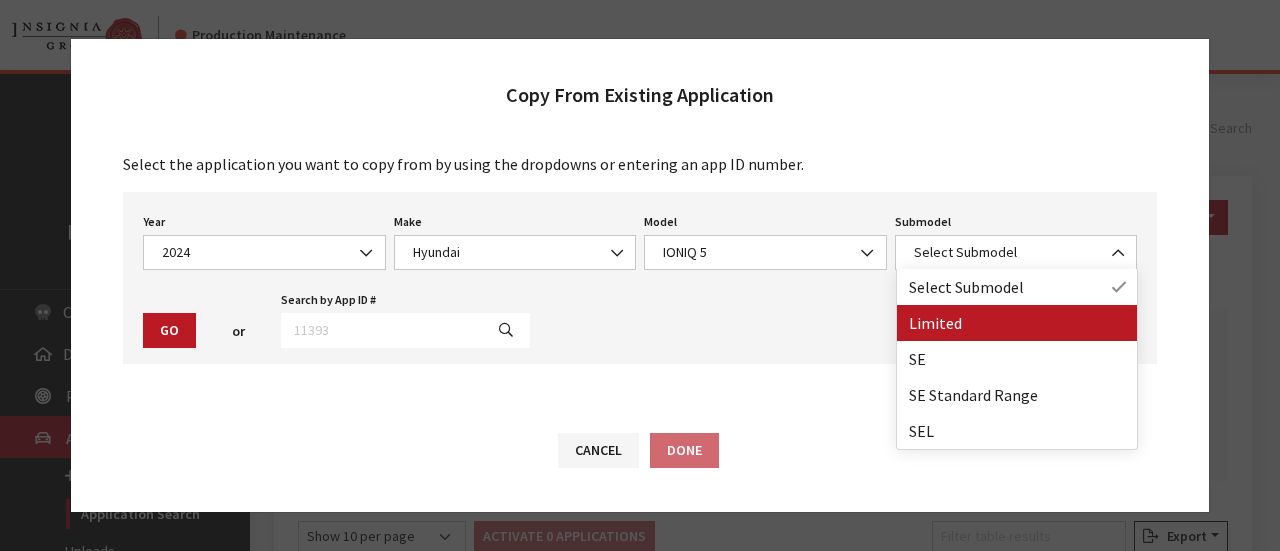 drag, startPoint x: 1014, startPoint y: 331, endPoint x: 538, endPoint y: 333, distance: 476.0042 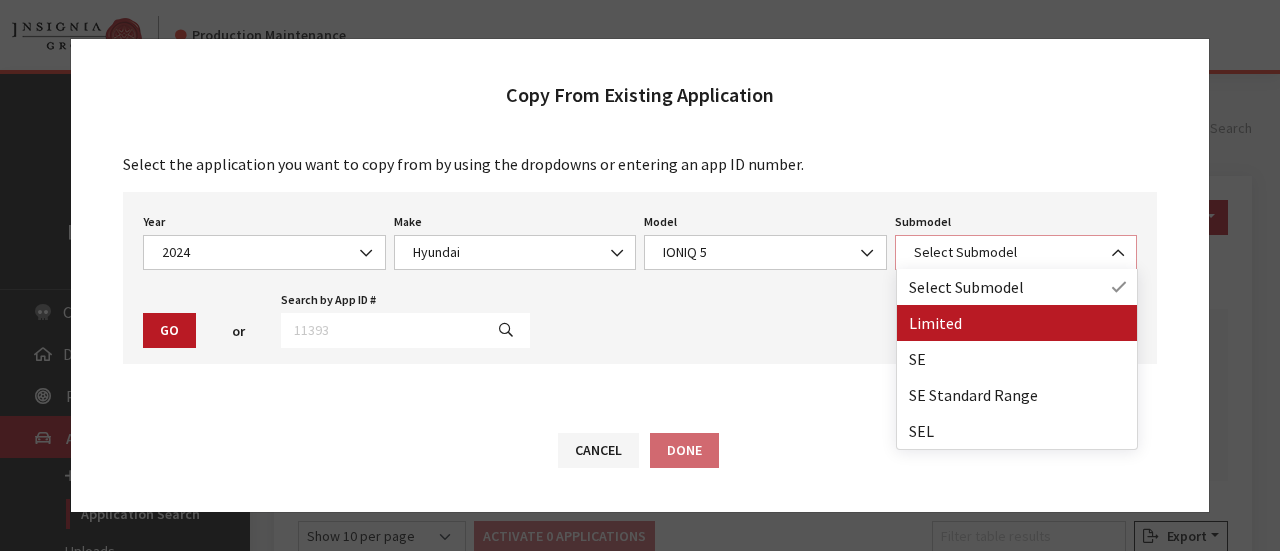 select on "118" 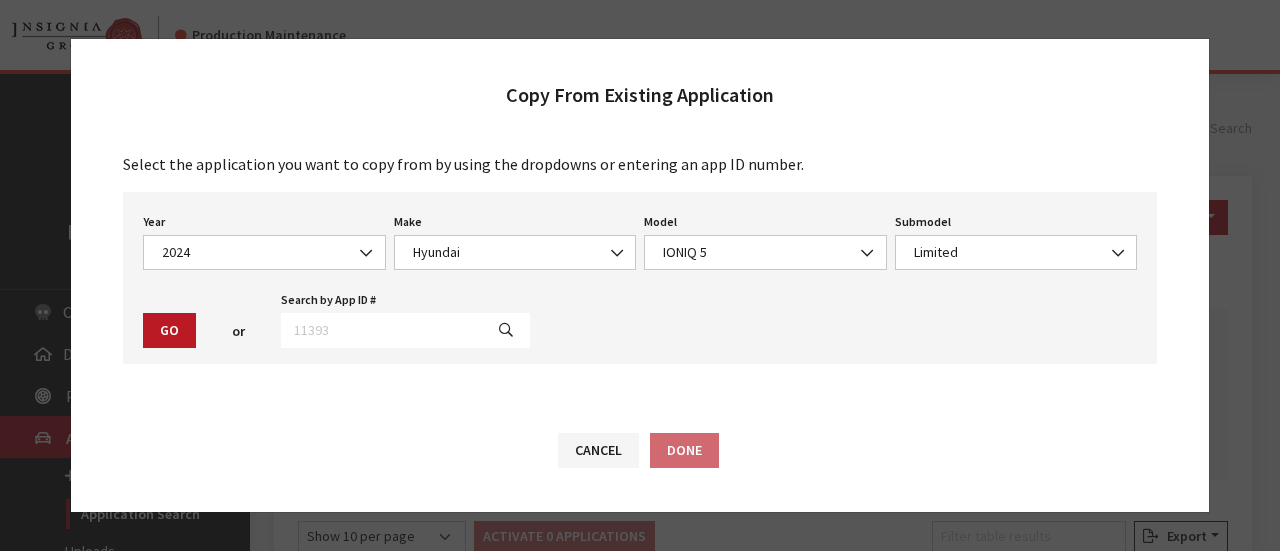 click on "Go" at bounding box center (169, 330) 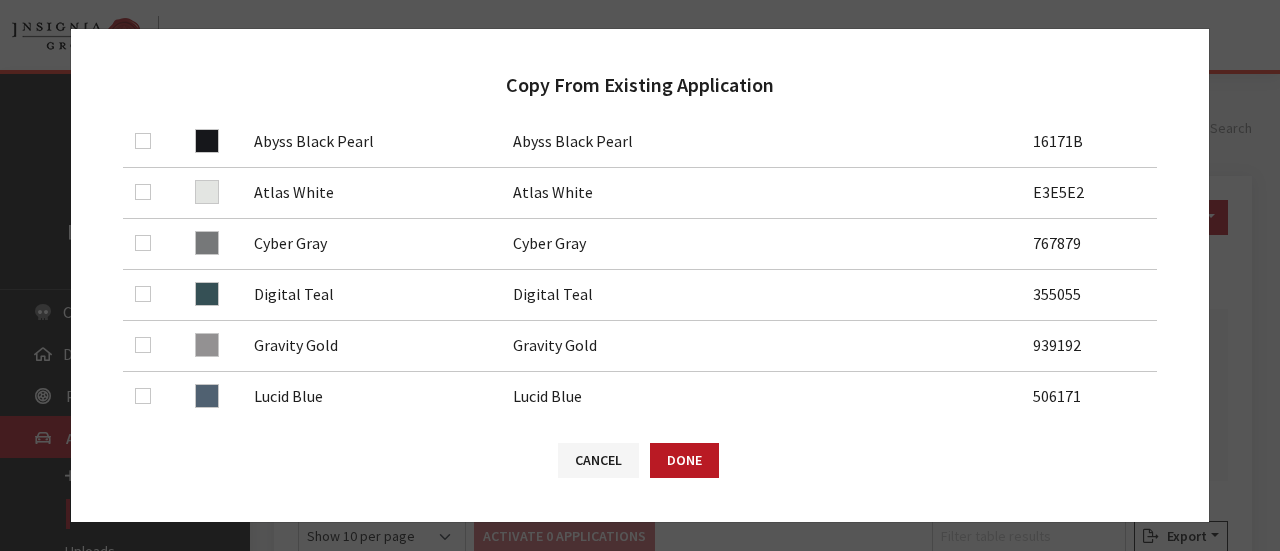 scroll, scrollTop: 400, scrollLeft: 0, axis: vertical 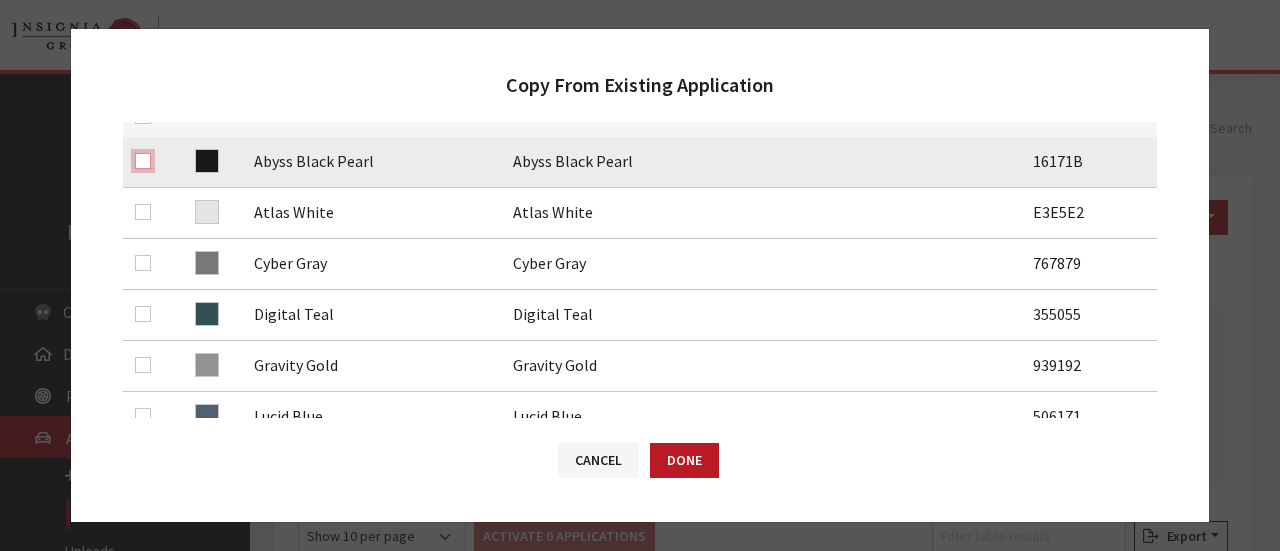 click at bounding box center [143, 161] 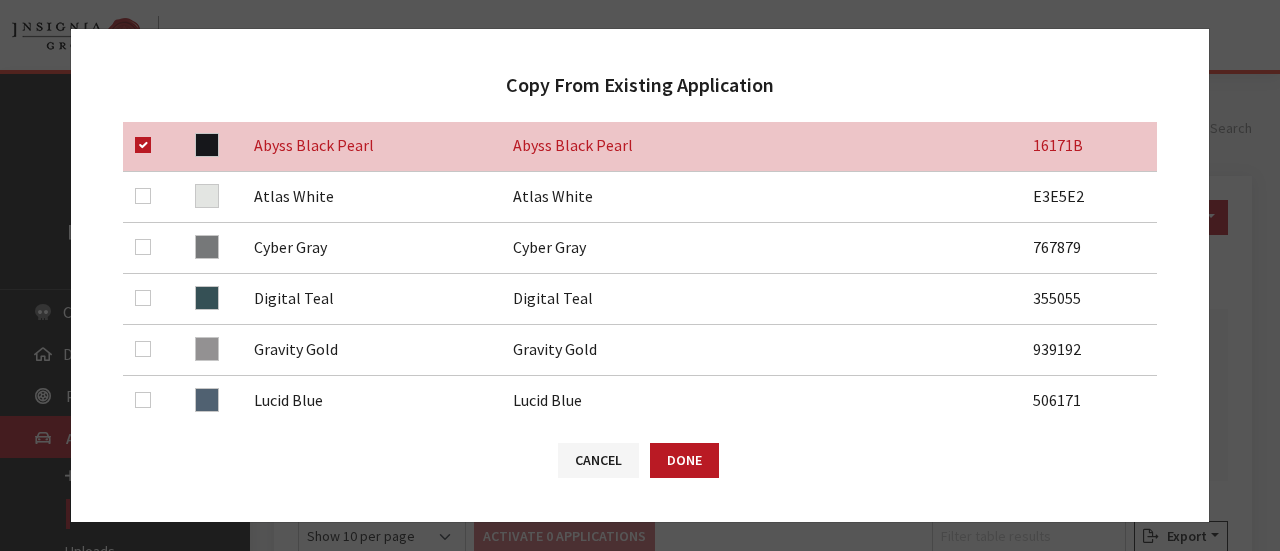scroll, scrollTop: 300, scrollLeft: 0, axis: vertical 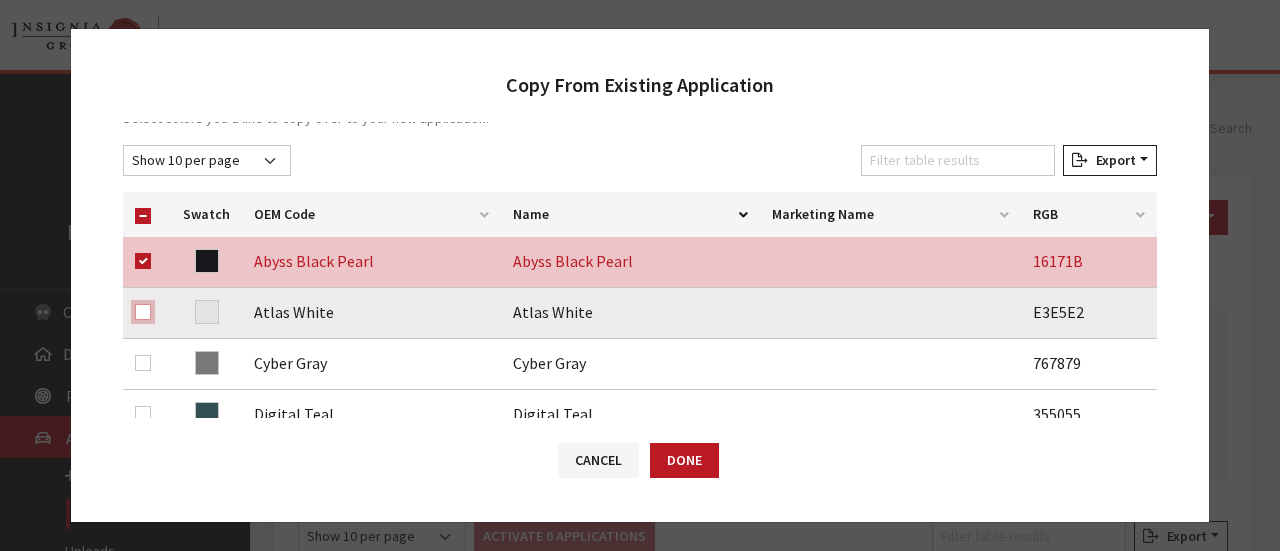 click at bounding box center [143, 312] 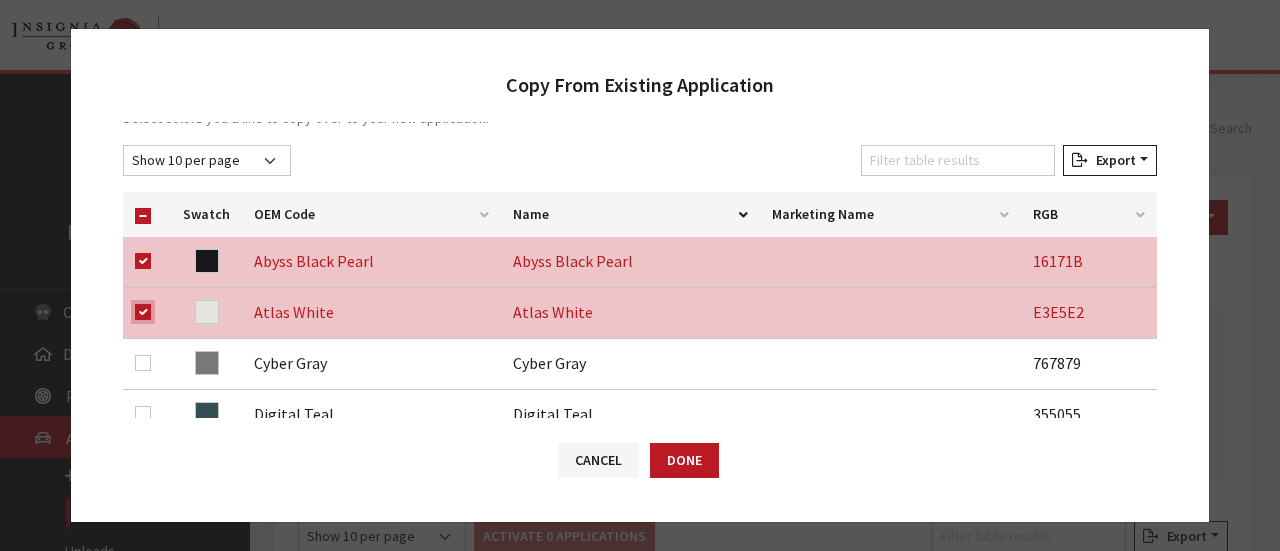 click at bounding box center (143, 312) 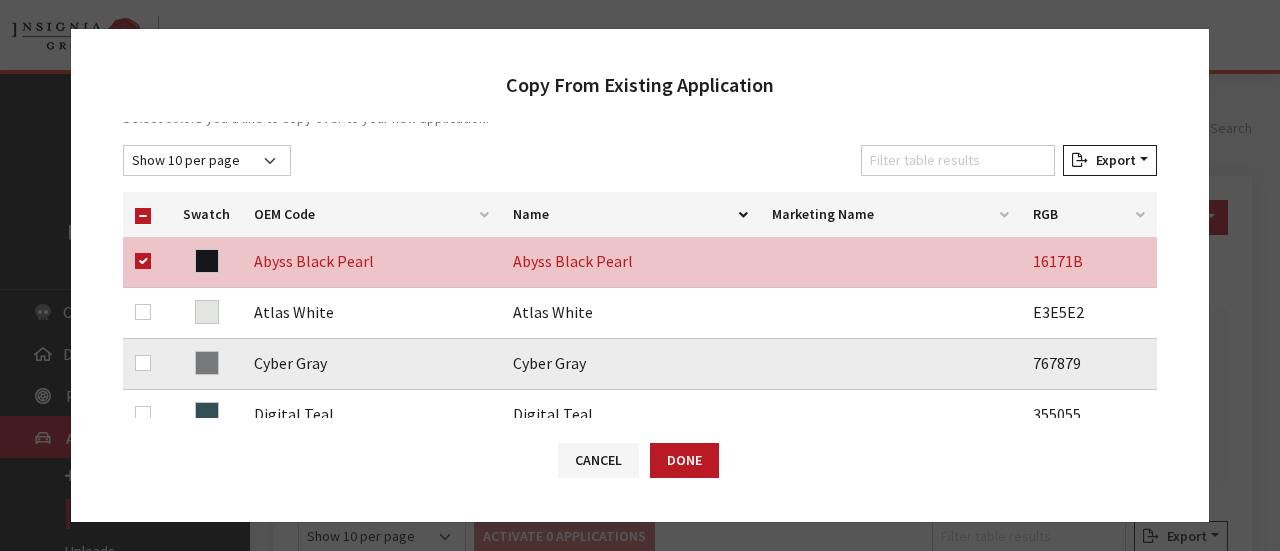 click at bounding box center [147, 364] 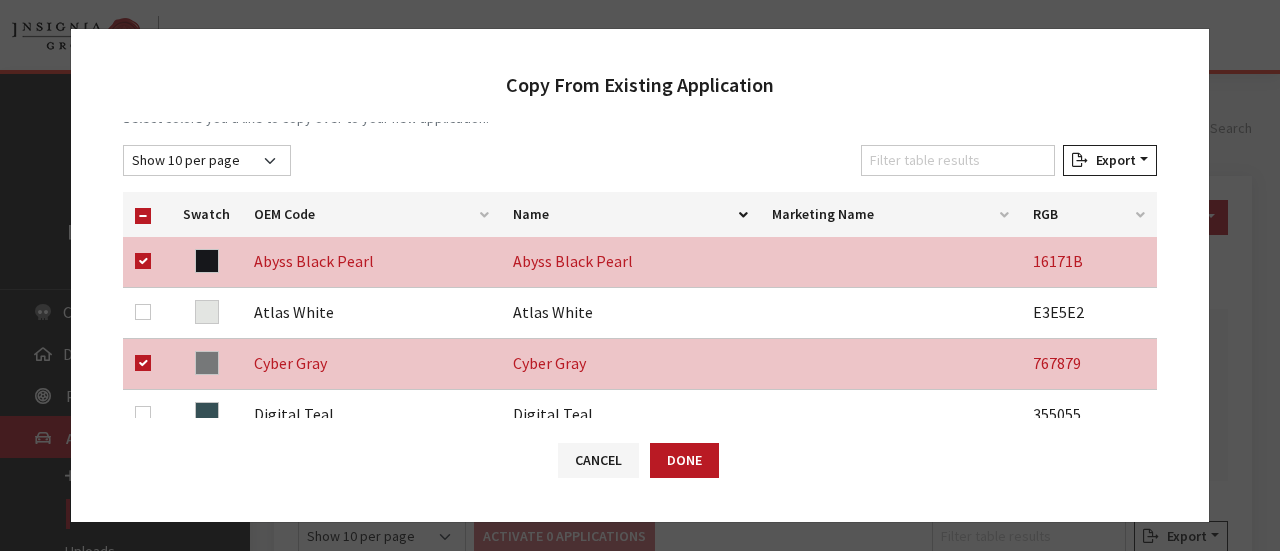 scroll, scrollTop: 400, scrollLeft: 0, axis: vertical 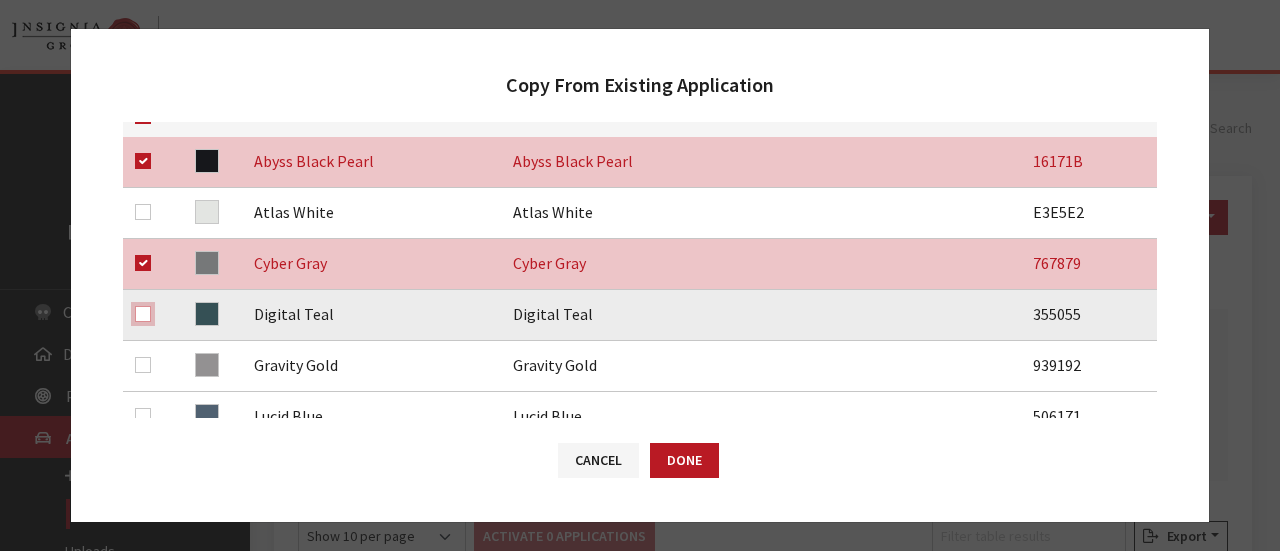 click at bounding box center [143, 314] 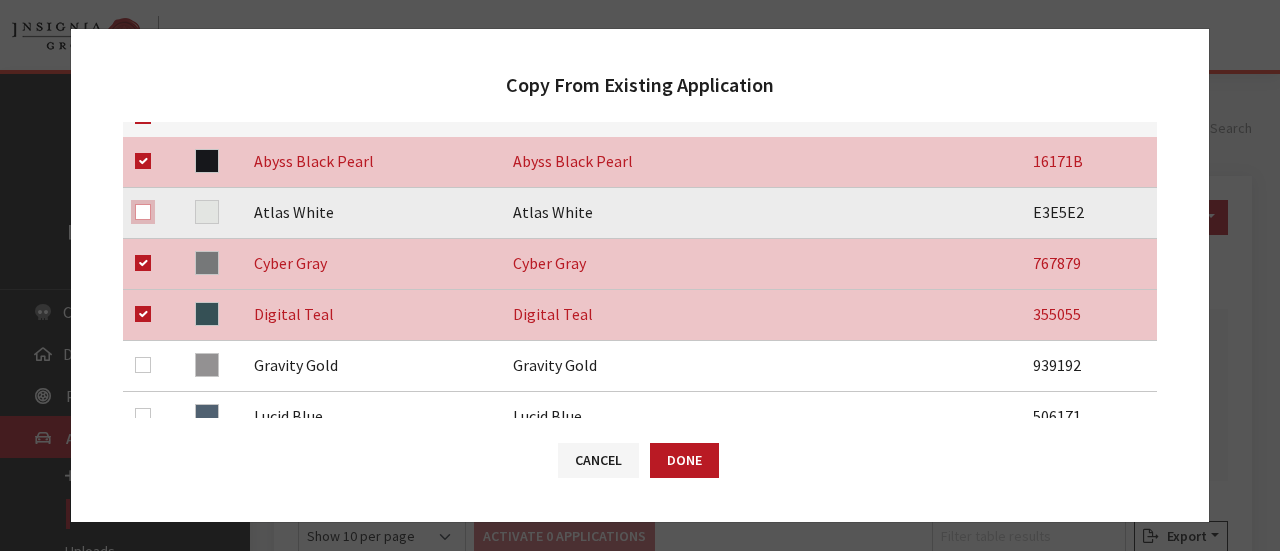 click at bounding box center (143, 212) 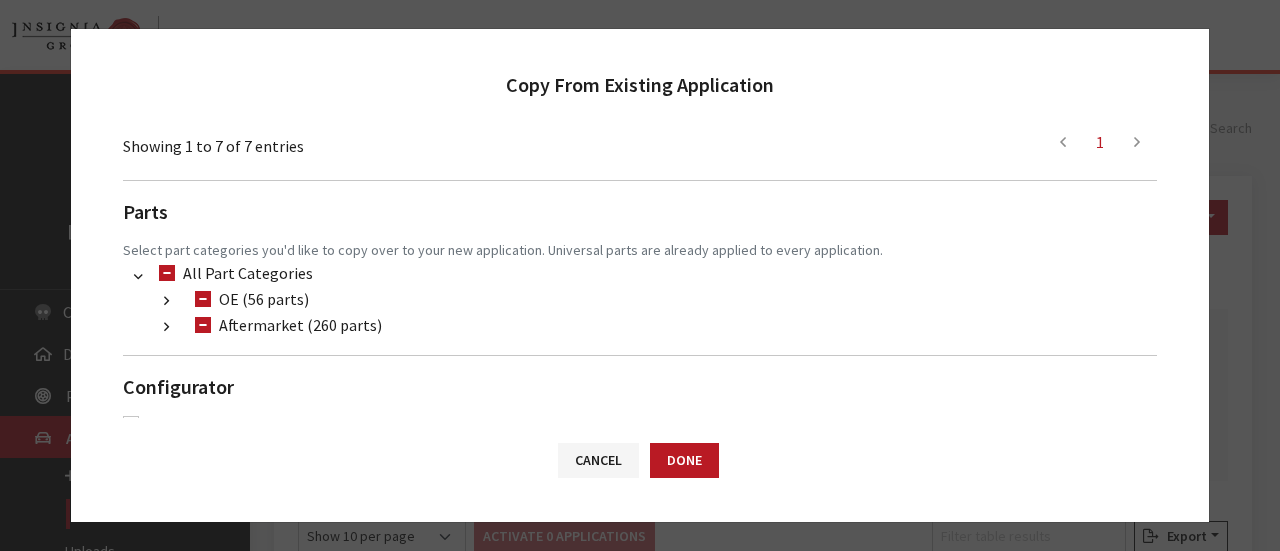 scroll, scrollTop: 822, scrollLeft: 0, axis: vertical 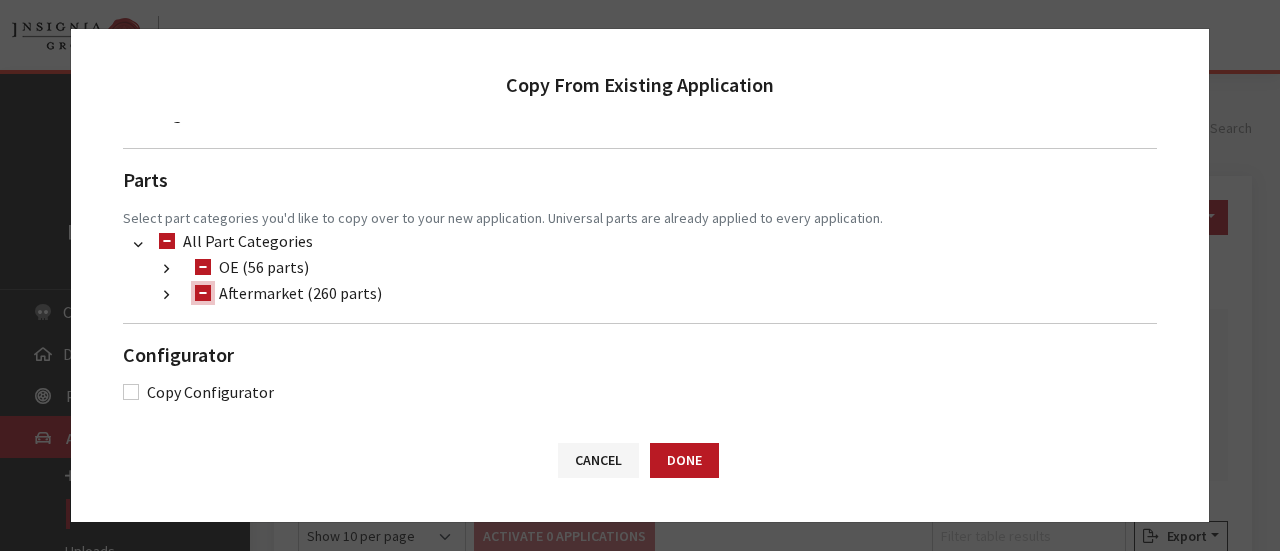 click on "Aftermarket (260 parts)" at bounding box center [203, 293] 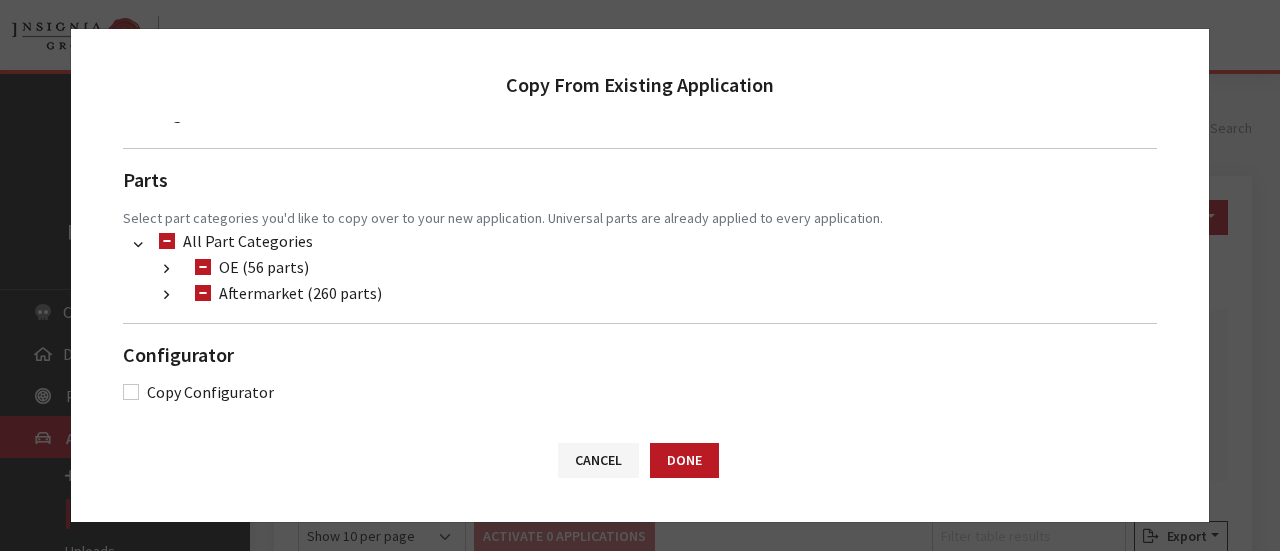 click at bounding box center (166, 296) 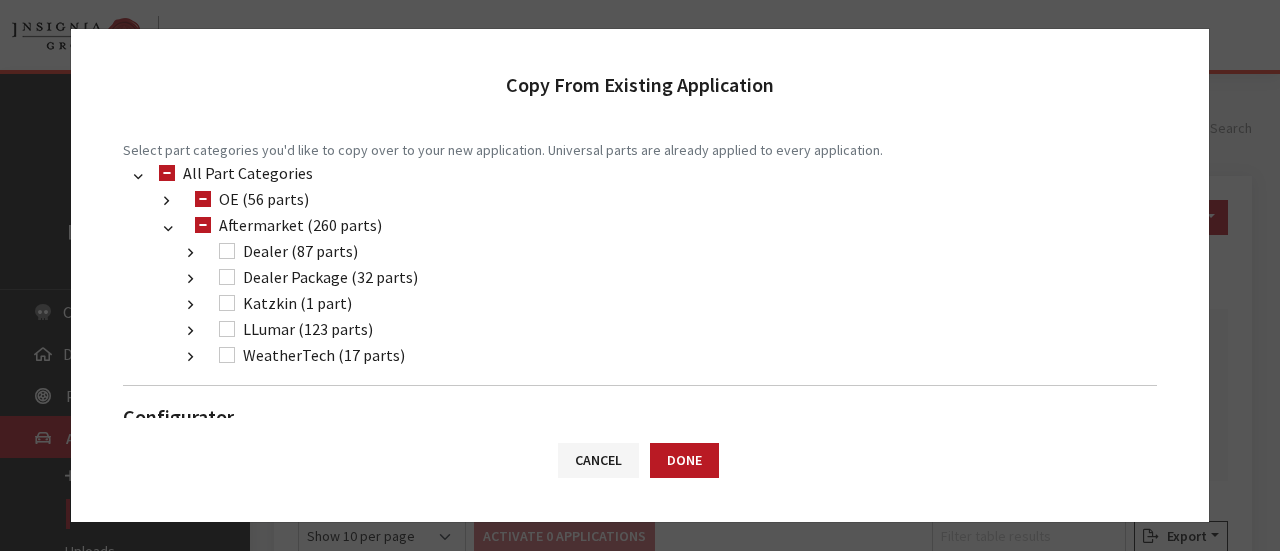 scroll, scrollTop: 922, scrollLeft: 0, axis: vertical 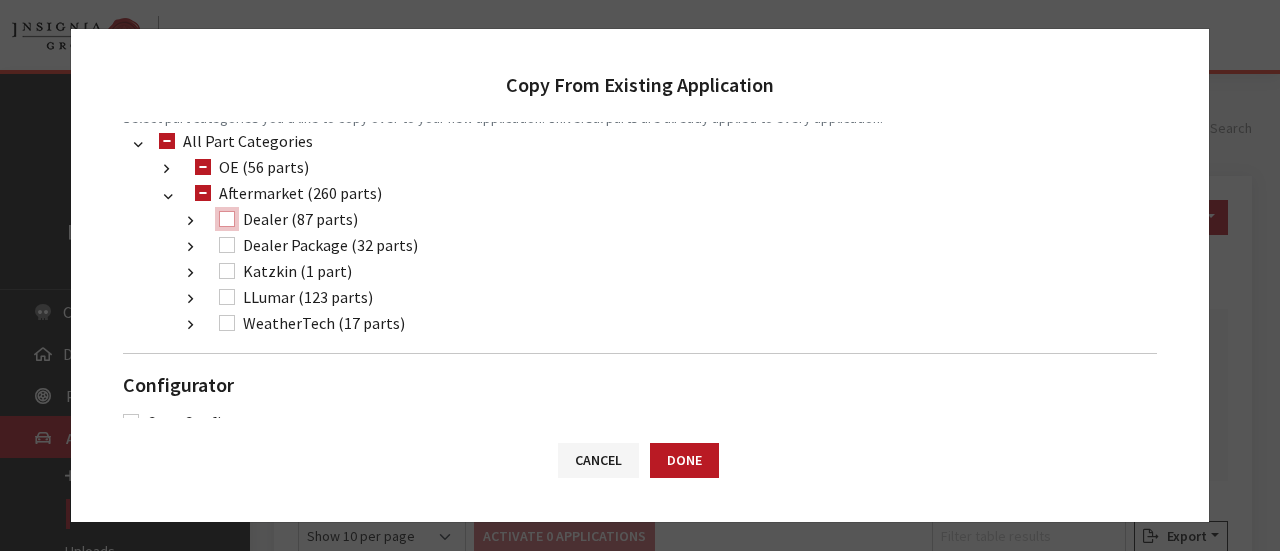 click on "Dealer (87 parts)" at bounding box center (227, 219) 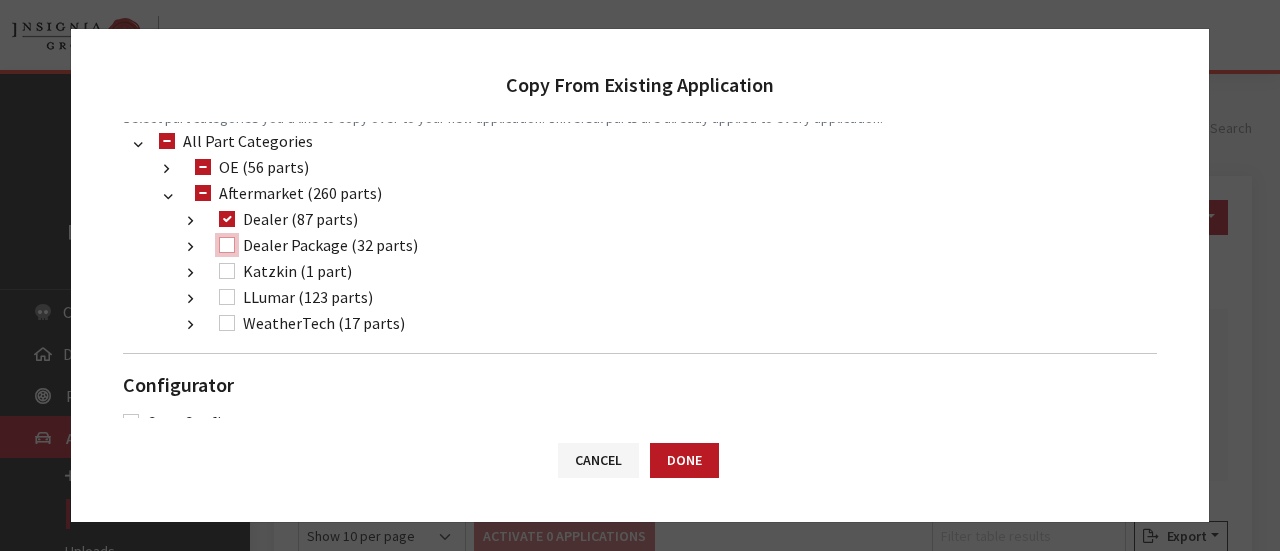 drag, startPoint x: 226, startPoint y: 237, endPoint x: 228, endPoint y: 268, distance: 31.06445 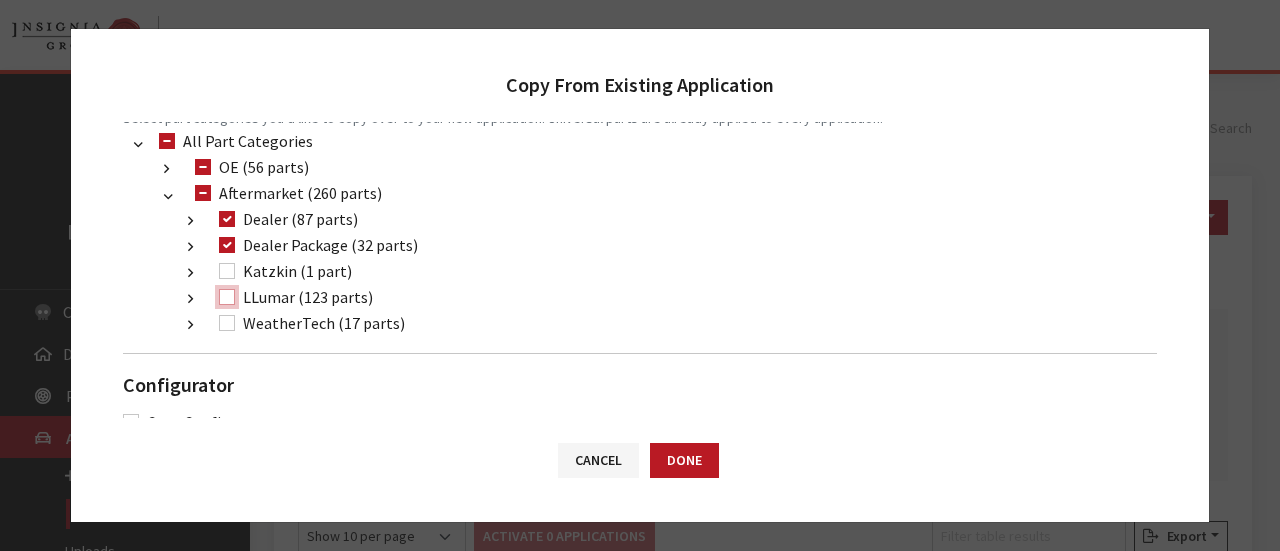 click on "LLumar (123 parts)" at bounding box center [227, 297] 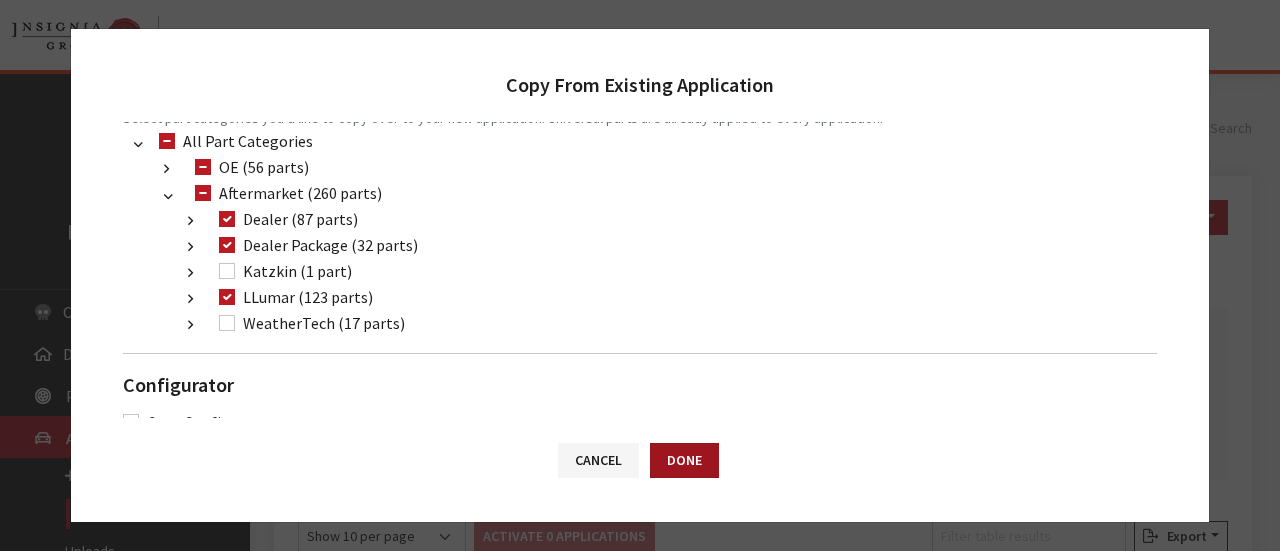 click on "Done" at bounding box center (684, 460) 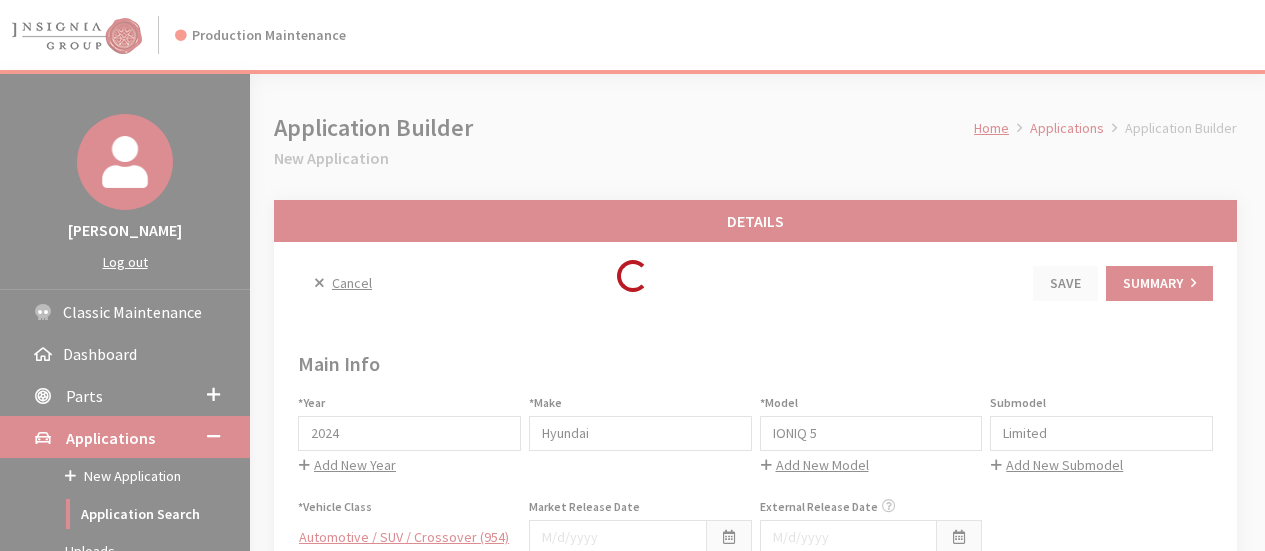 scroll, scrollTop: 0, scrollLeft: 0, axis: both 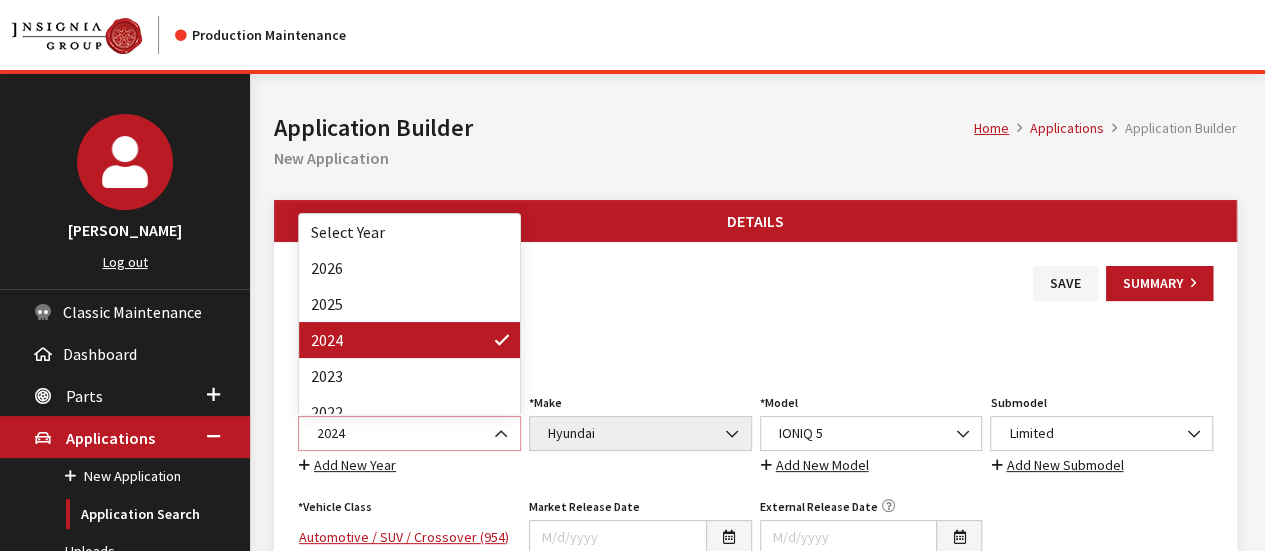 click at bounding box center [503, 434] 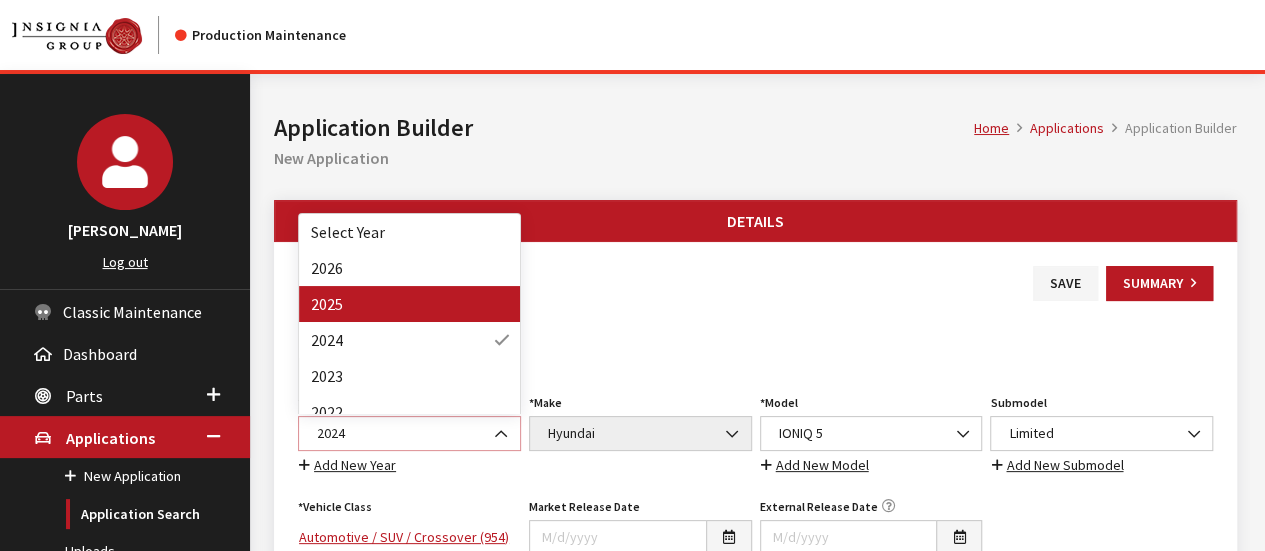 select on "43" 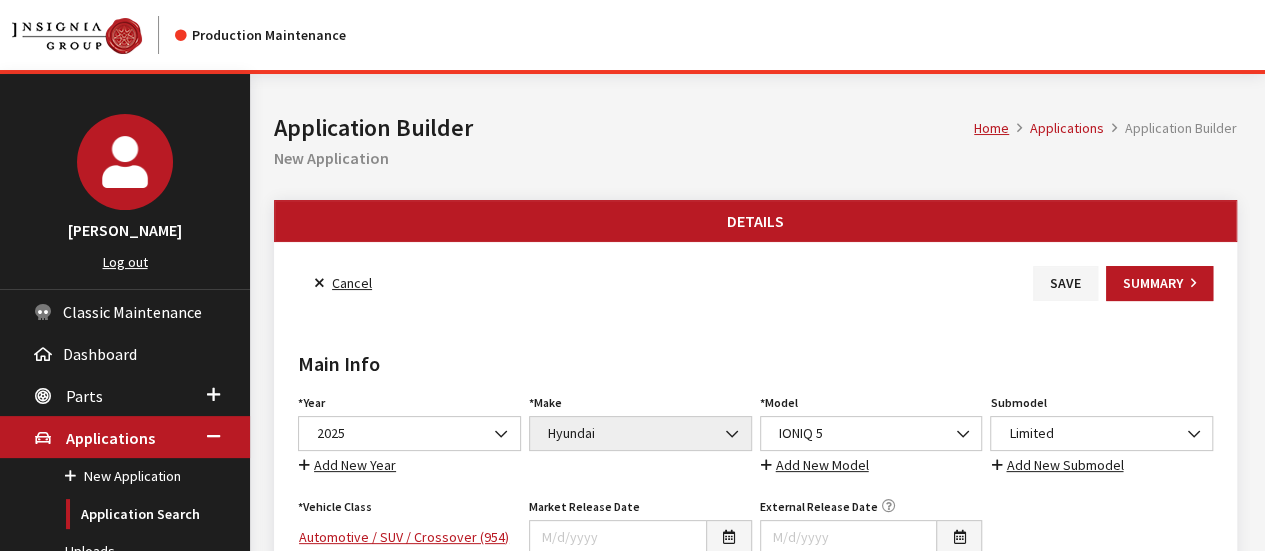 click on "Submodel
Select Submodel
#PinkBeetle
(E36) 2.5 Roadster
(E36) 2.8 Coupe
(E36) 2.8 Roadster
(E36) 3.0 Coupe
(E36) 3.0 Roadster
(E36) 3.2 M Coupe
(E36) 3.2 M Roadster
(E38) 740i Sedan
(E38) 740il Sedan
(E38) 750il Sedan
(E39) 525i Sedan
(E39) 525i Sports Wagon
(E39) 528i Sedan
(E39) 528i Sports Wagon
(E39) 530i Sedan
(E39) 540i Sedan
(E39) 540i Sports Wagon
(E39) Sedan
(E46) 323Ci Coupe
(E46) 323i Sedan
(E46) 323i Sports Wagon
(E46) 323ic Convertible
(E46) 325Ci Convertible
(E46) 325Ci Coupe
(E46) 325i Sedan
(E46) 325i Sports Wagon
(E46) 325xi Sedan
(E46) 325xi Sports Wagon
(E46) 328ci Coupe
(E46) 328i Sedan
(E46) 330Ci Convertible
(E46) 330Ci Coupe
(E46) 330i Sedan
(E46) 330xi Sedan
(E46) Convertible
(E46) Coupe
(E46) Sedan
(E52) Alpina Roadster
(E52) Roadster
(E53) 3.0i
(E53) 4.4i
(E53) 4.6is
(E53) 4.8is
(E60) 525i Sedan
(E60) 525xi Sedan
(E60) 528i Sedan" at bounding box center (1101, 433) 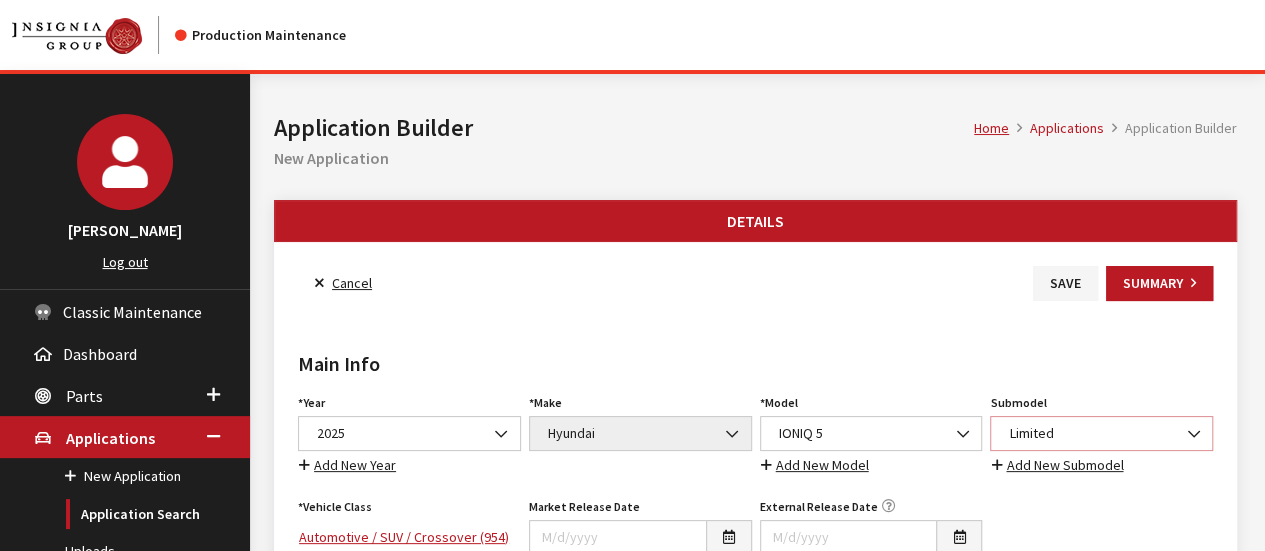 click on "Limited" at bounding box center [1101, 433] 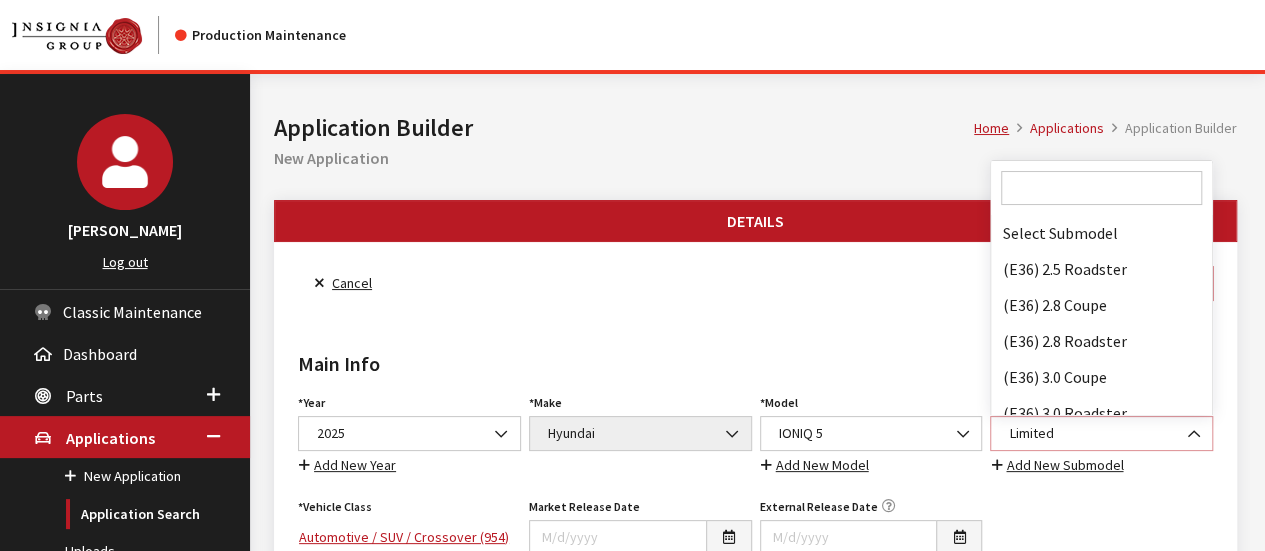 scroll, scrollTop: 100344, scrollLeft: 0, axis: vertical 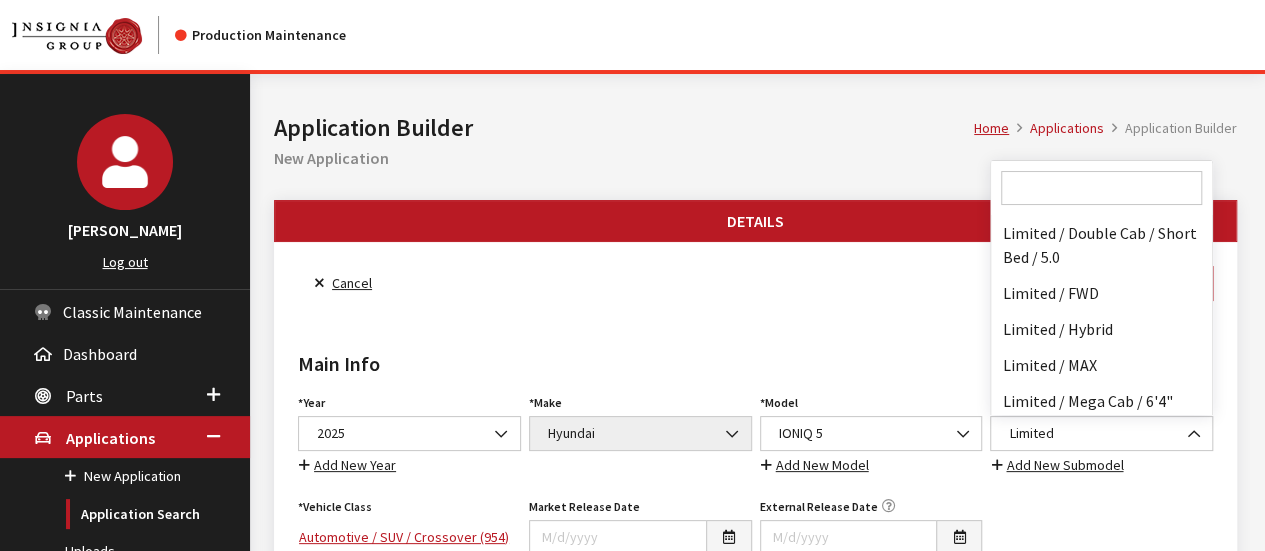 click at bounding box center [1101, 188] 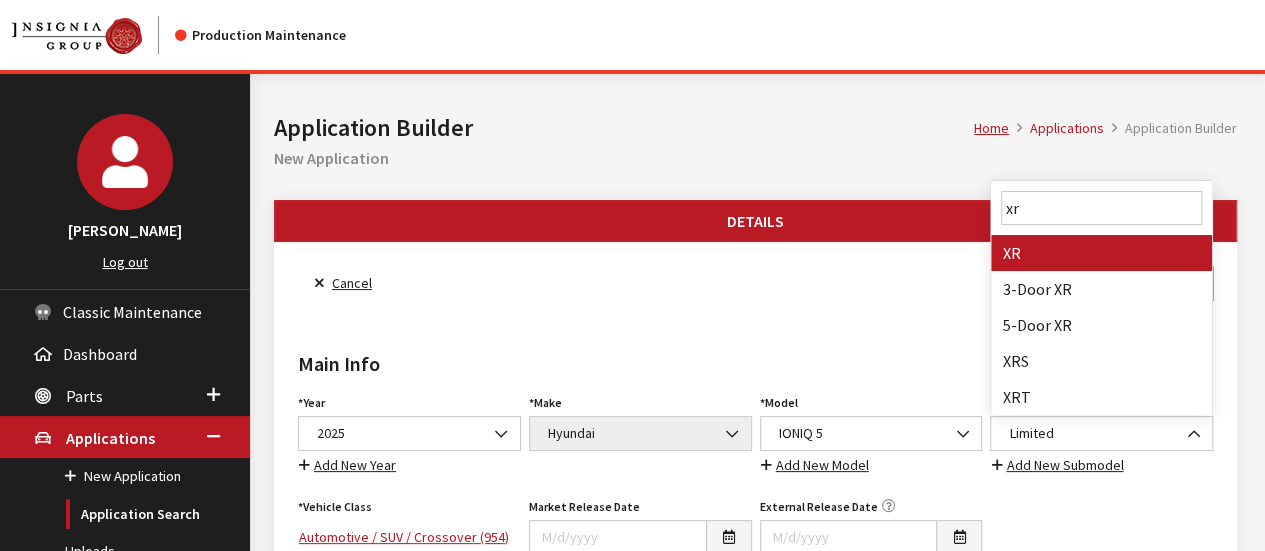 scroll, scrollTop: 0, scrollLeft: 0, axis: both 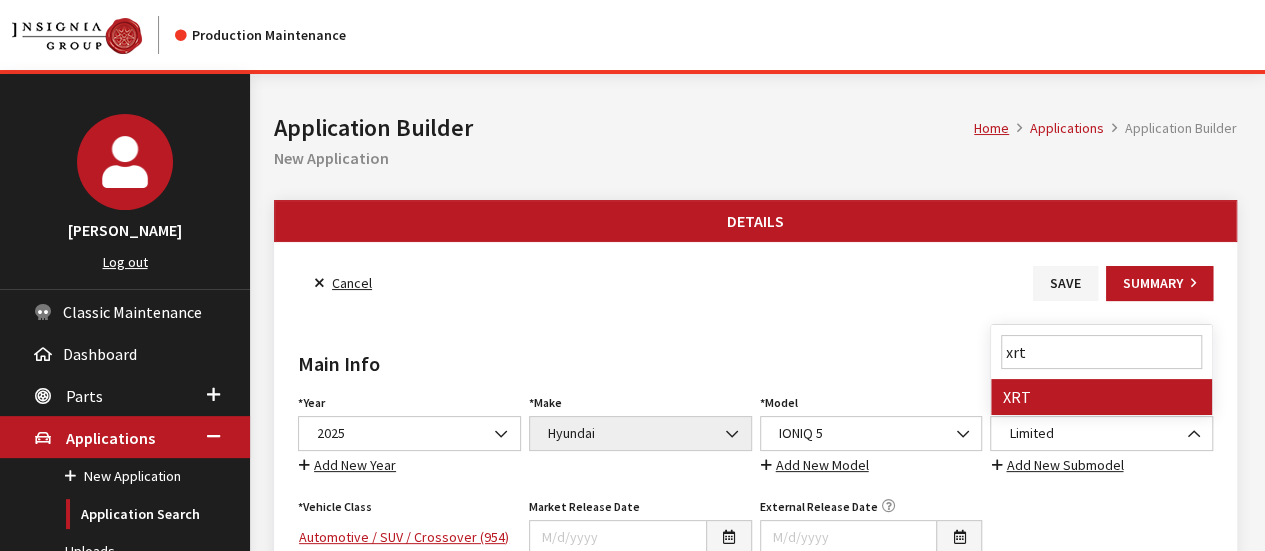 type on "xrt" 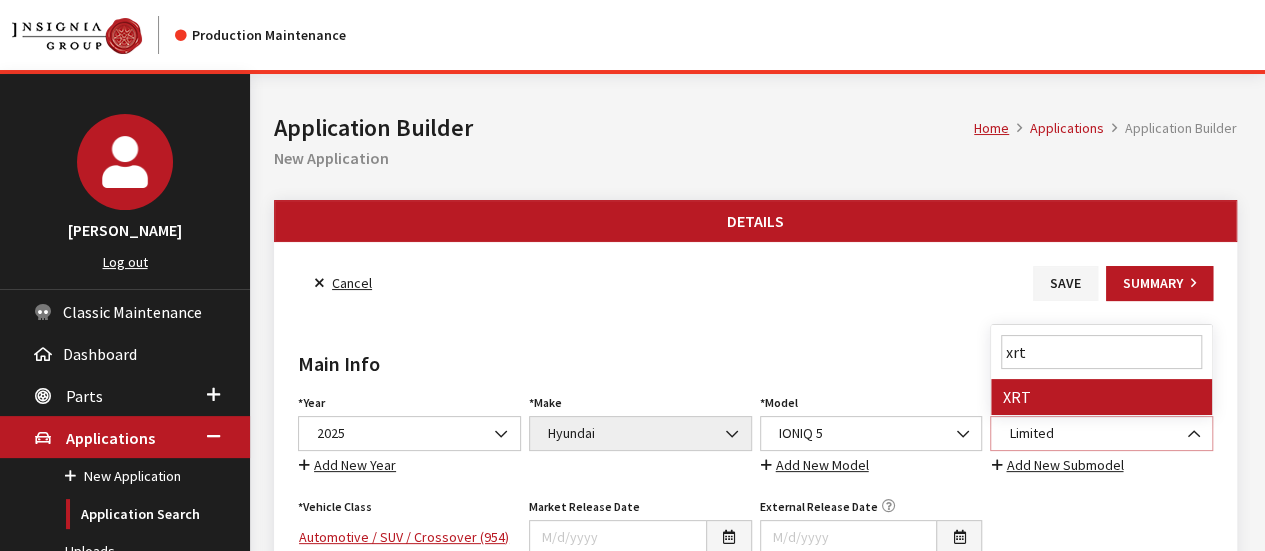 select on "3832" 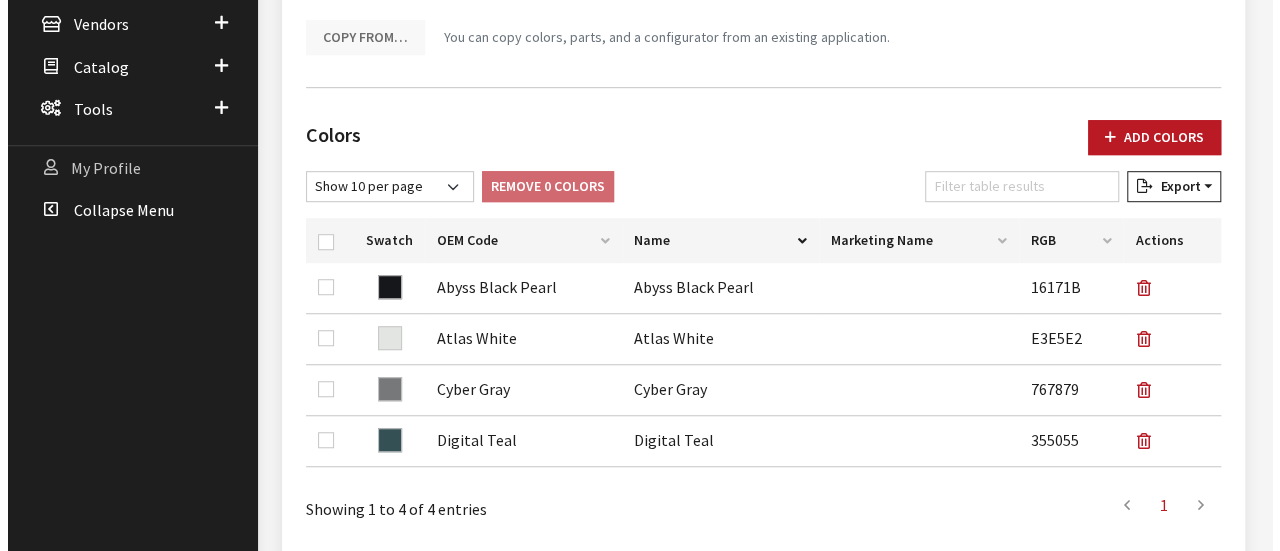 scroll, scrollTop: 600, scrollLeft: 0, axis: vertical 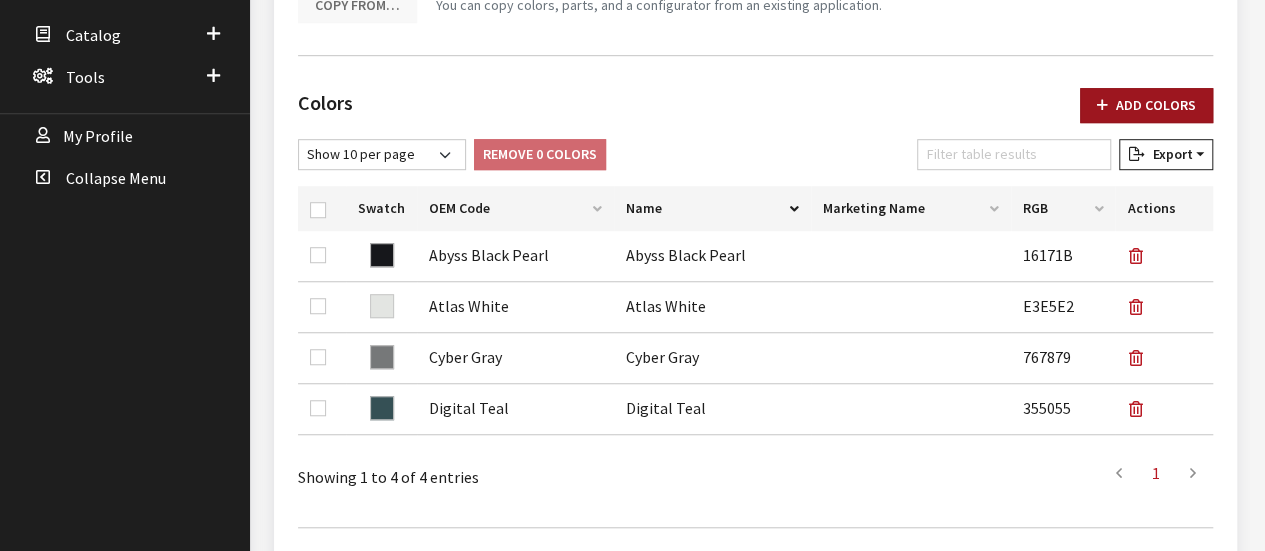 click on "Add Colors" at bounding box center [1146, 105] 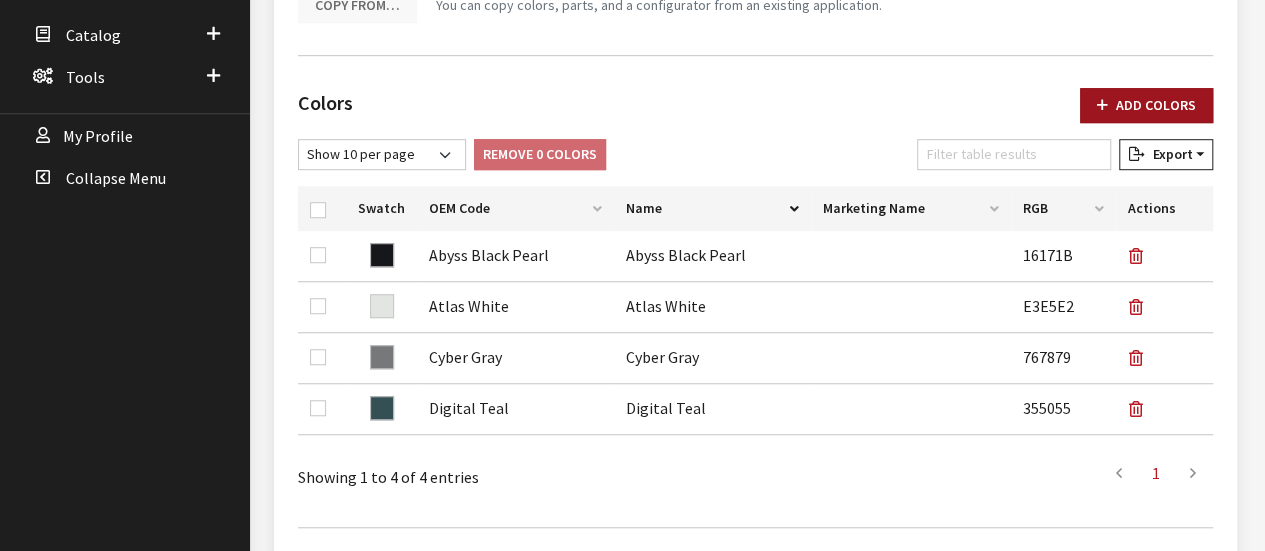 click on "Add Colors" at bounding box center [1146, 105] 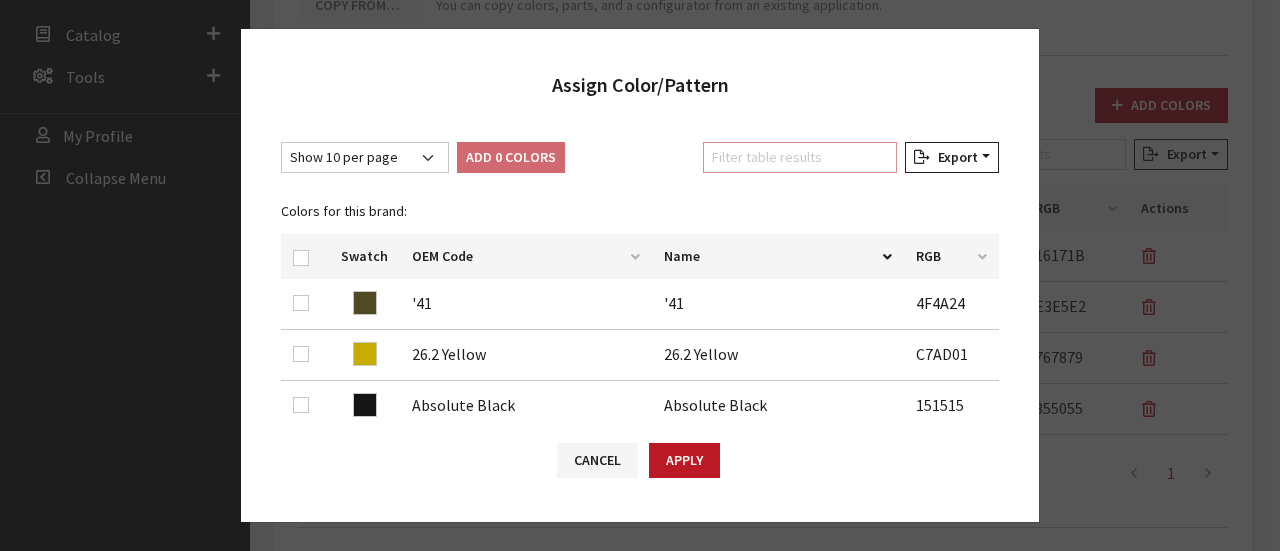 click on "Filter table results" at bounding box center (800, 157) 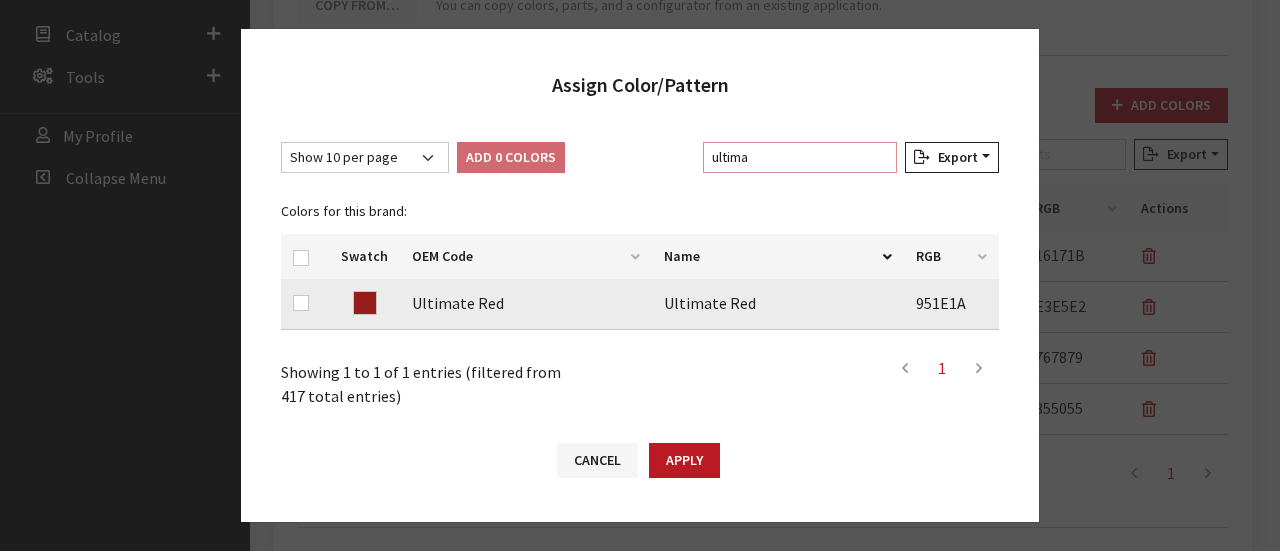 type on "ultima" 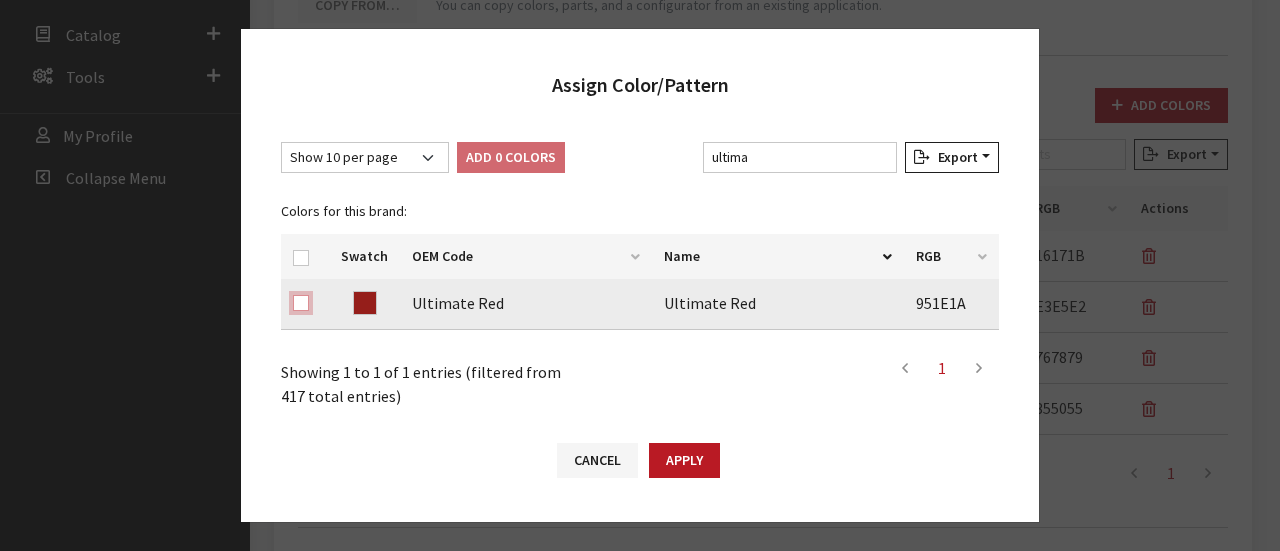 click at bounding box center [301, 303] 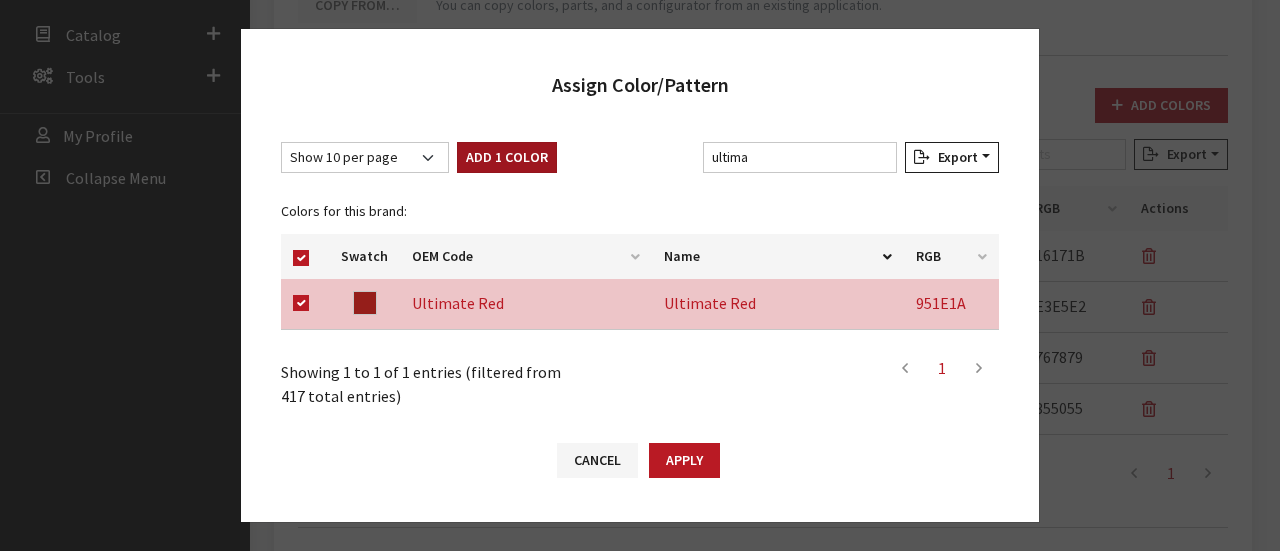 click on "Add 1 Color" at bounding box center [507, 157] 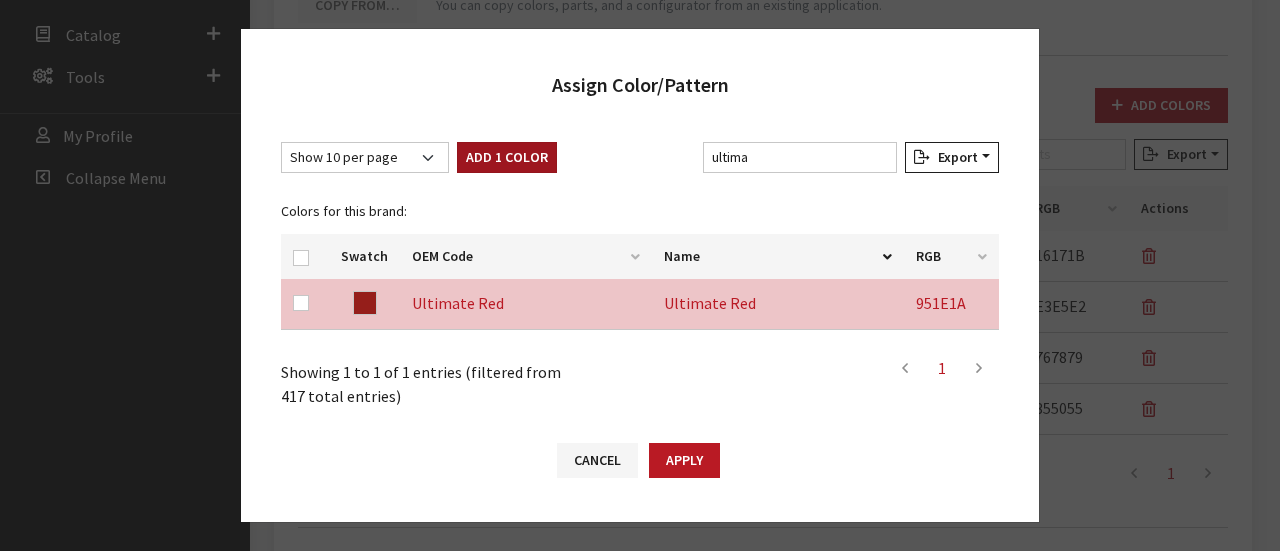 checkbox on "false" 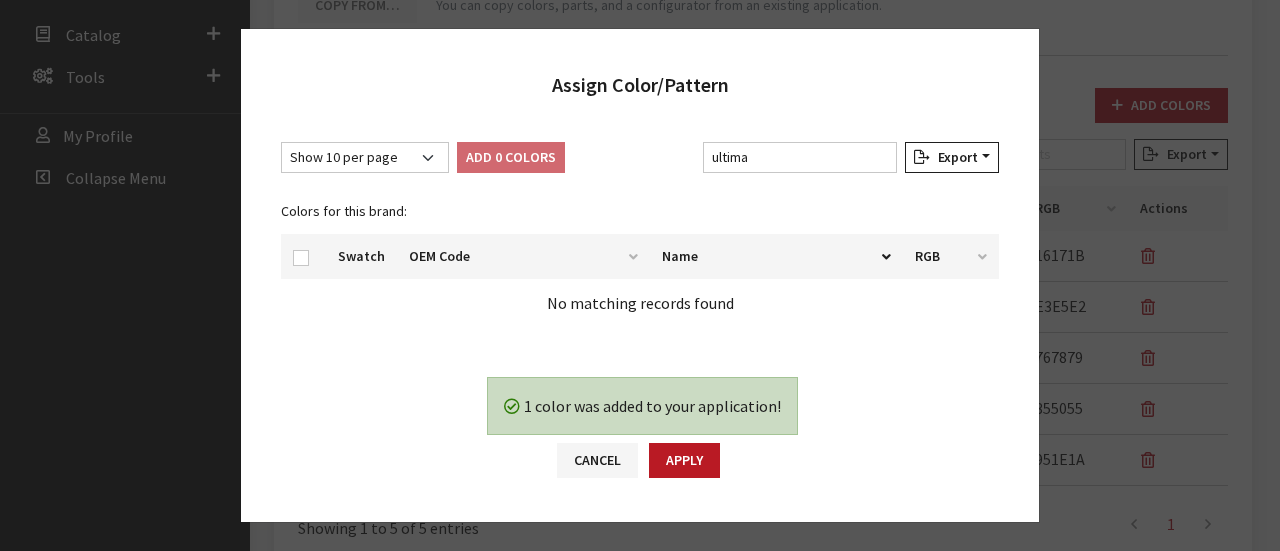drag, startPoint x: 760, startPoint y: 131, endPoint x: 756, endPoint y: 152, distance: 21.377558 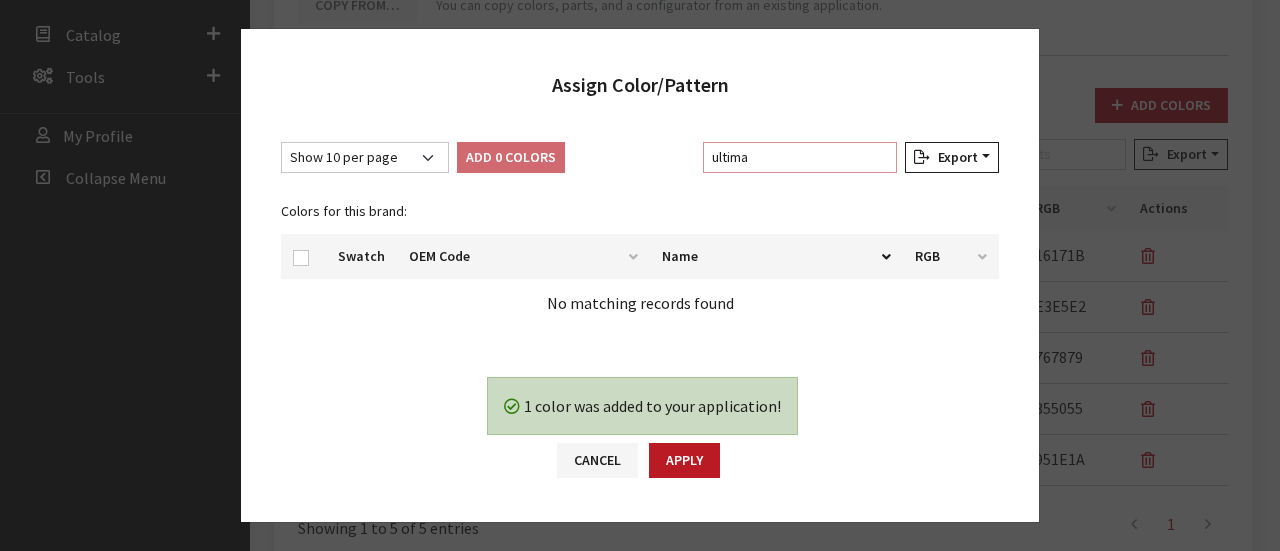 click on "ultima" at bounding box center [800, 157] 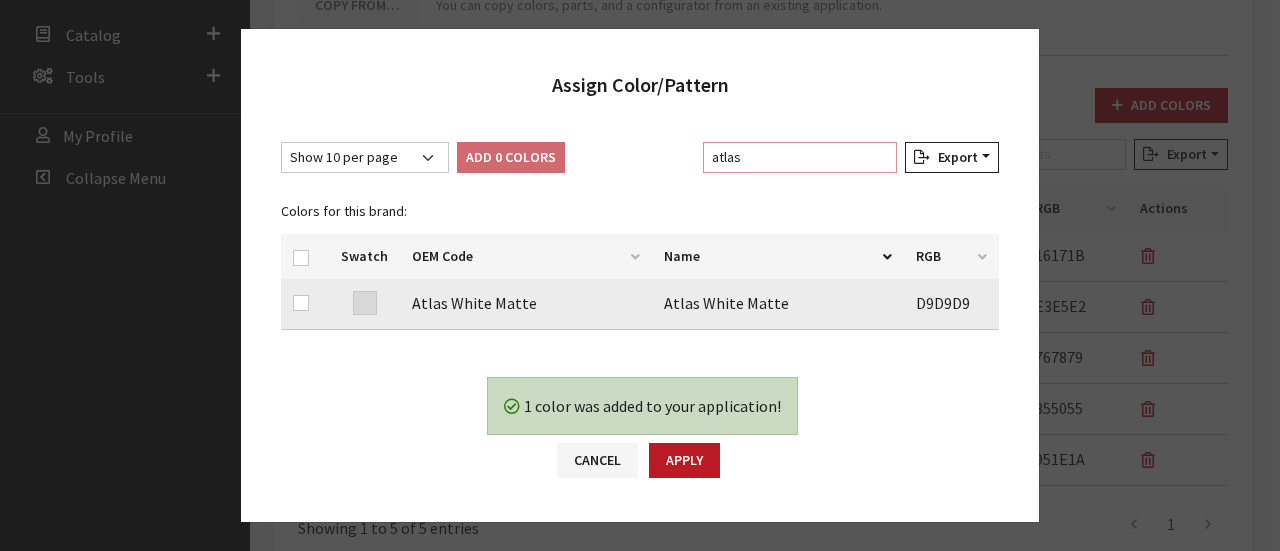 type on "atlas" 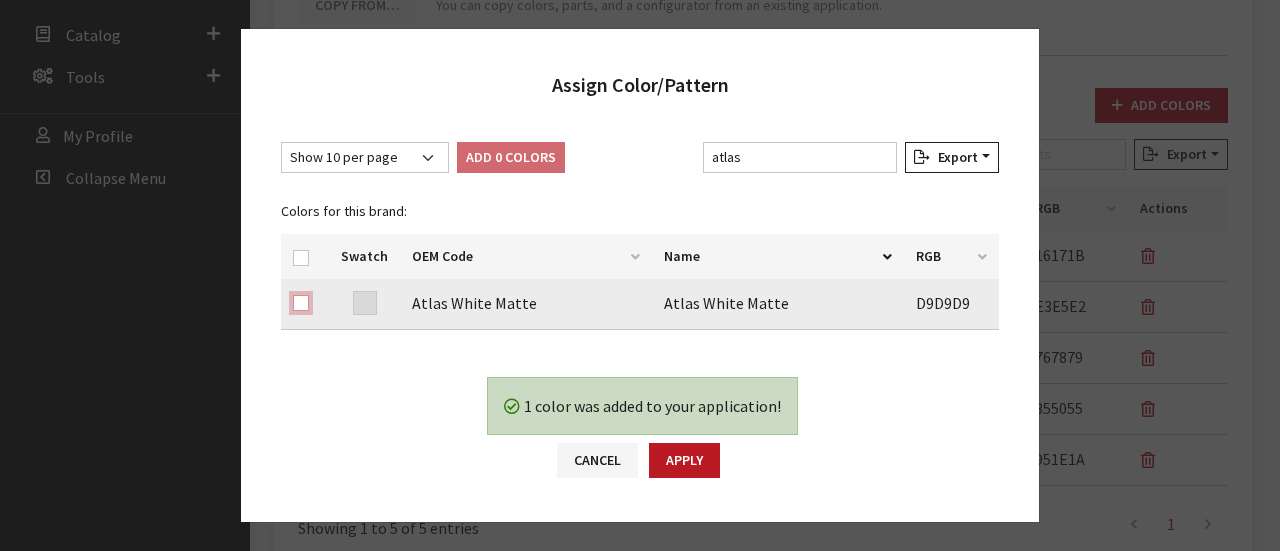 click at bounding box center [301, 303] 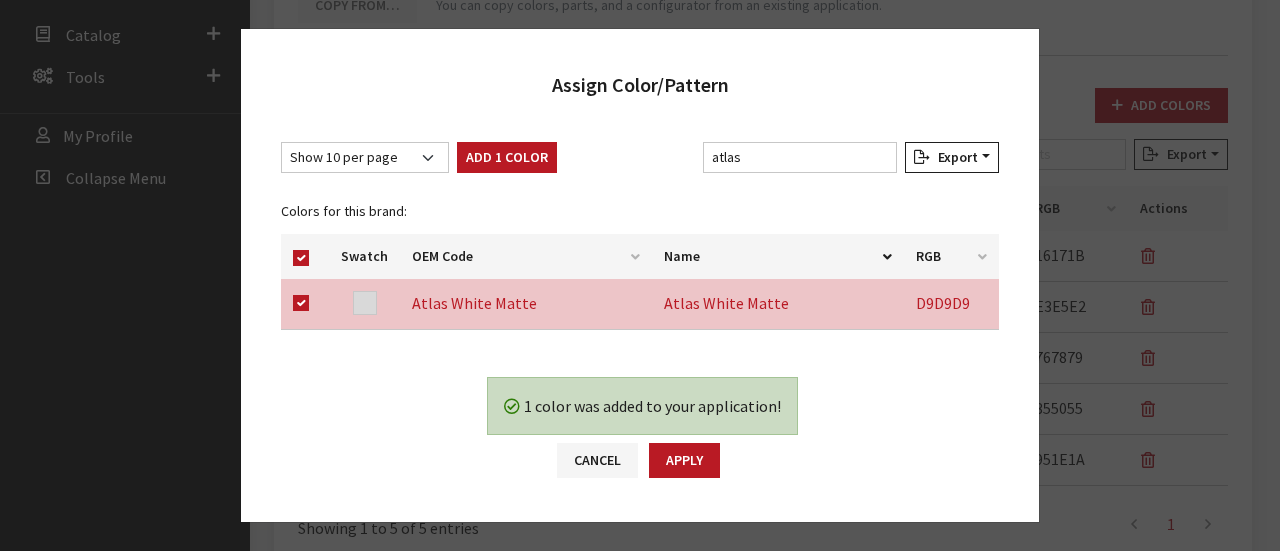click on "Add 1 Color" at bounding box center (507, 157) 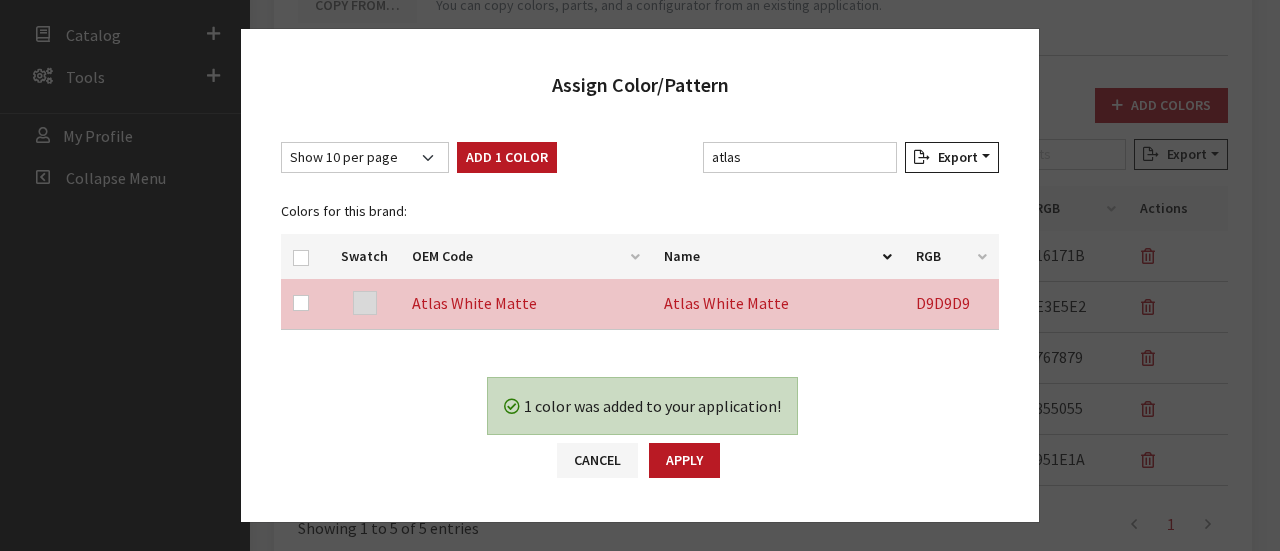 checkbox on "false" 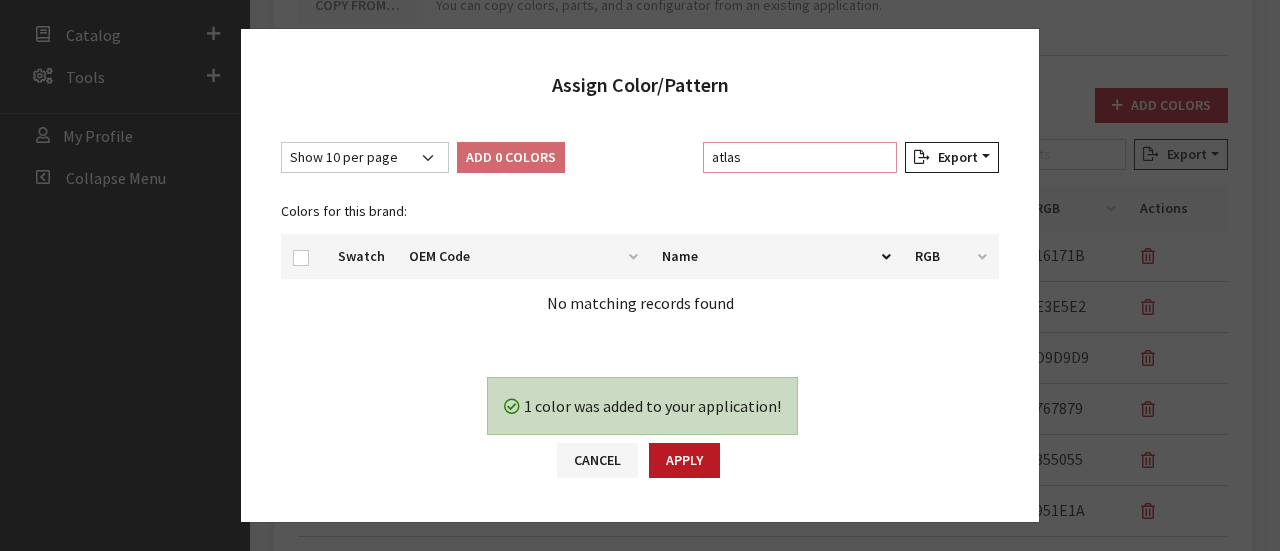 click on "atlas" at bounding box center [800, 157] 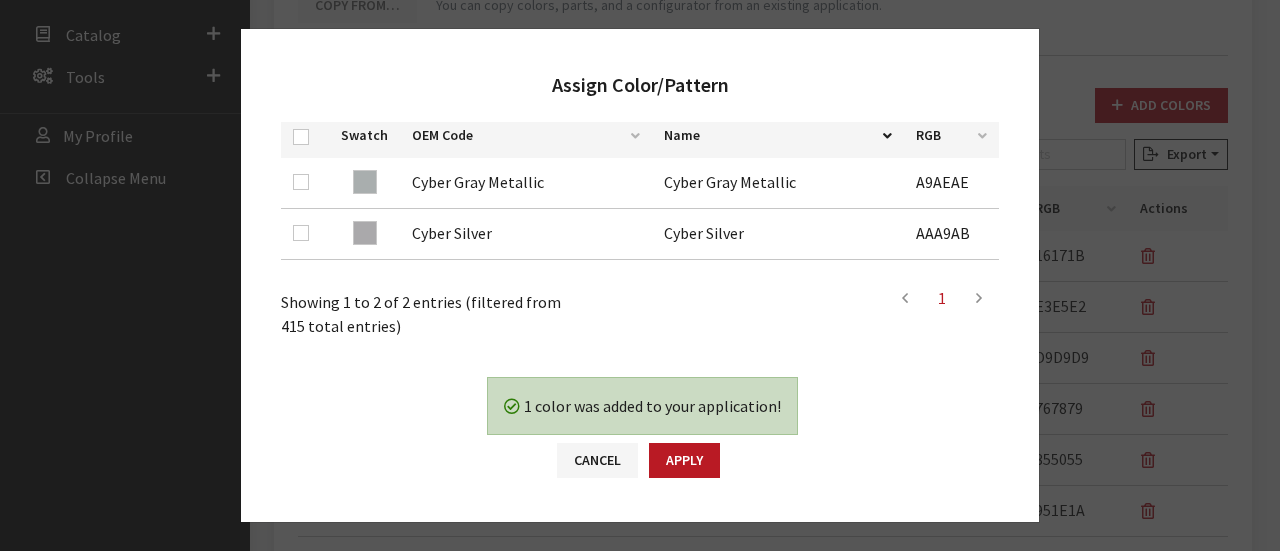 scroll, scrollTop: 122, scrollLeft: 0, axis: vertical 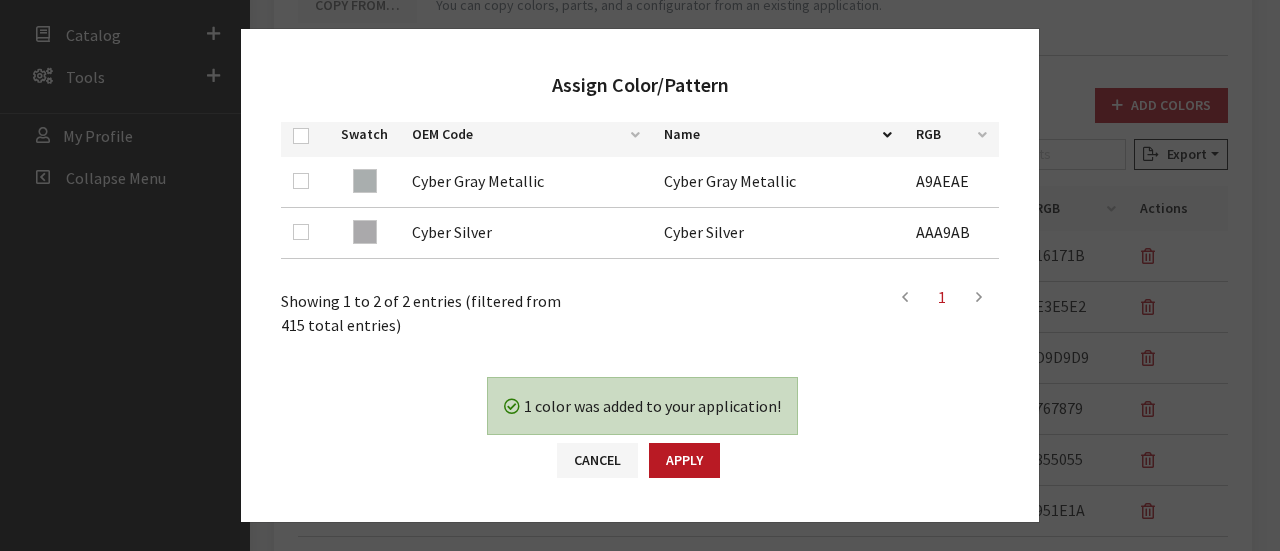 type on "cyber" 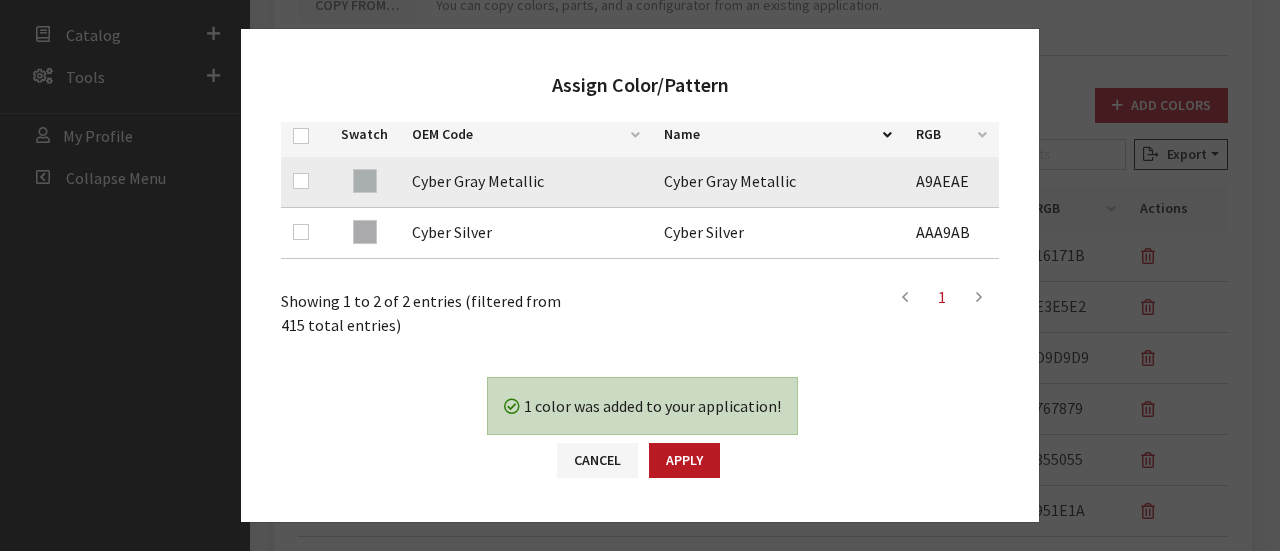 click at bounding box center [305, 181] 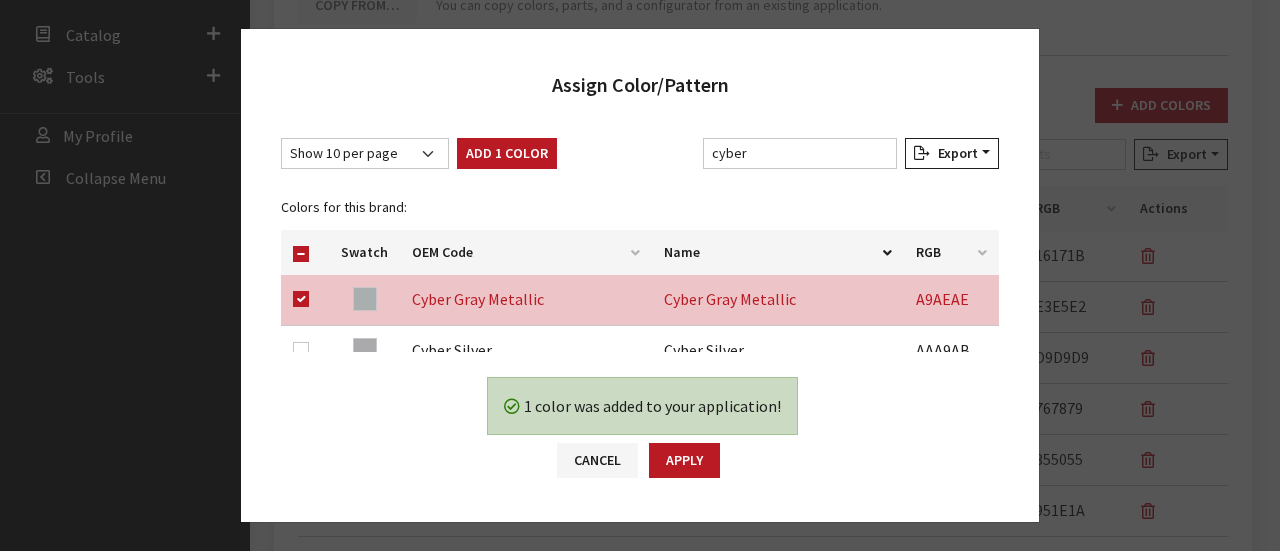 scroll, scrollTop: 0, scrollLeft: 0, axis: both 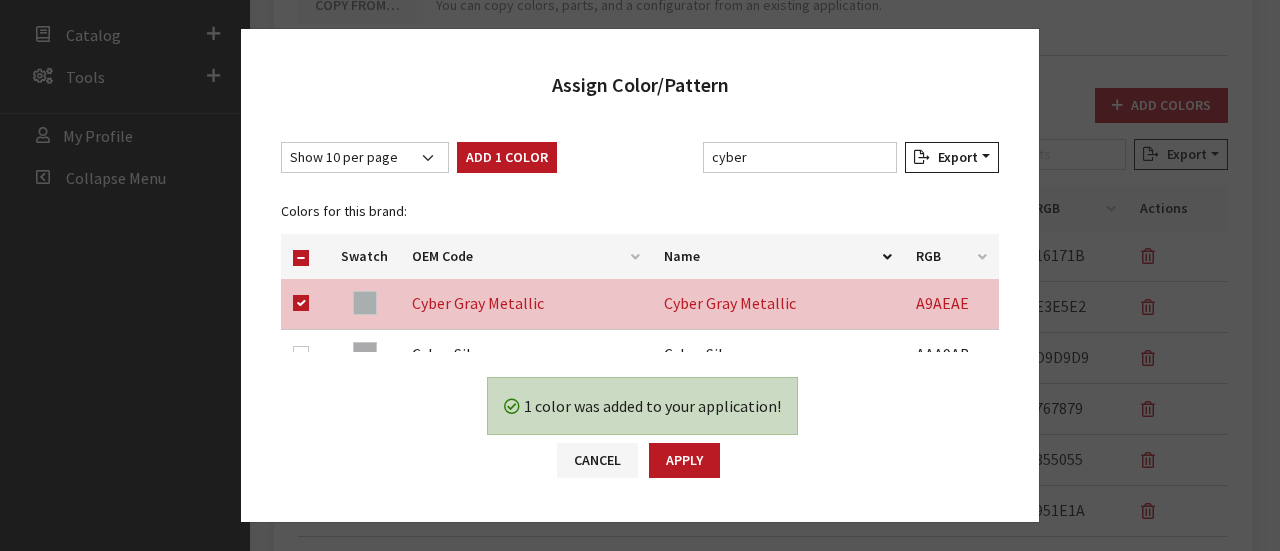 drag, startPoint x: 496, startPoint y: 159, endPoint x: 553, endPoint y: 149, distance: 57.870544 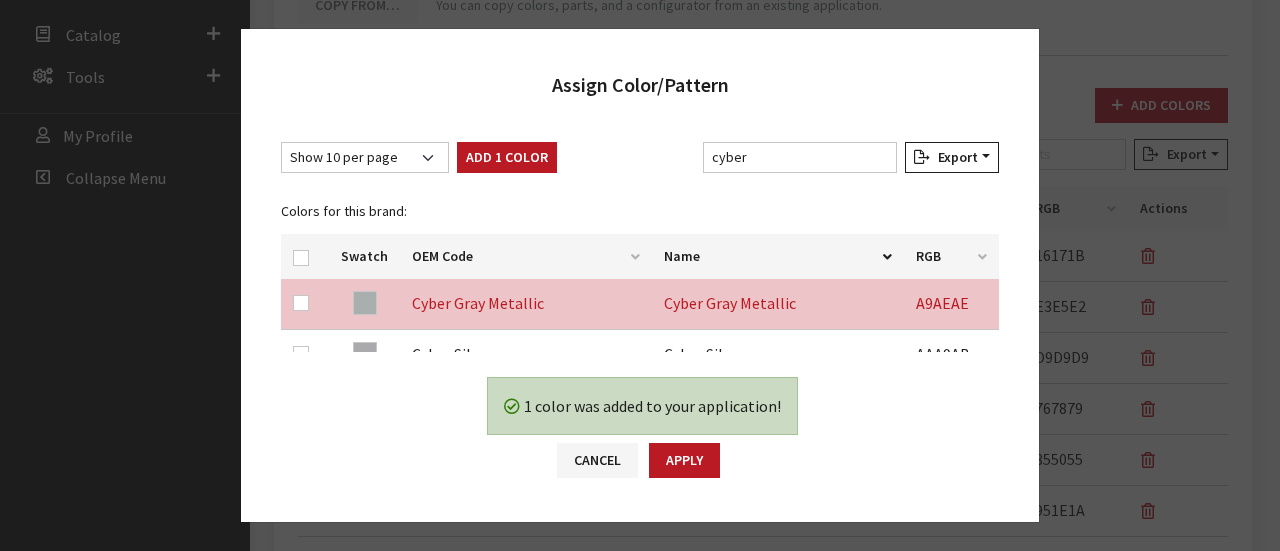 checkbox on "false" 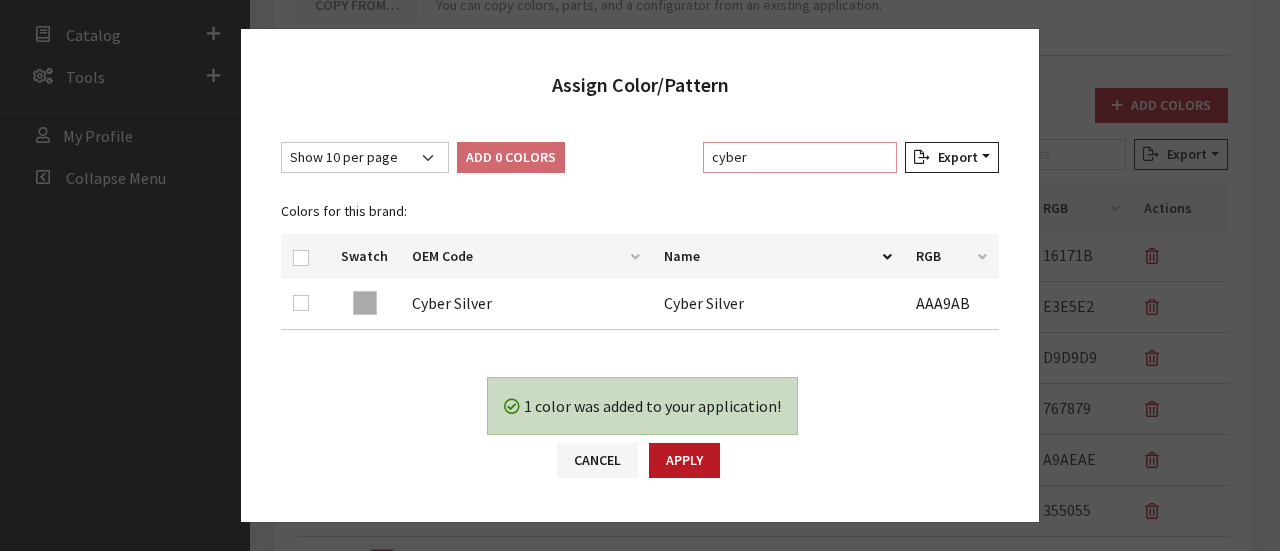 click on "cyber" at bounding box center [800, 157] 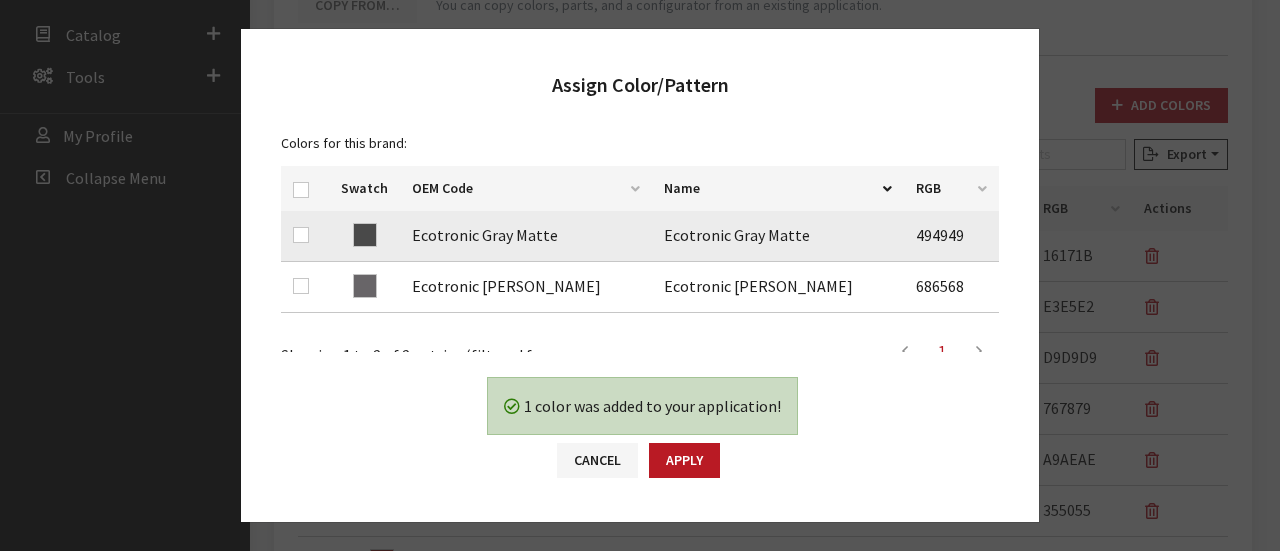 scroll, scrollTop: 100, scrollLeft: 0, axis: vertical 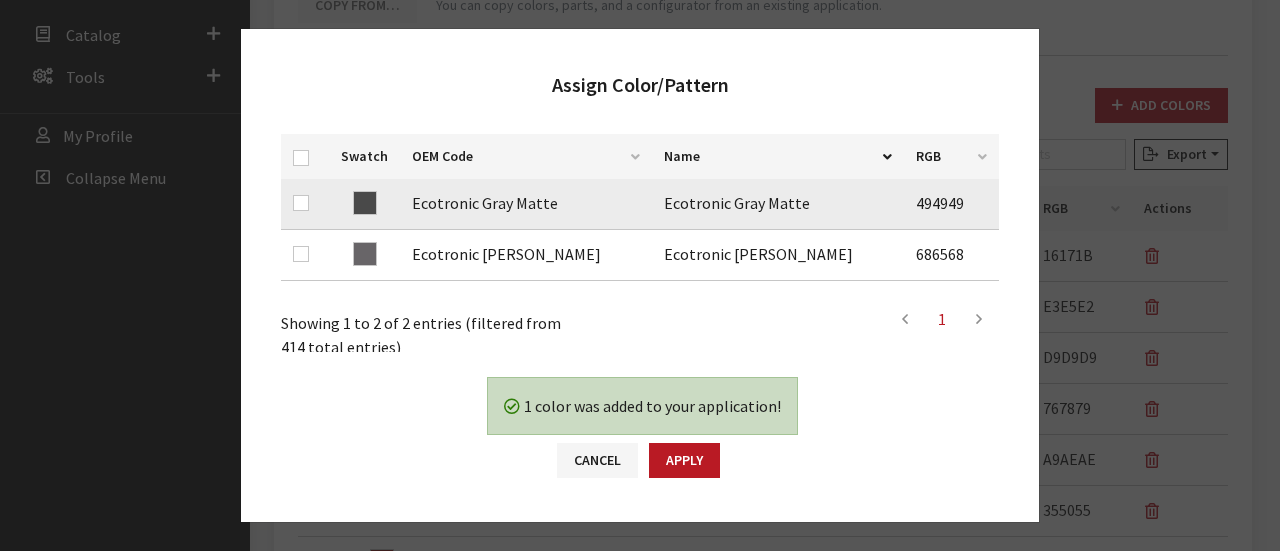 type on "ecotr" 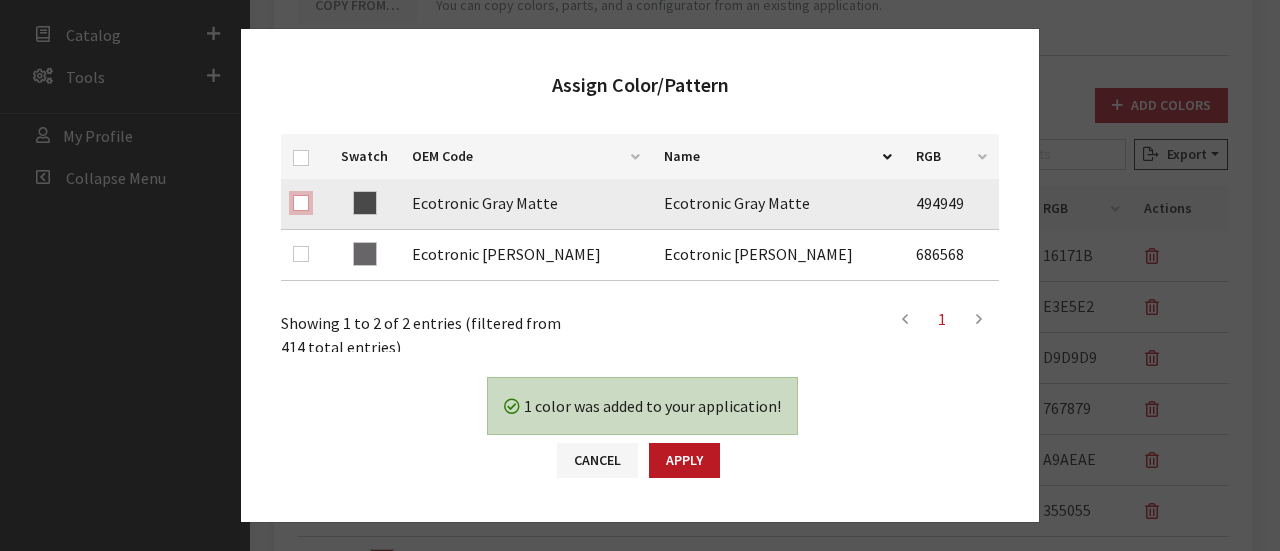 click at bounding box center [301, 203] 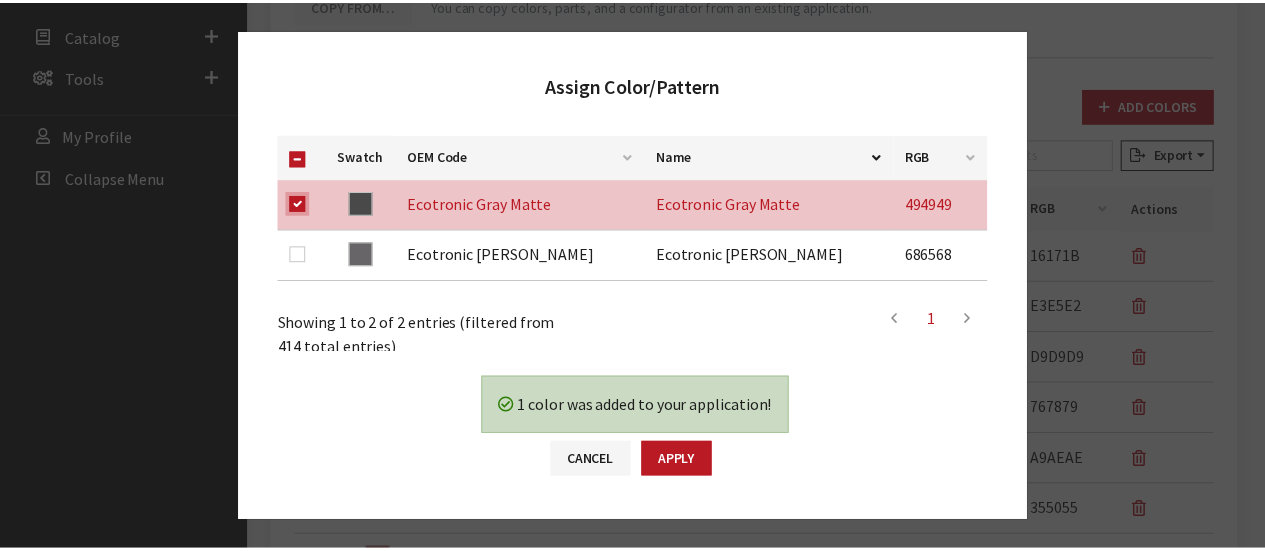 scroll, scrollTop: 0, scrollLeft: 0, axis: both 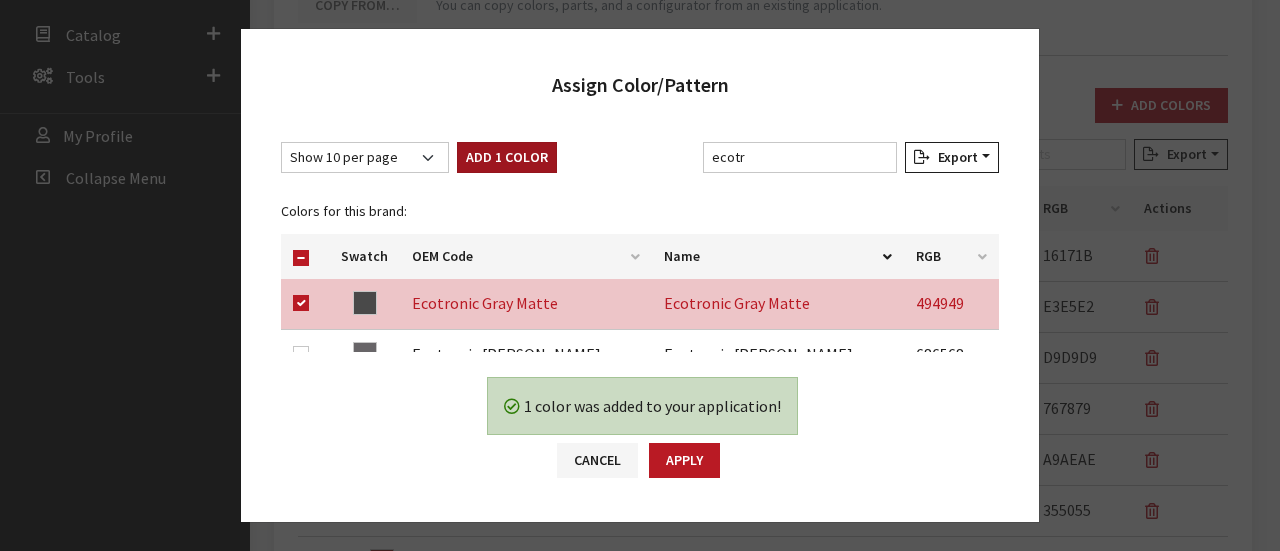 click on "Add 1 Color" at bounding box center (507, 157) 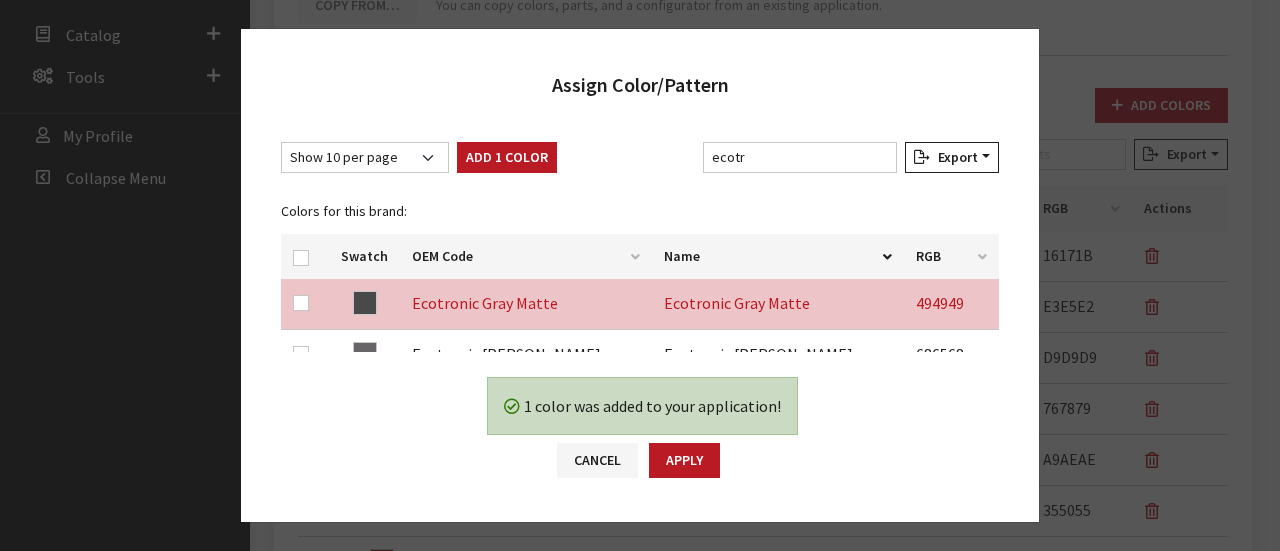 checkbox on "false" 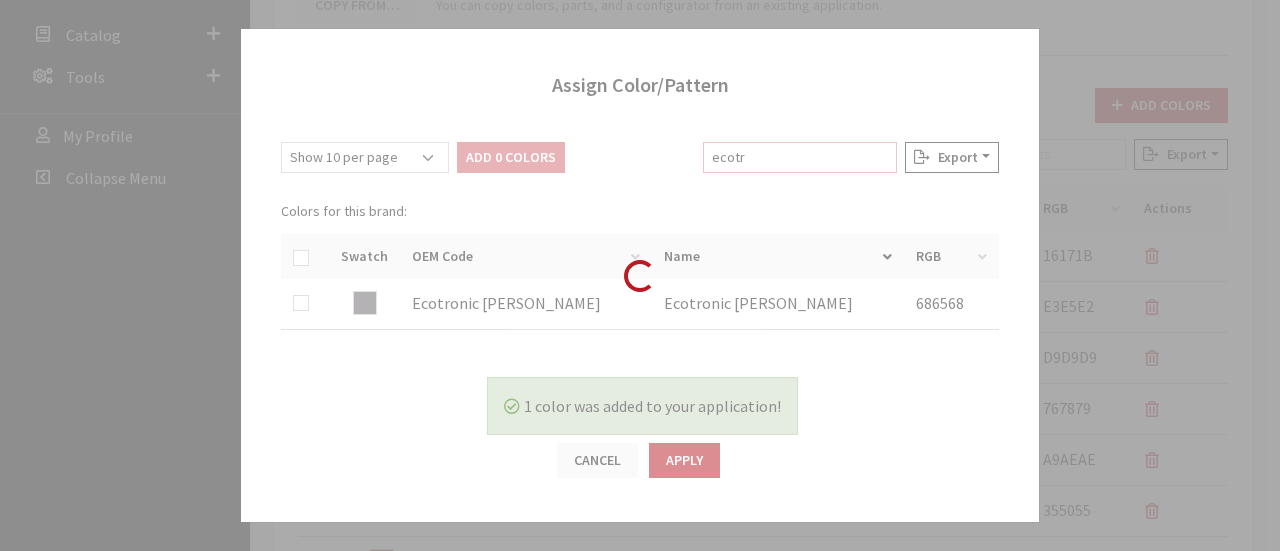 click on "ecotr" at bounding box center [800, 157] 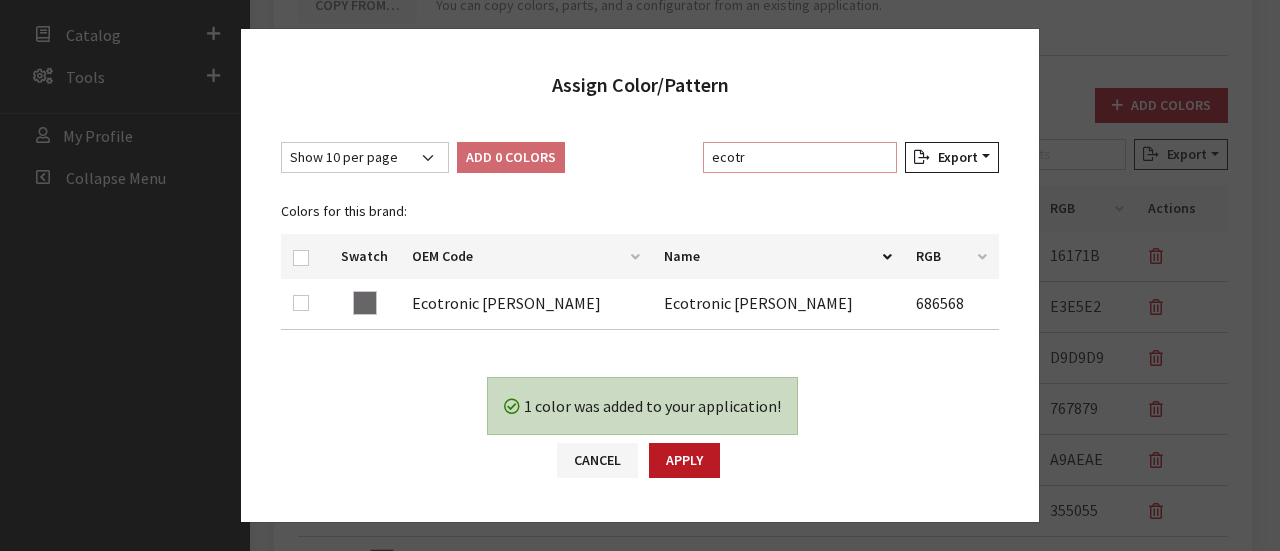 click on "ecotr" at bounding box center [800, 157] 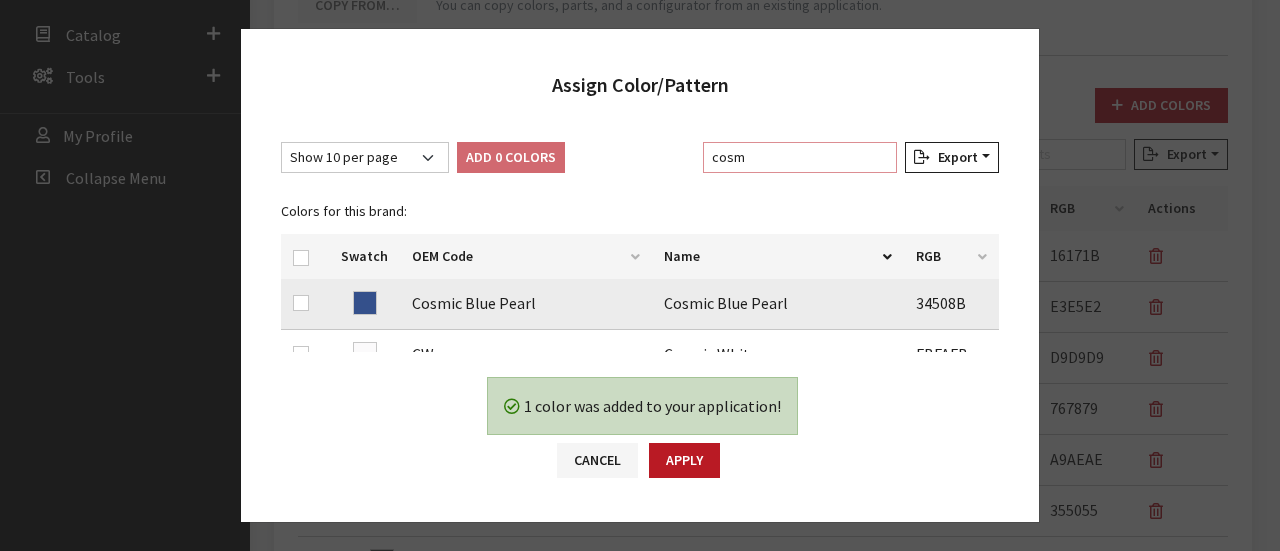 type on "cosm" 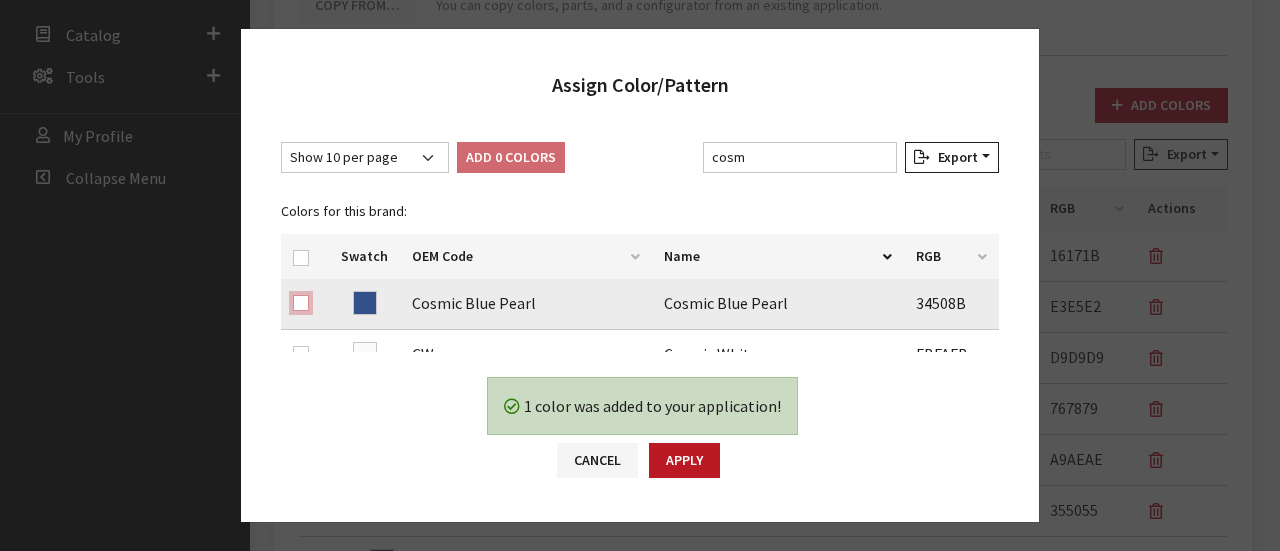 click at bounding box center (301, 303) 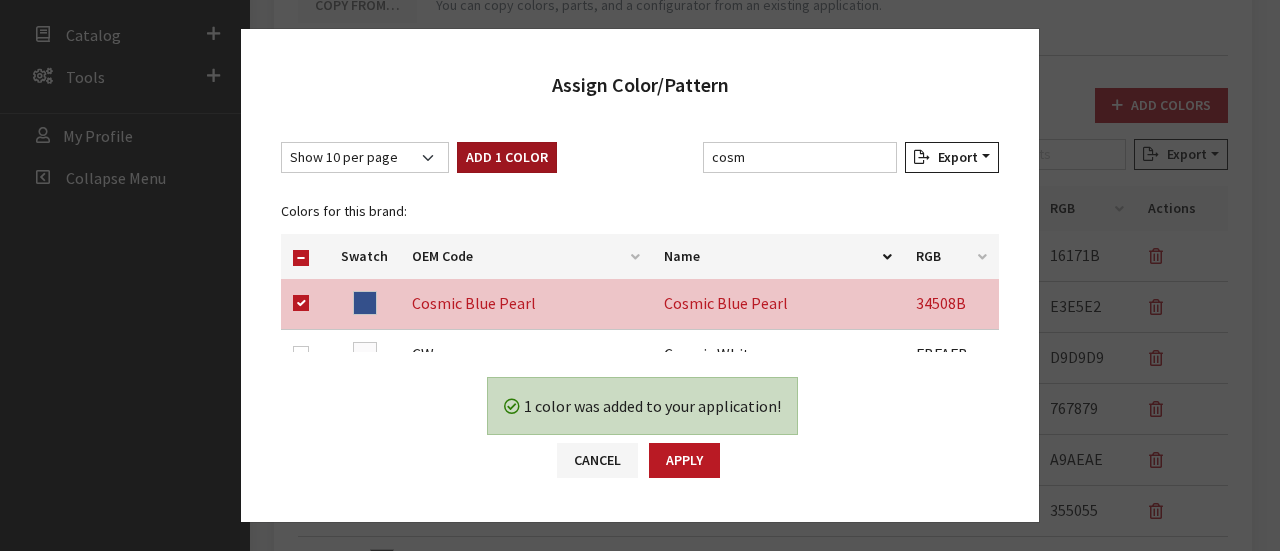 click on "Add 1 Color" at bounding box center [507, 157] 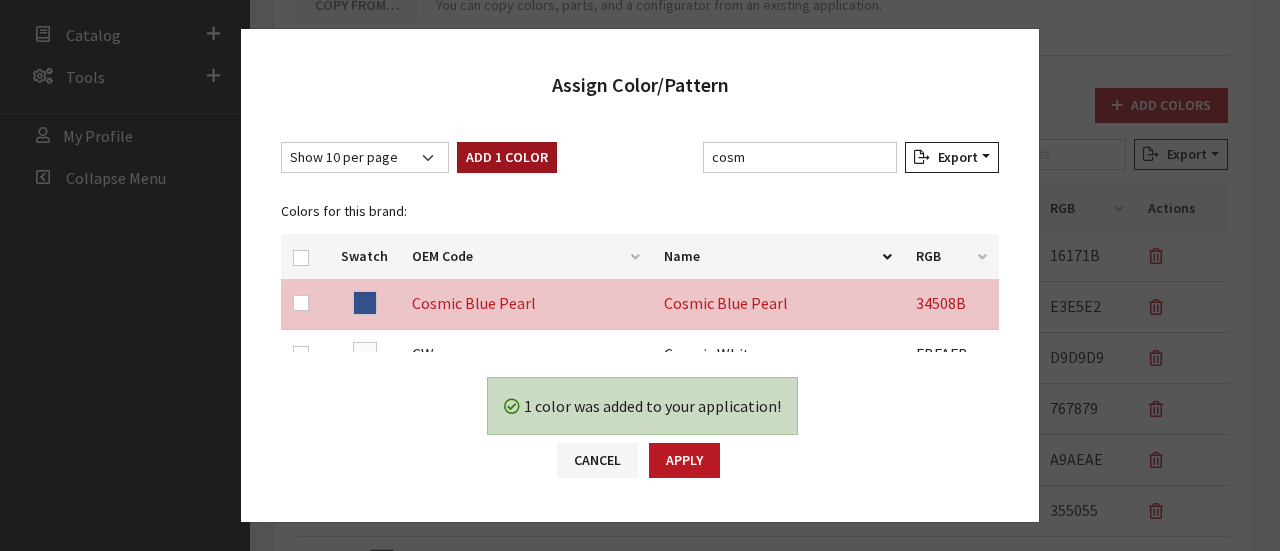 checkbox on "false" 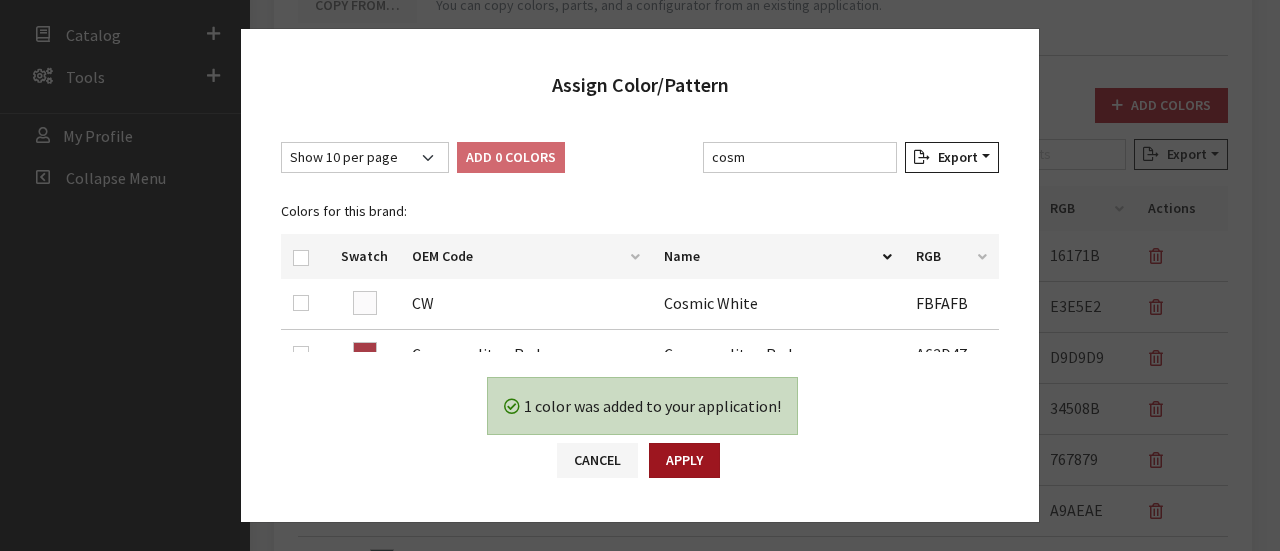 click on "Apply" at bounding box center [684, 460] 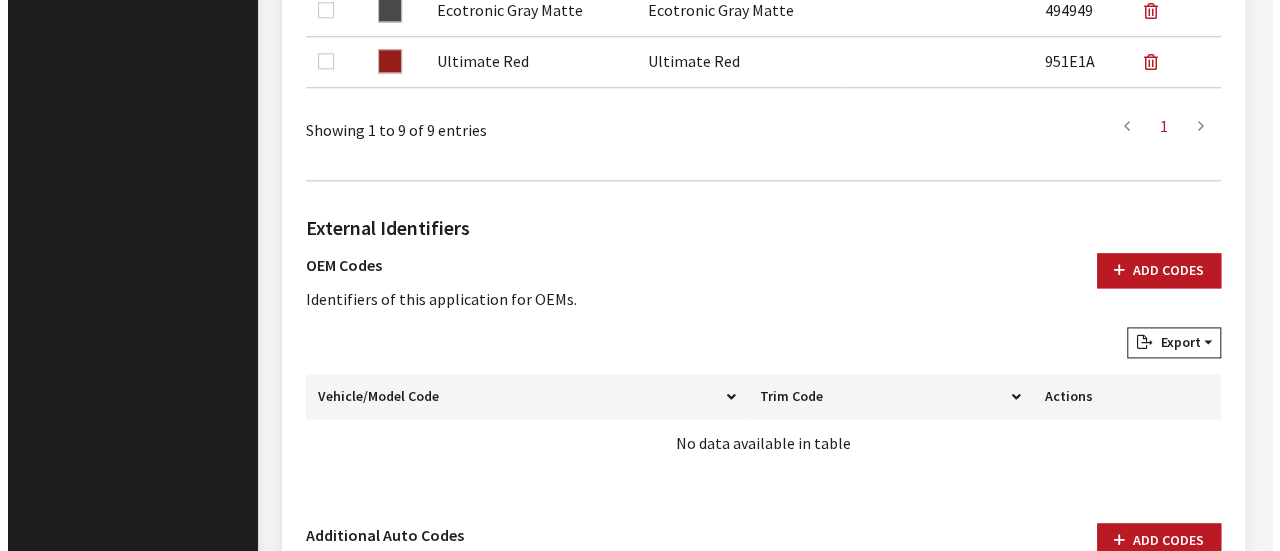 scroll, scrollTop: 1501, scrollLeft: 0, axis: vertical 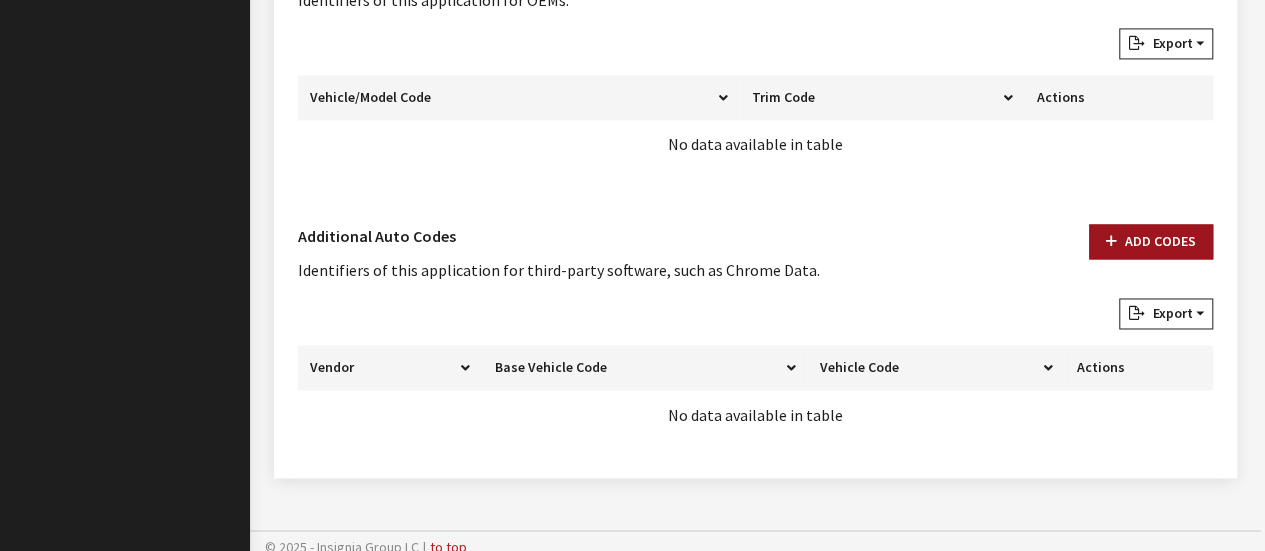 click on "Add Codes" at bounding box center [1151, 241] 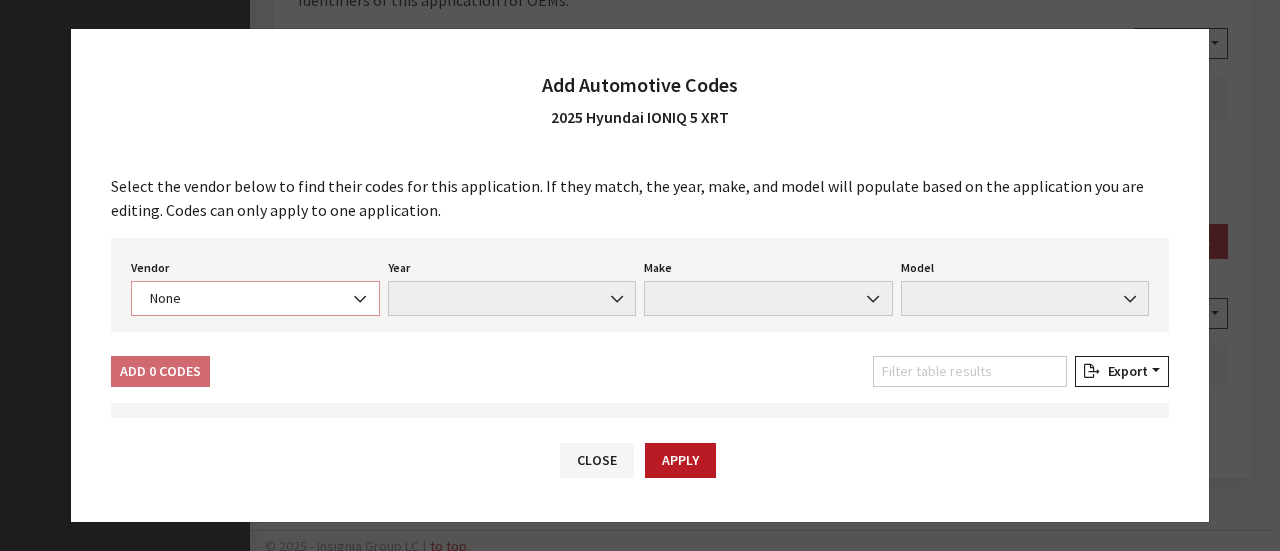 click on "None" at bounding box center (255, 298) 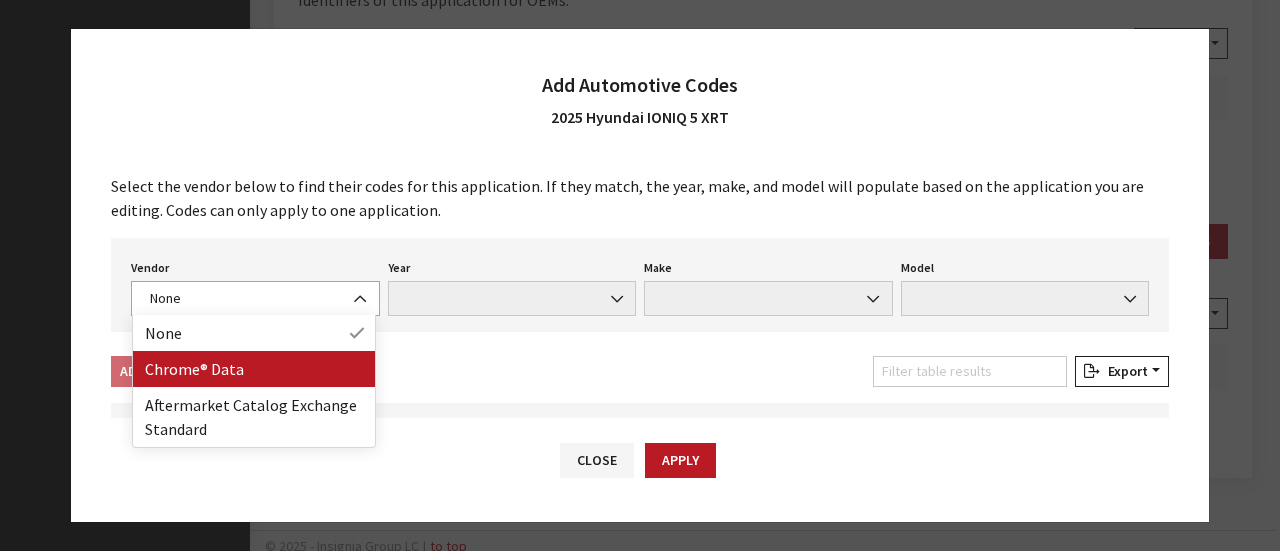 select on "4" 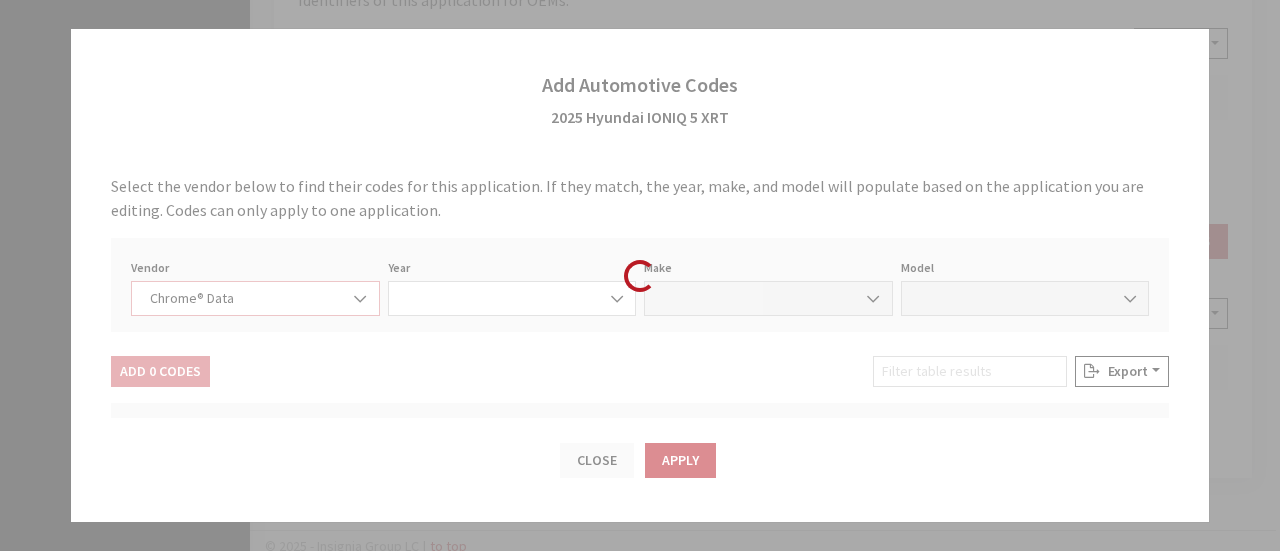 select on "2025" 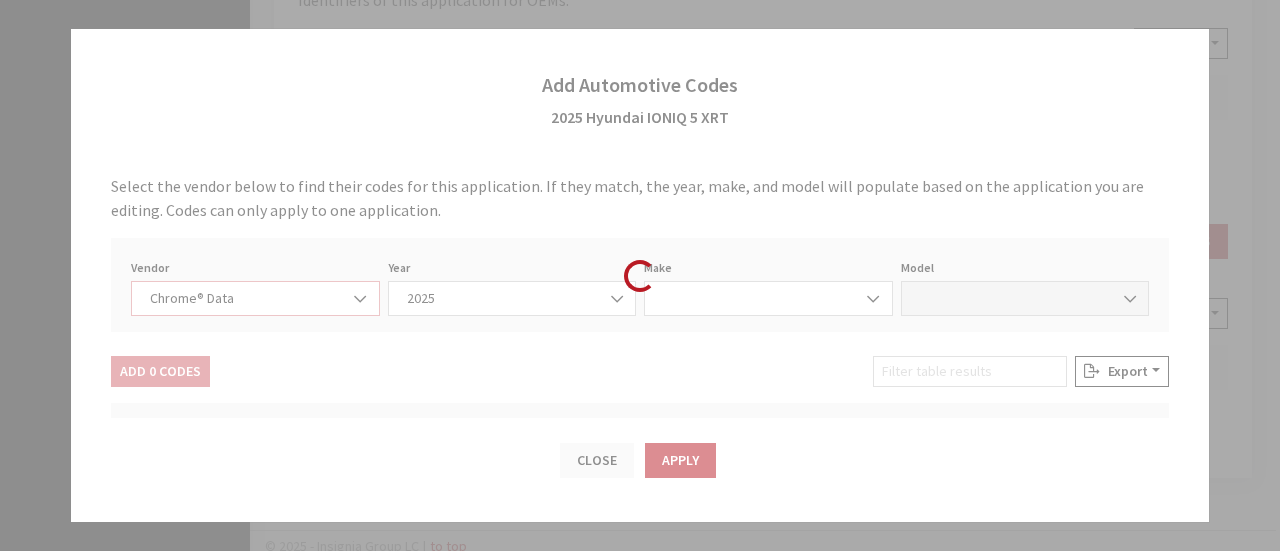 select on "17" 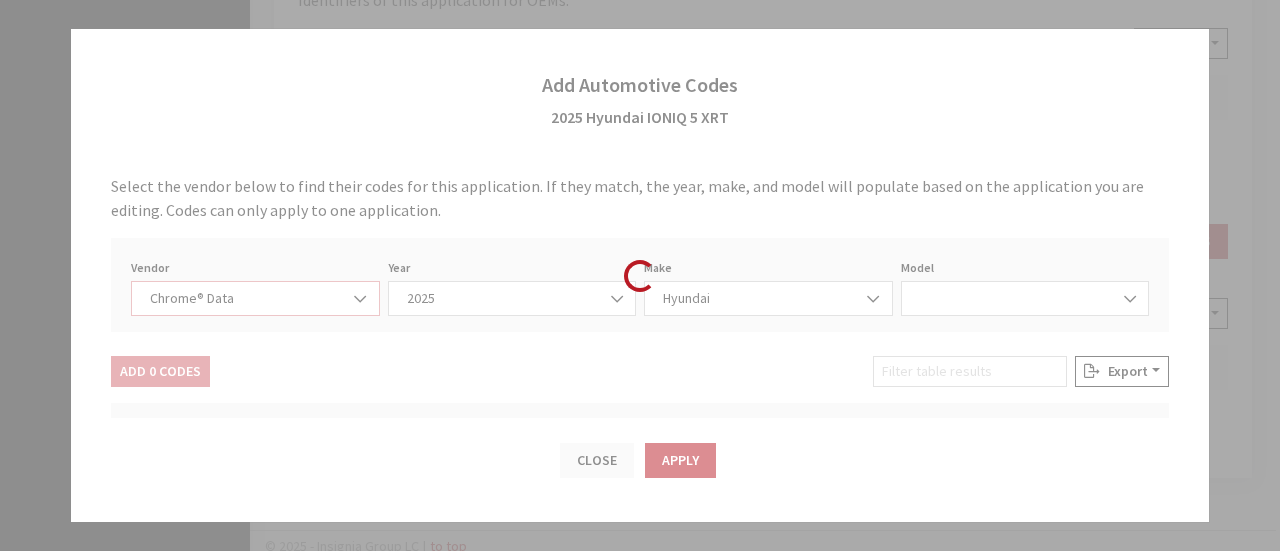 select on "62304" 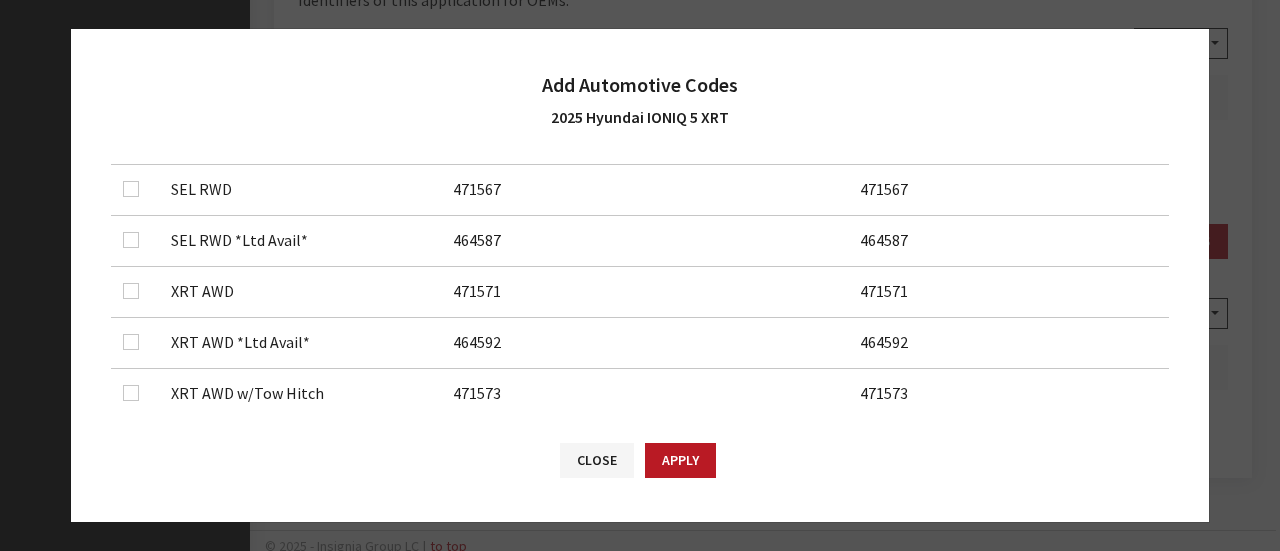 scroll, scrollTop: 974, scrollLeft: 0, axis: vertical 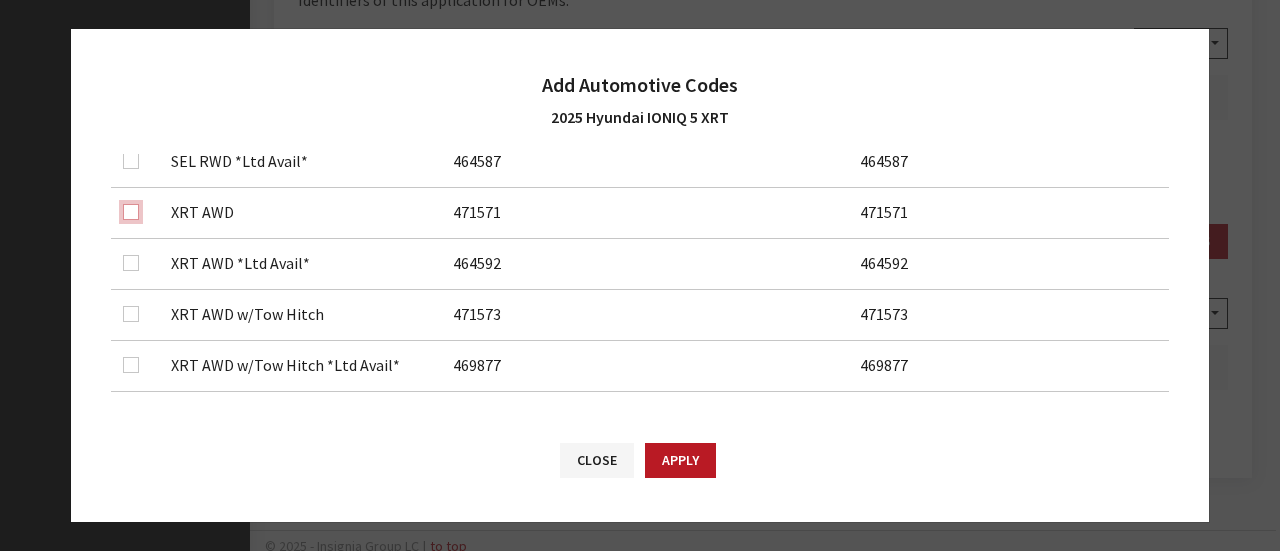 click at bounding box center [131, -502] 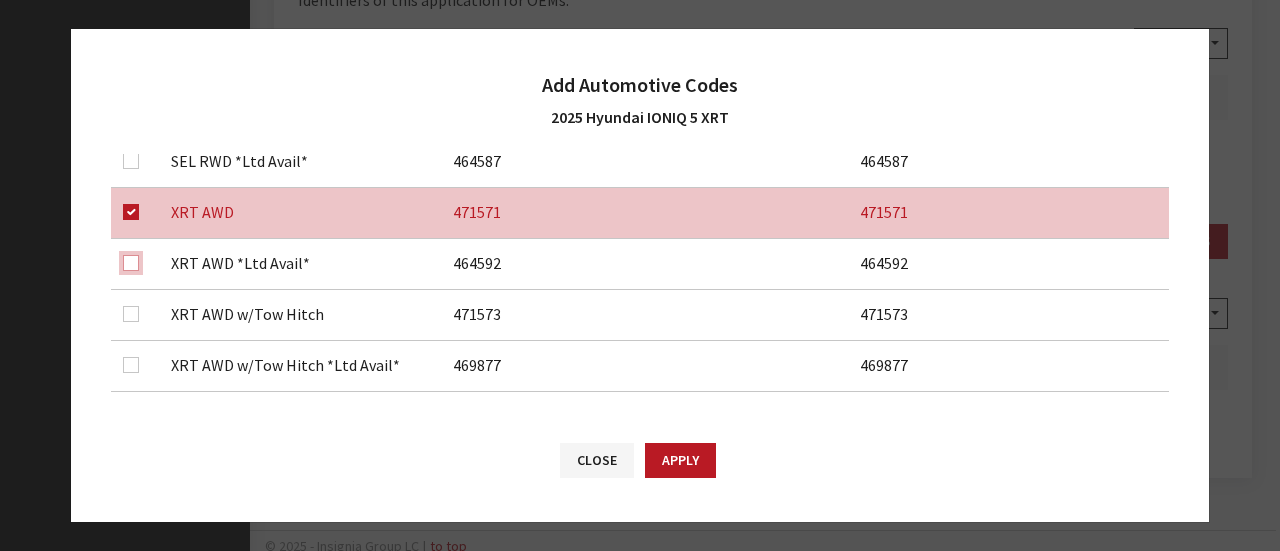 click at bounding box center (131, -451) 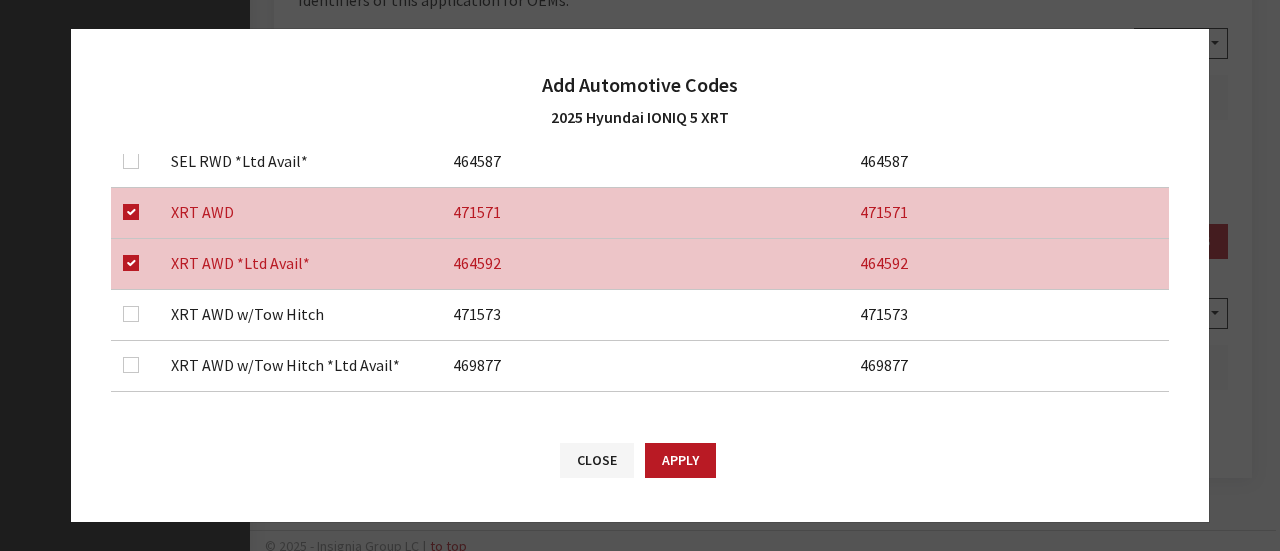 click at bounding box center (135, 315) 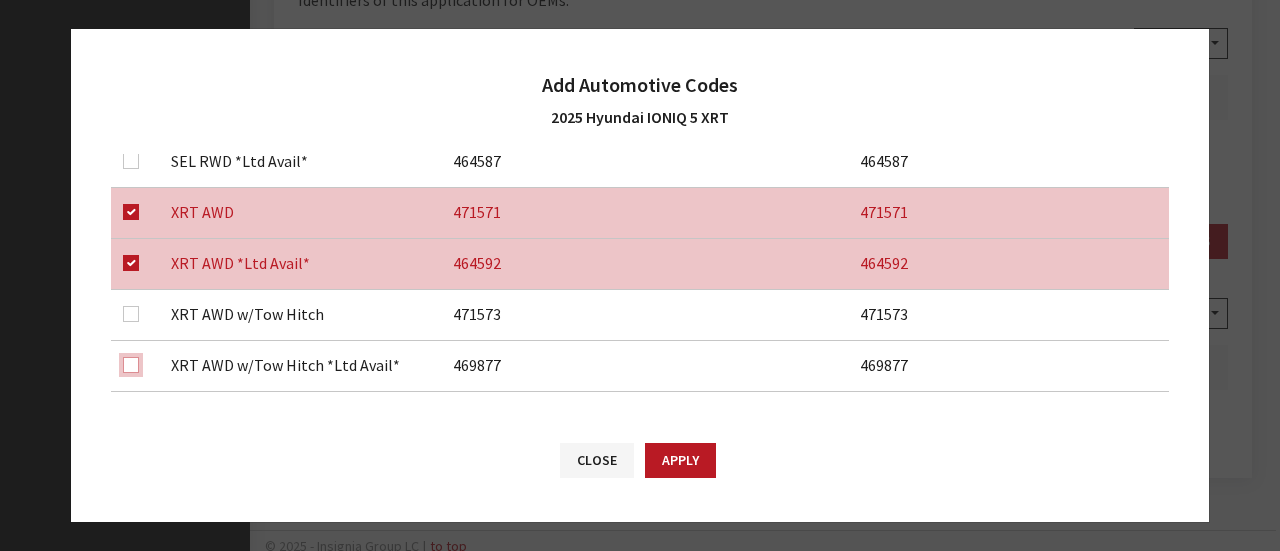 click at bounding box center (131, -451) 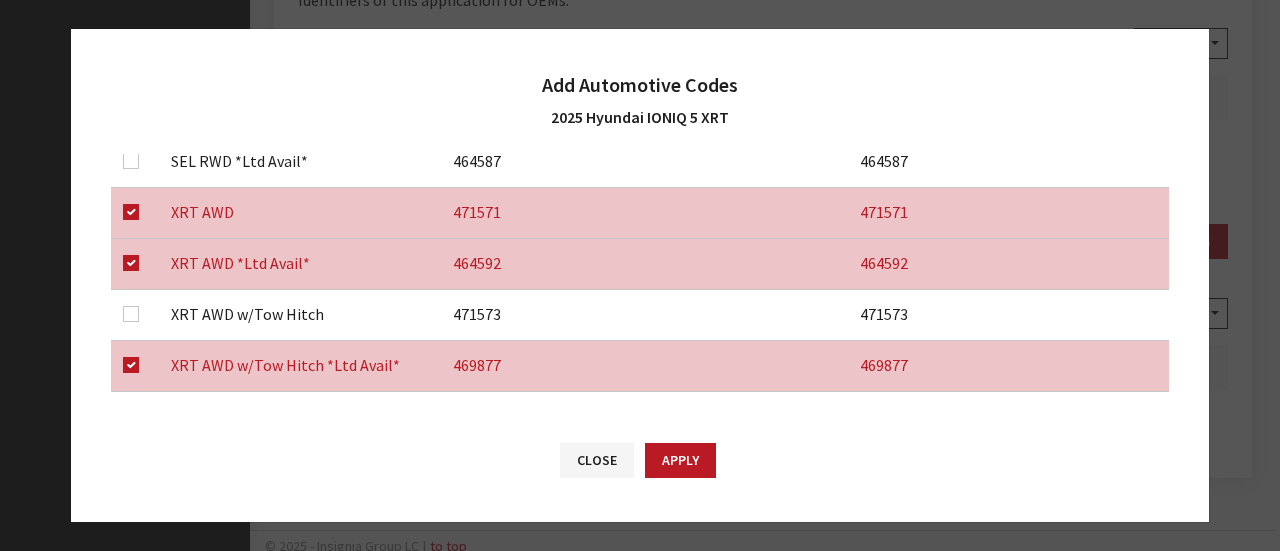 click at bounding box center [135, 314] 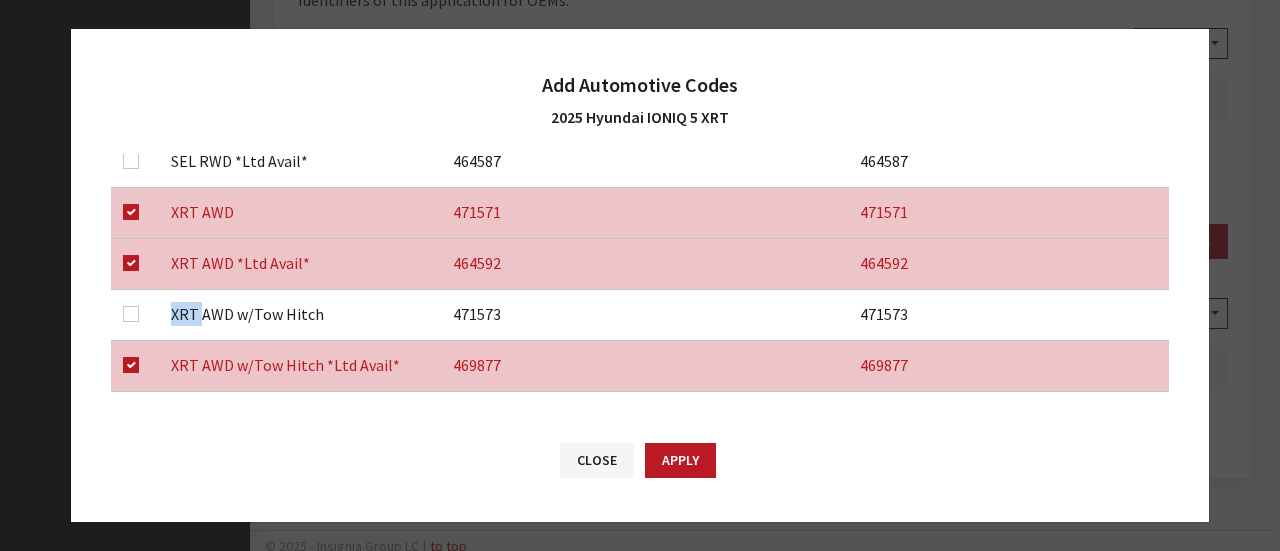 click at bounding box center (135, 314) 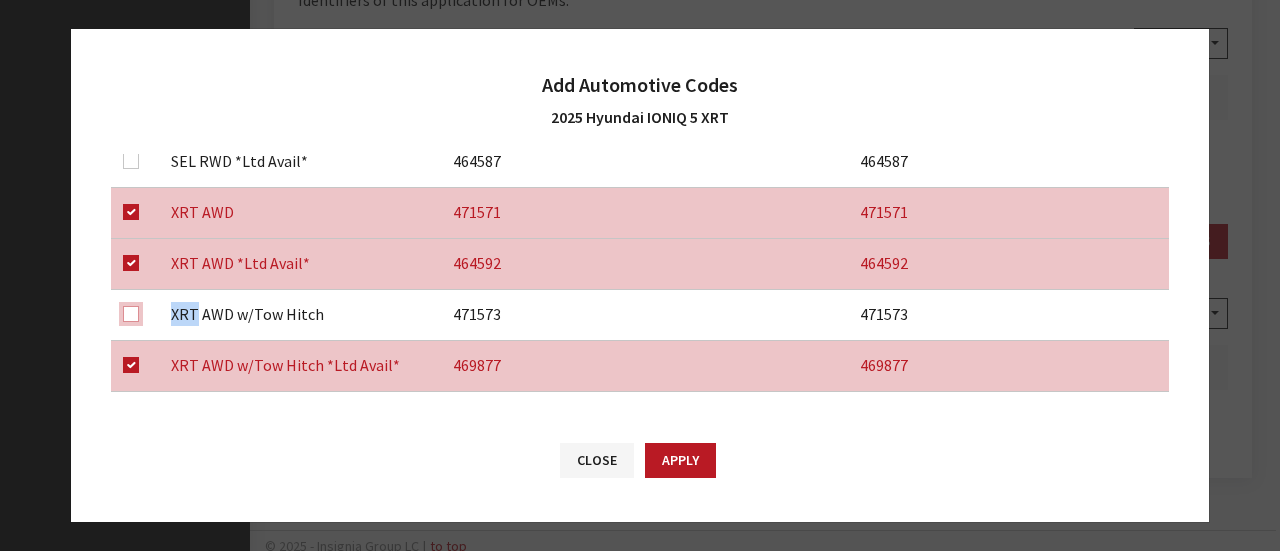 click at bounding box center (131, -502) 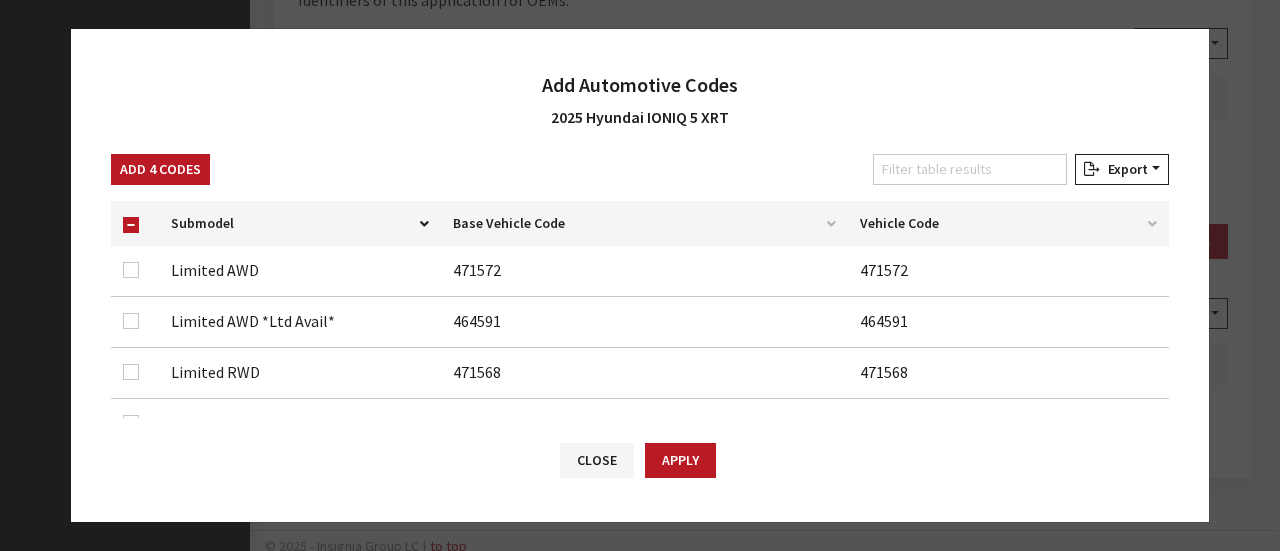 scroll, scrollTop: 74, scrollLeft: 0, axis: vertical 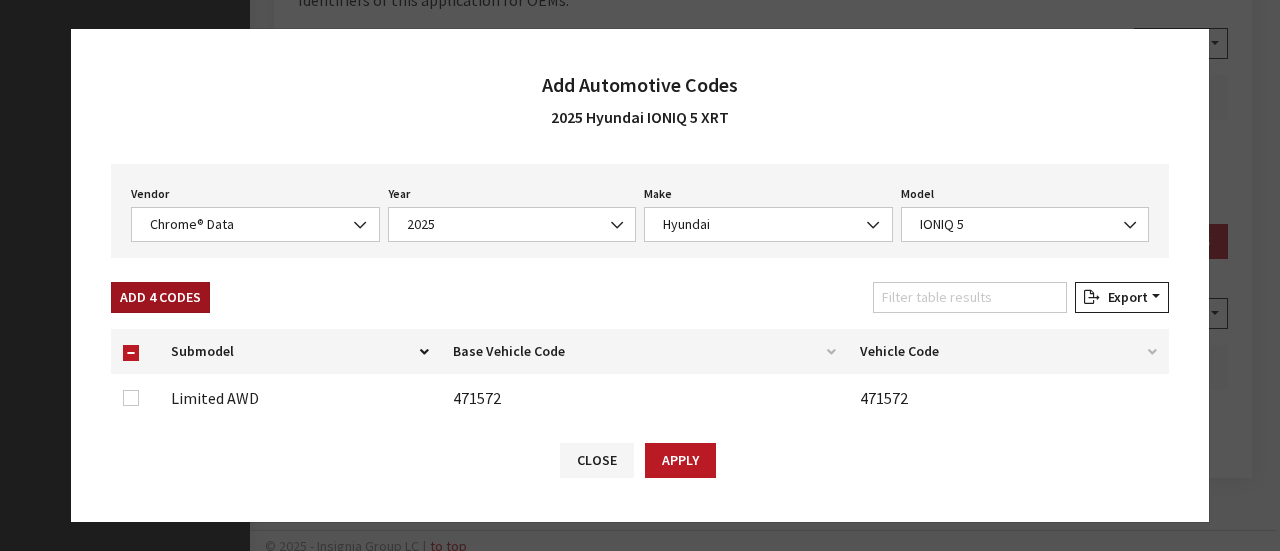 drag, startPoint x: 175, startPoint y: 315, endPoint x: 164, endPoint y: 293, distance: 24.596748 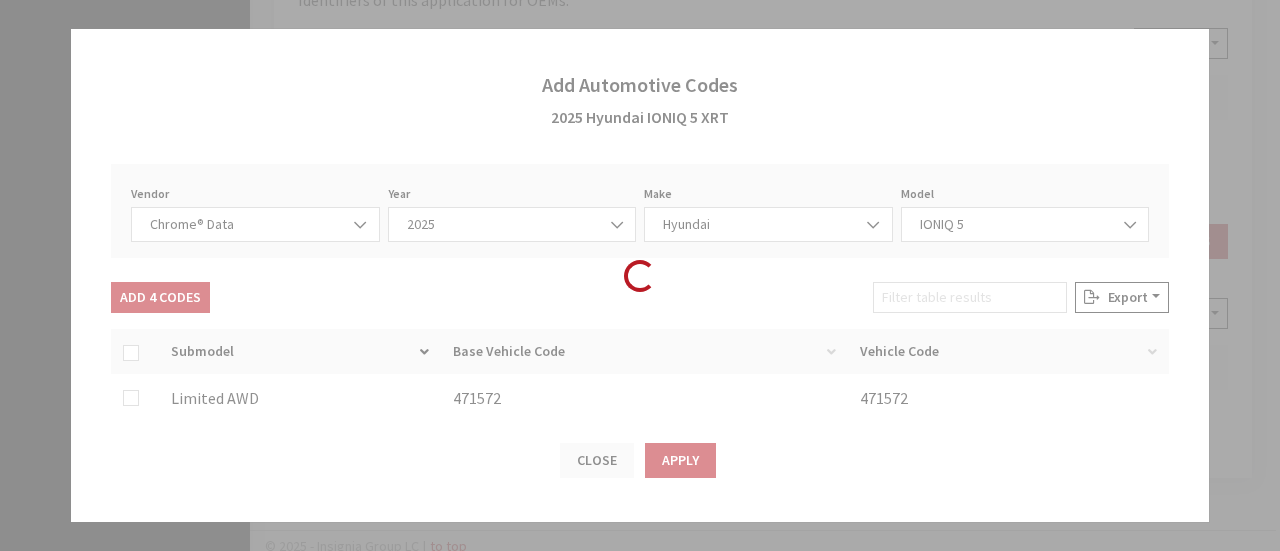 checkbox on "false" 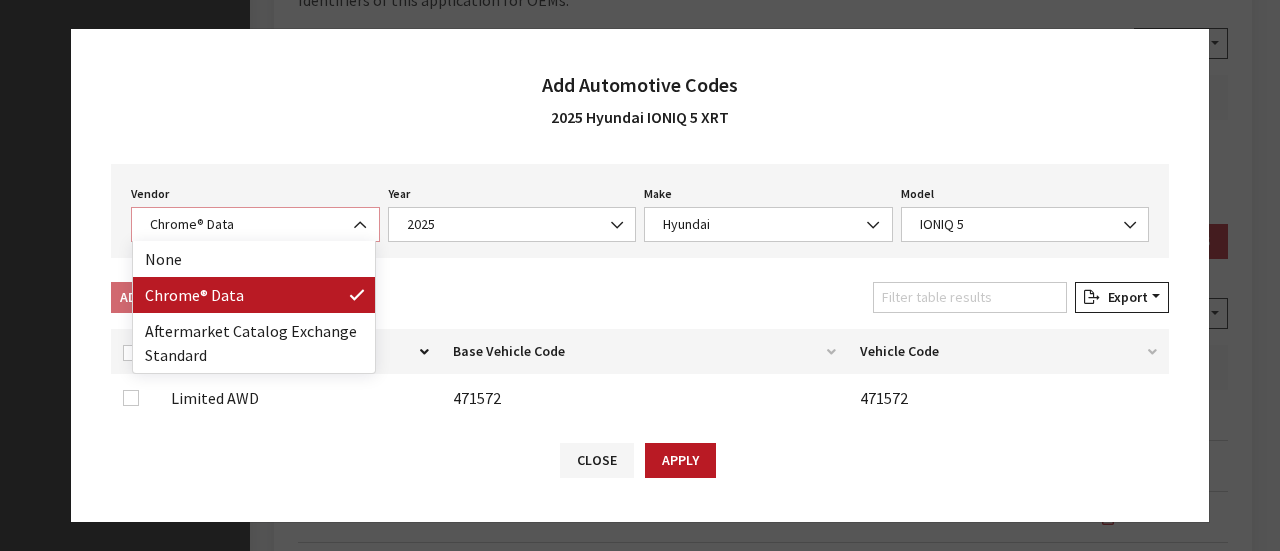 click on "Chrome® Data" at bounding box center [255, 224] 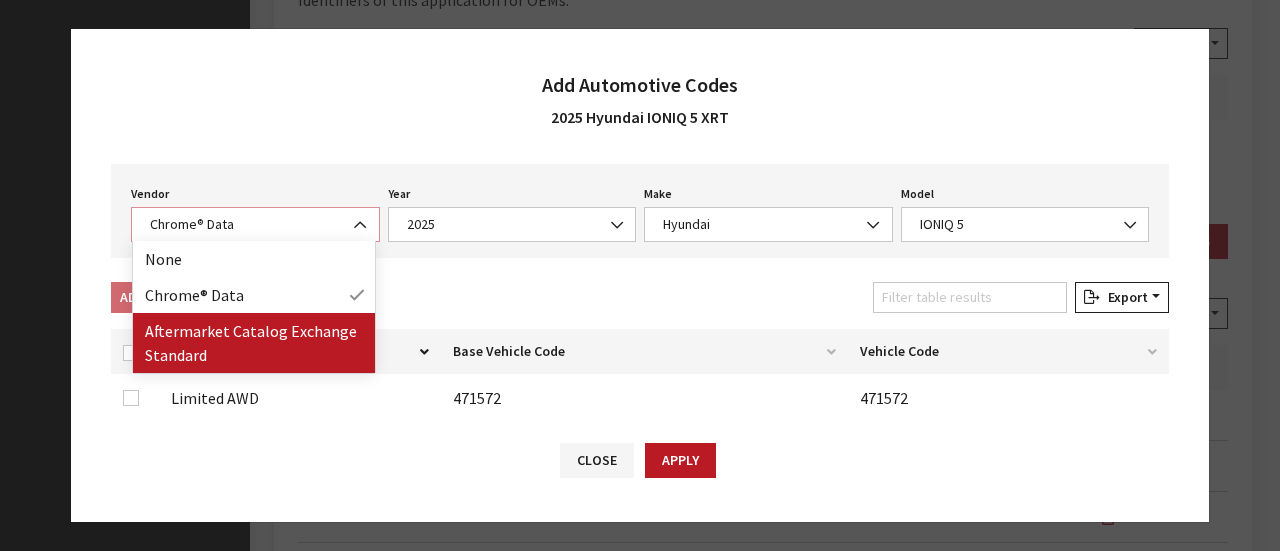 select on "2" 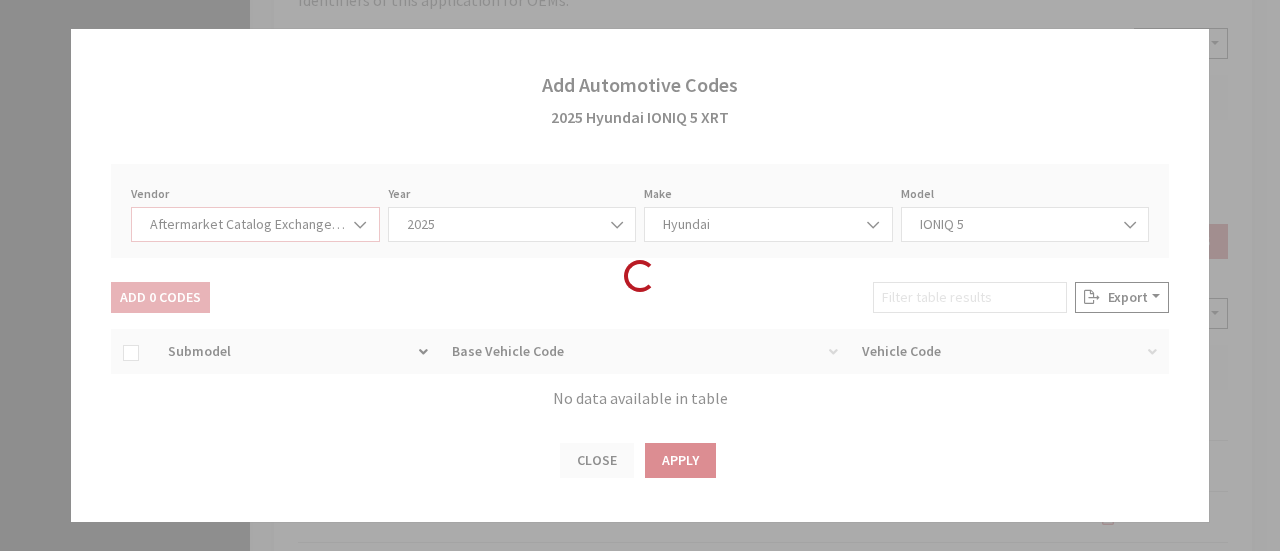 select on "2025" 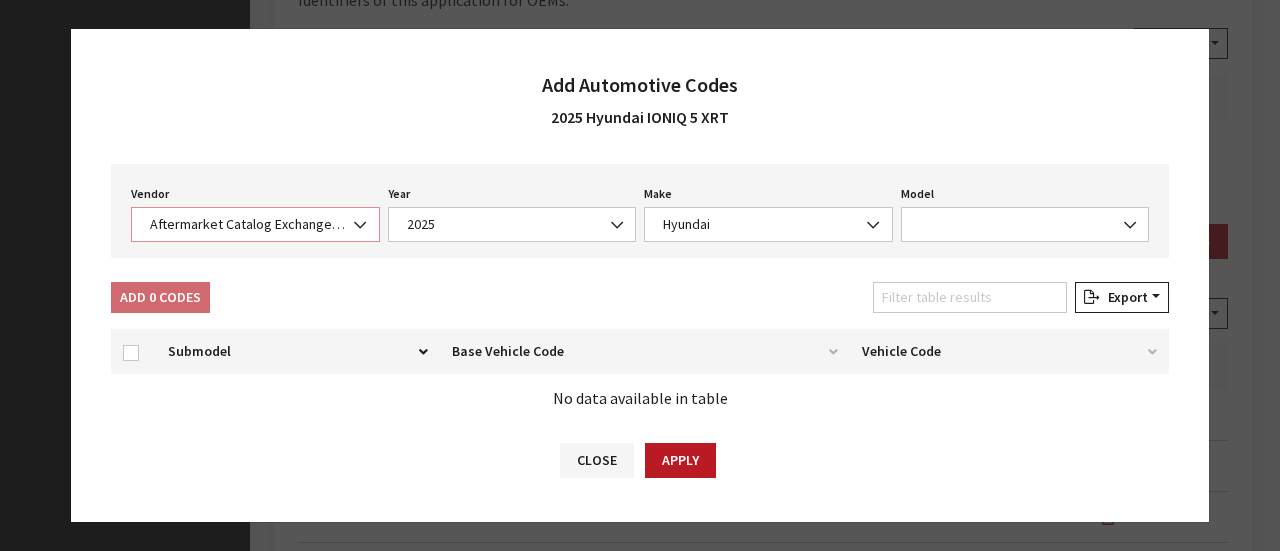 scroll, scrollTop: 110, scrollLeft: 0, axis: vertical 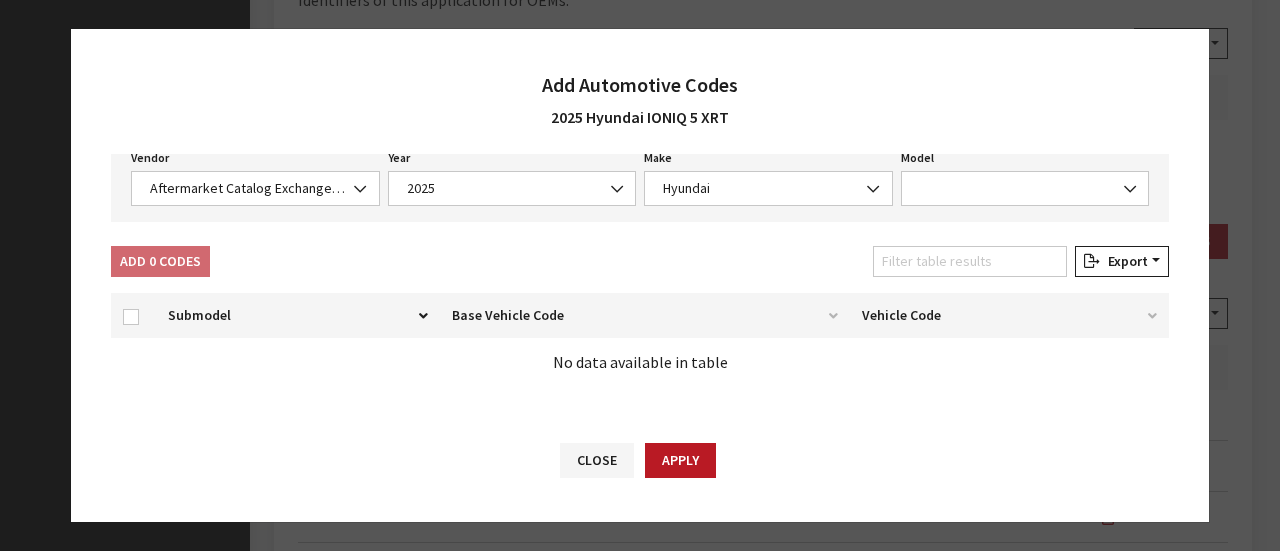 click on "Vendor
None
Chrome® Data
Aftermarket Catalog Exchange Standard
Aftermarket Catalog Exchange Standard
Year
None
1921 1898 1998 1904 1938 1950 1990 1944 2004 1930 1981 2010 1961 2024 1918 1924 1967 1901 1987 1941 1947 2001 2007 1978 1984 1958 1907 1915 1927 2021 1964 2013 1970 1902 1942 1996 1896 1910 1936 1953 1959 2002 2008 1979 2022 1916 1973 1965 1945 2016 1922 1899 1939 1985 1999 1993 1933 2025 1982 1956 2005 1976 1913 1962 2019 1919 1940 1988 2000 1948 1994 1957 1934 1977 1908 1928 1914 1971 2014 2020 1897 1951 1997 1937 1991 1911 1954 1960 1905 2003 1931 1980 1925 1974 2011 2023 1917 1968" at bounding box center [640, 175] 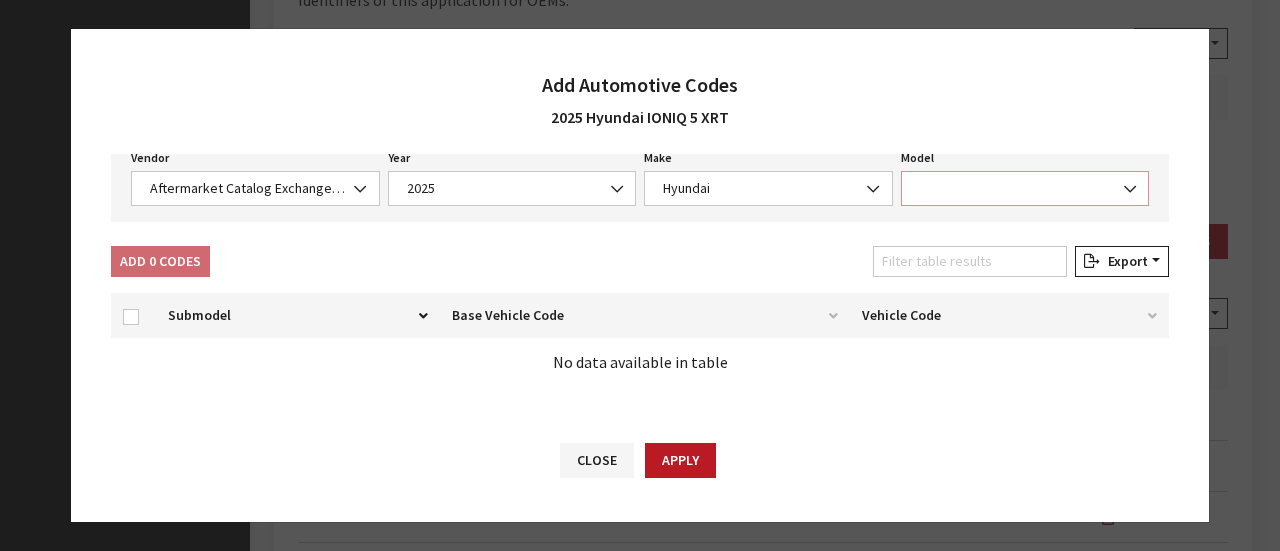 click at bounding box center (1025, 188) 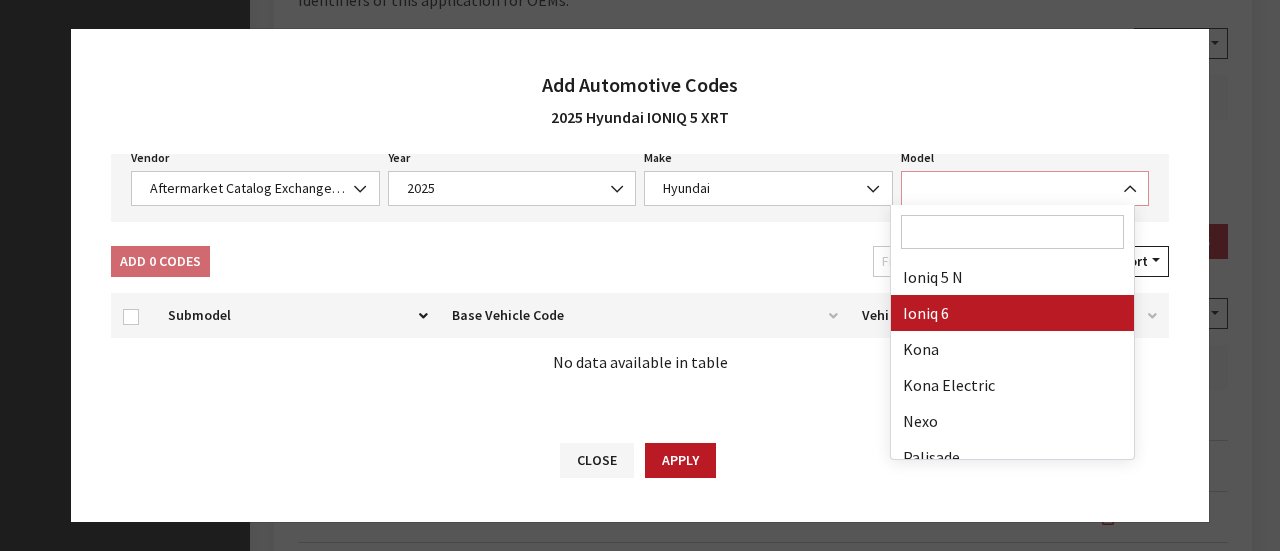 scroll, scrollTop: 200, scrollLeft: 0, axis: vertical 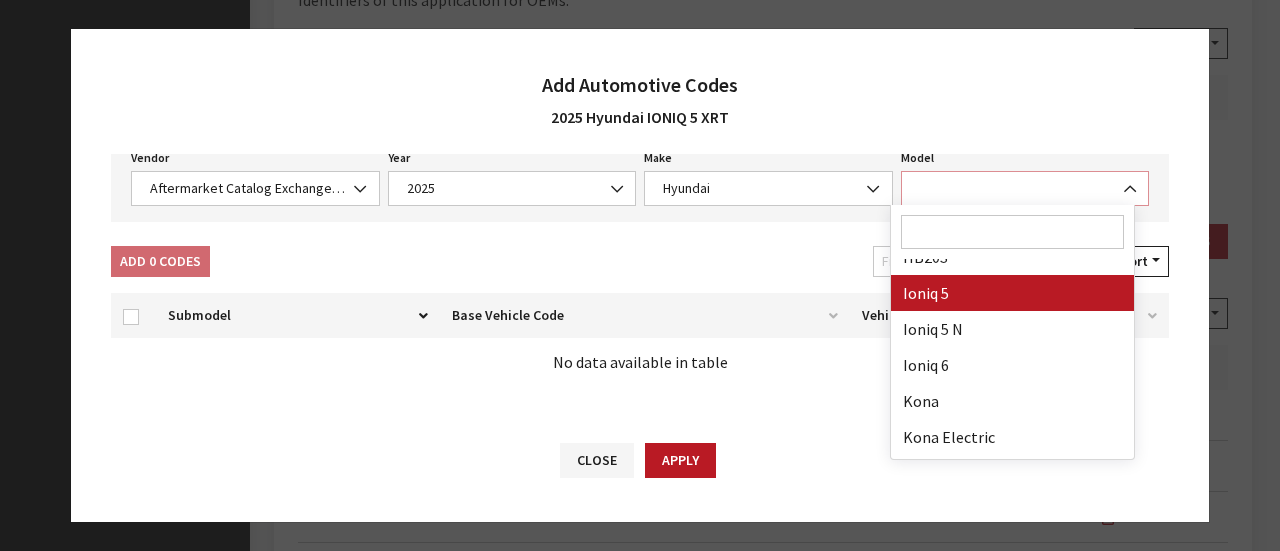select on "29378" 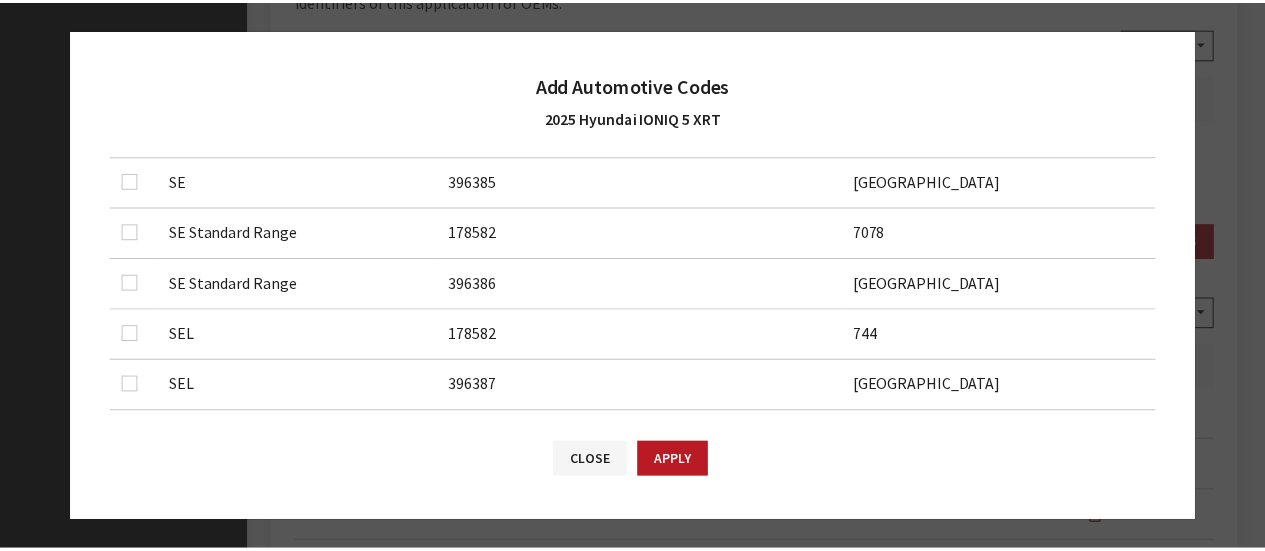 scroll, scrollTop: 873, scrollLeft: 0, axis: vertical 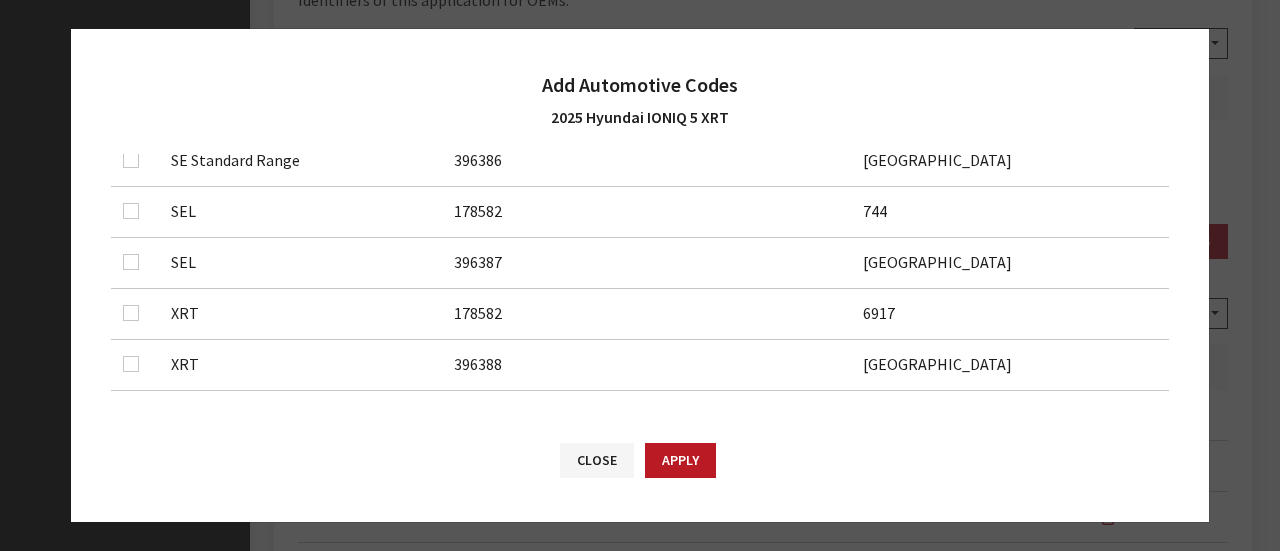 drag, startPoint x: 151, startPoint y: 303, endPoint x: 134, endPoint y: 303, distance: 17 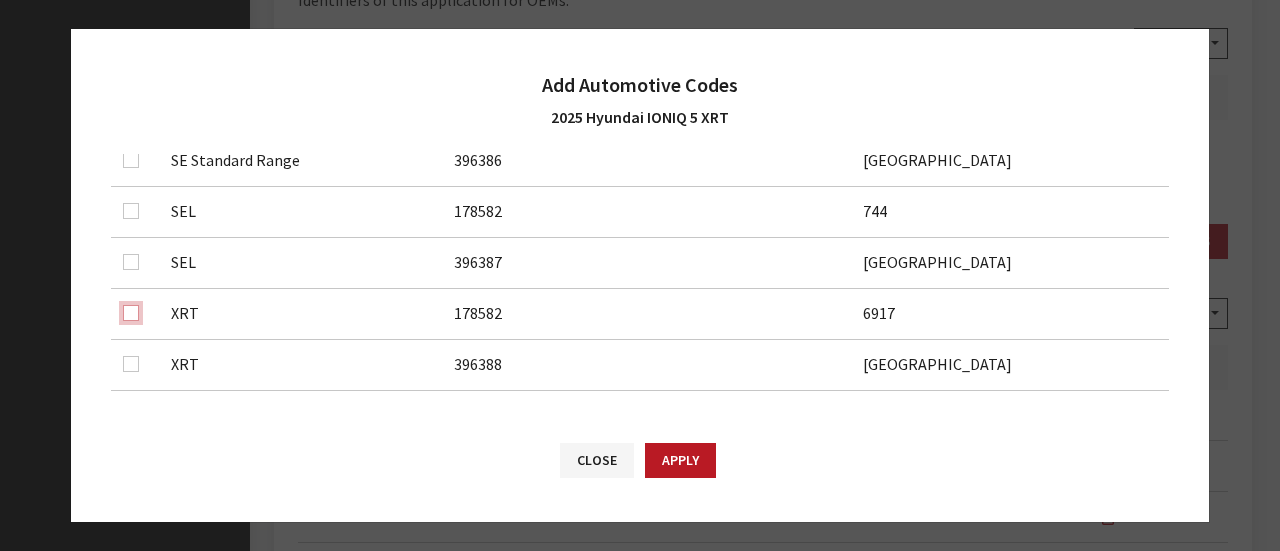 click at bounding box center (131, -401) 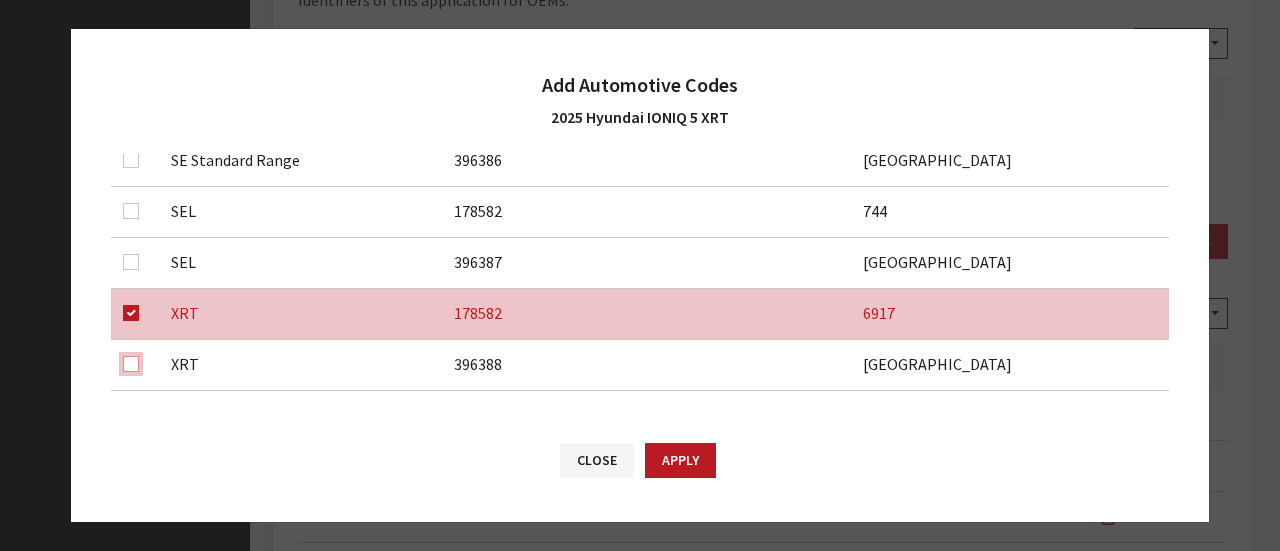 click at bounding box center [131, -350] 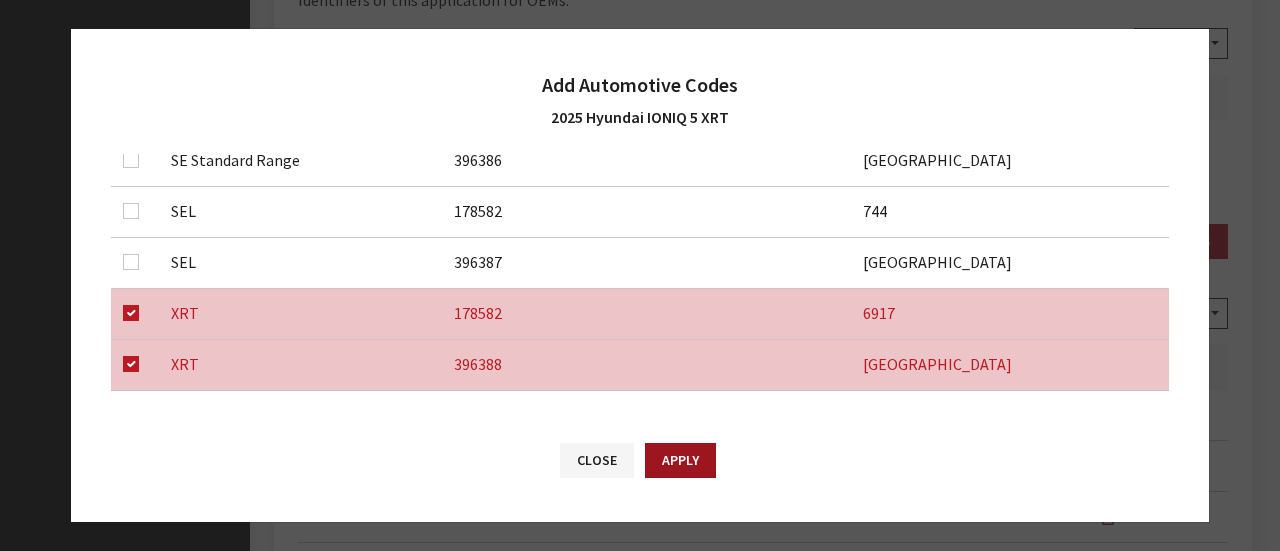 click on "Apply" at bounding box center [680, 460] 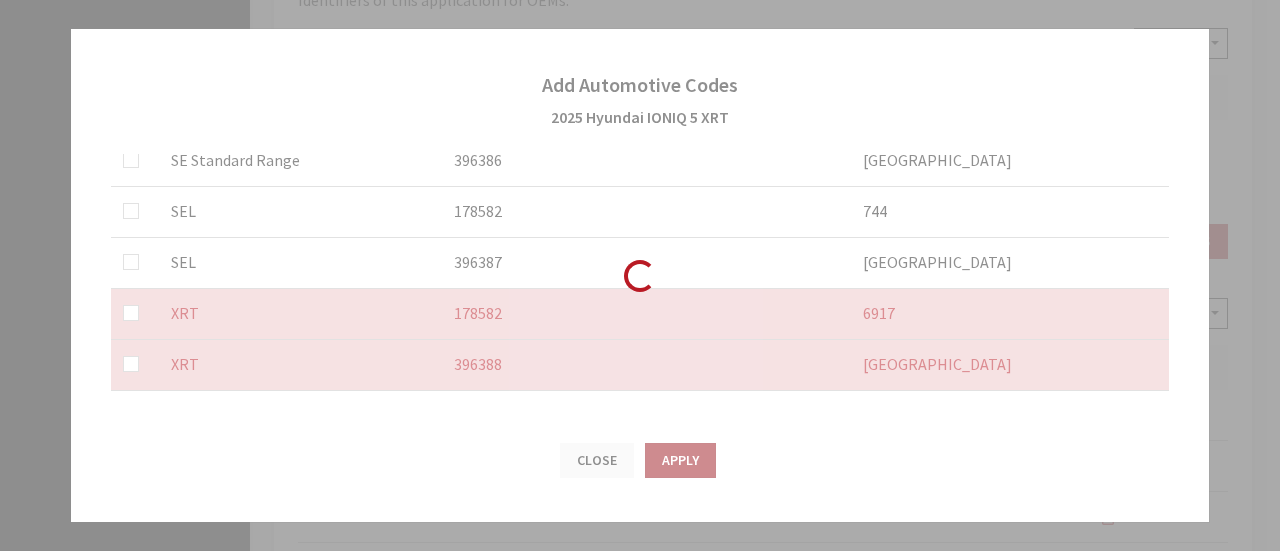 checkbox on "false" 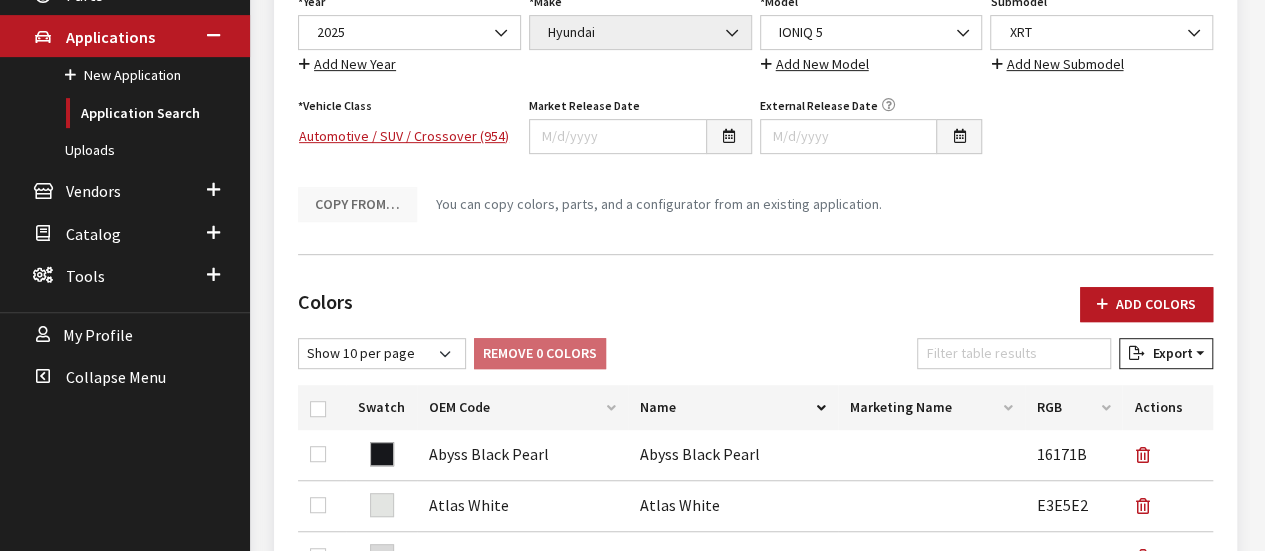 scroll, scrollTop: 0, scrollLeft: 0, axis: both 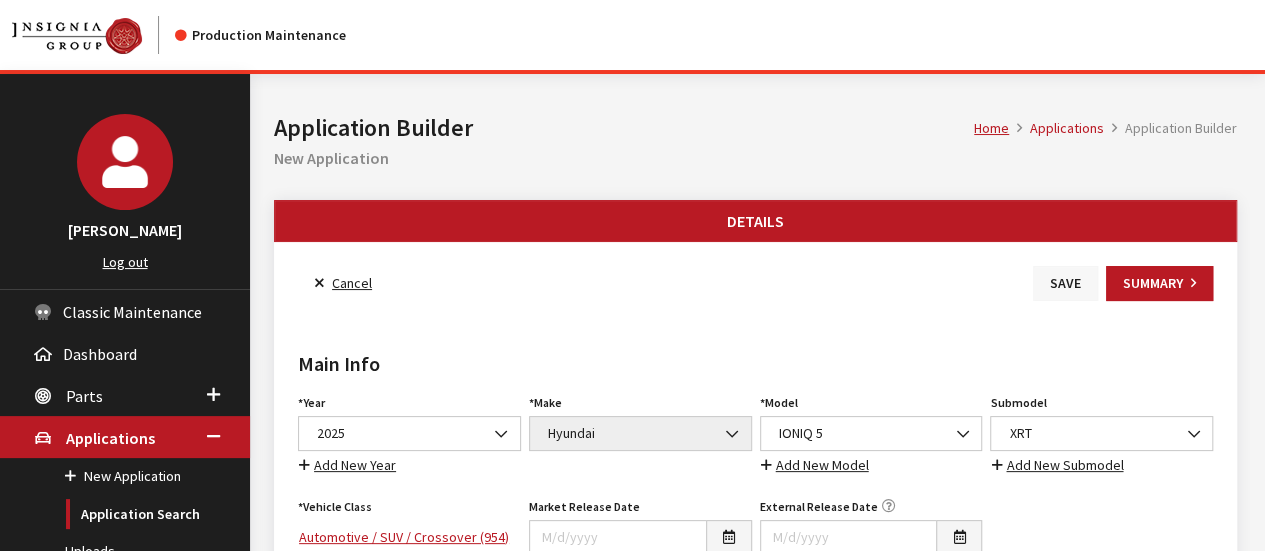 click on "Save" at bounding box center (1065, 283) 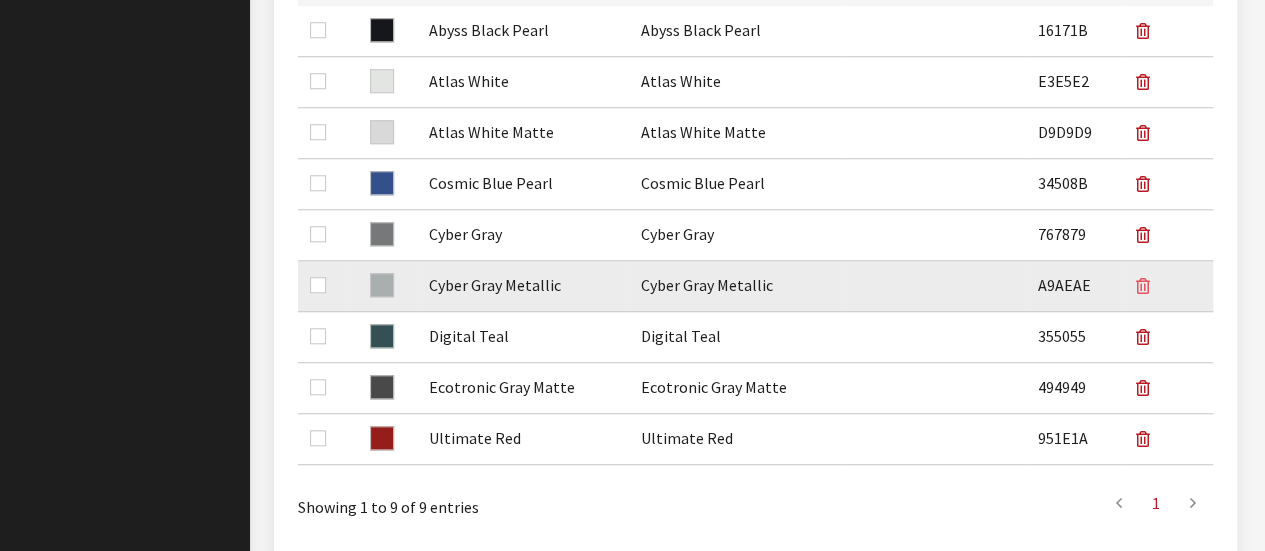 scroll, scrollTop: 854, scrollLeft: 0, axis: vertical 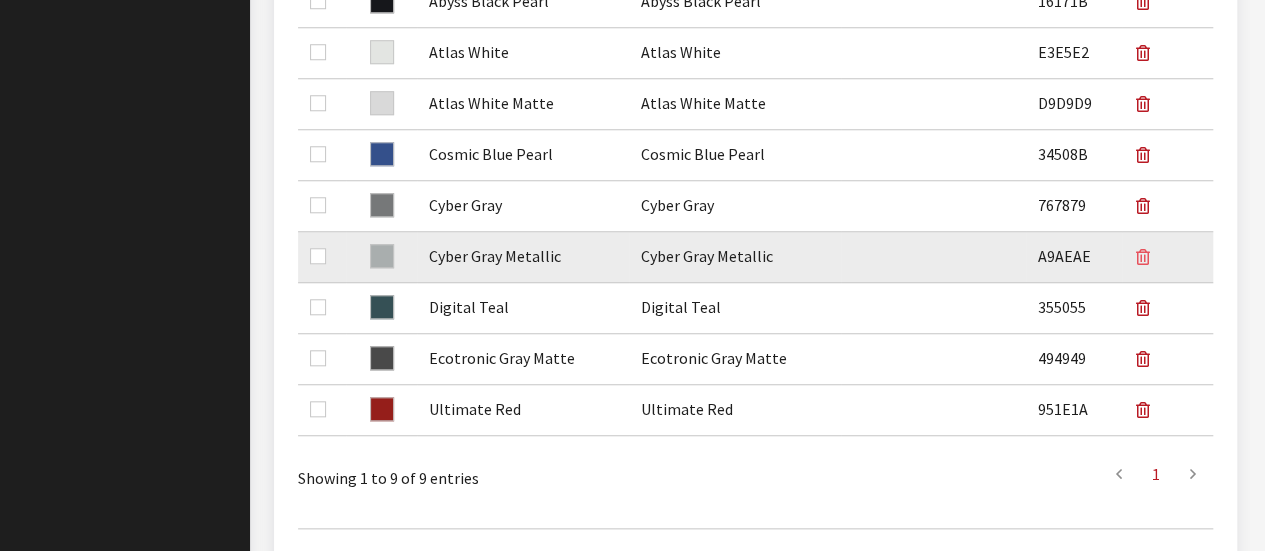 click at bounding box center (1142, 258) 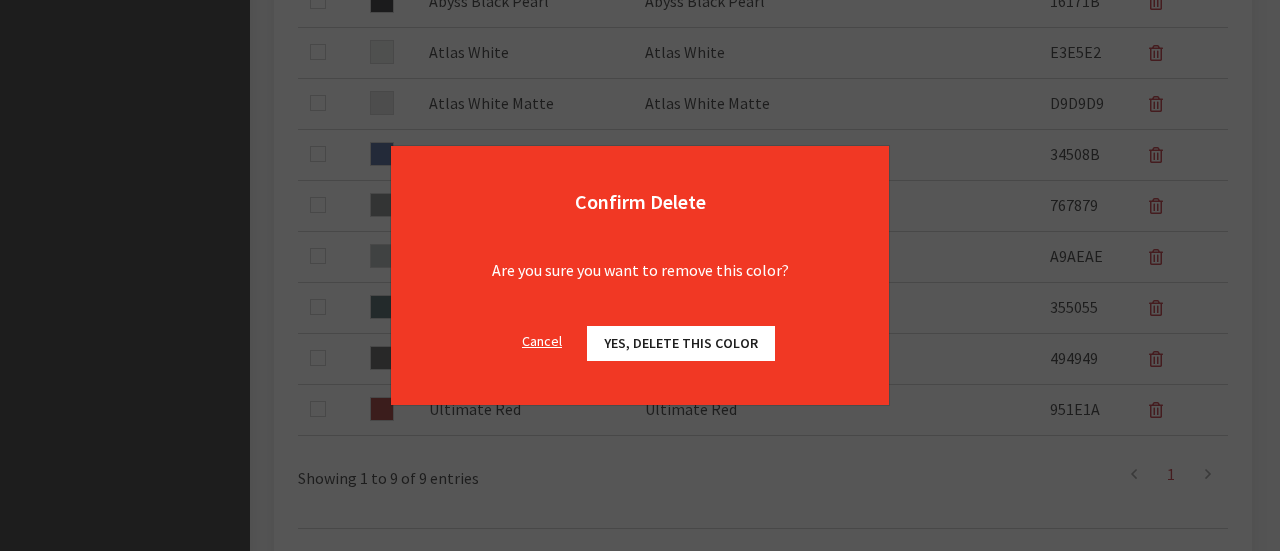click on "Yes, delete this color" at bounding box center [681, 343] 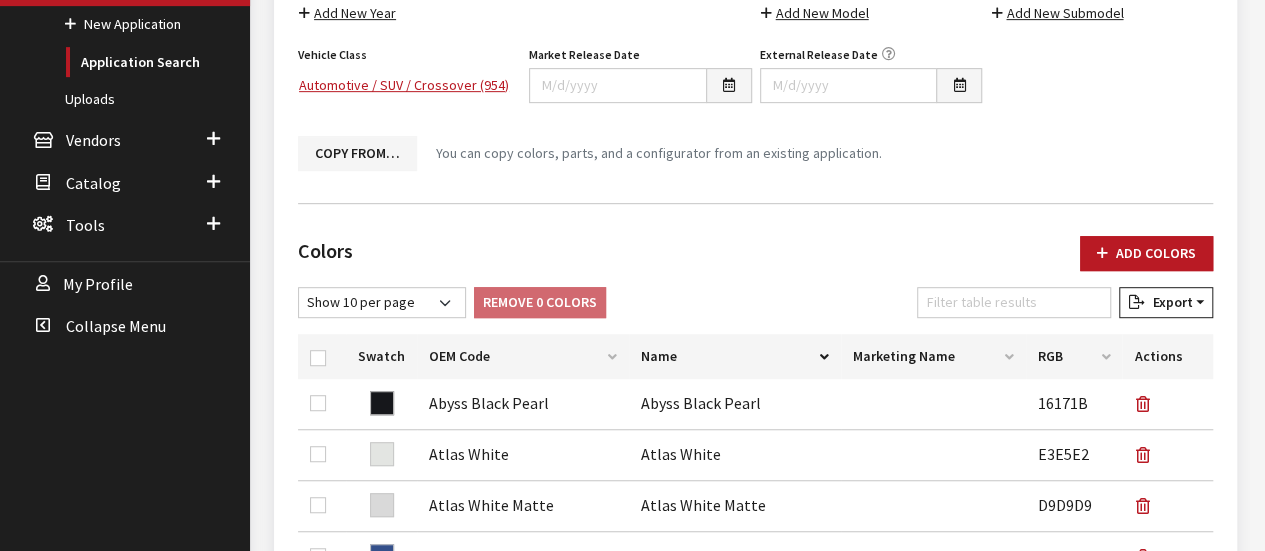 scroll, scrollTop: 54, scrollLeft: 0, axis: vertical 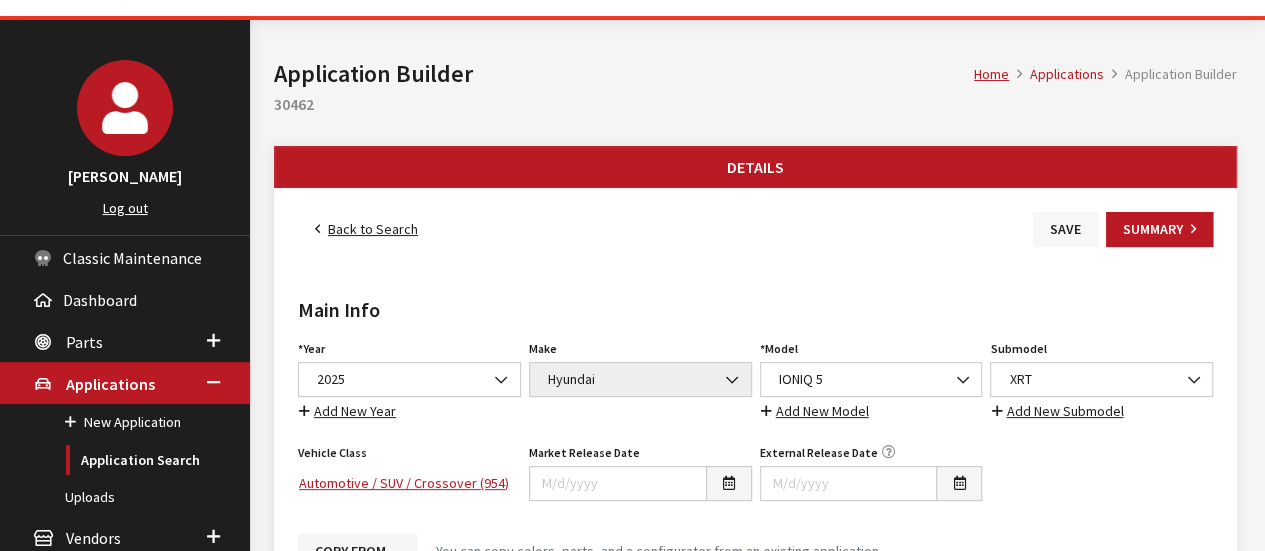 click on "Save" at bounding box center [1065, 229] 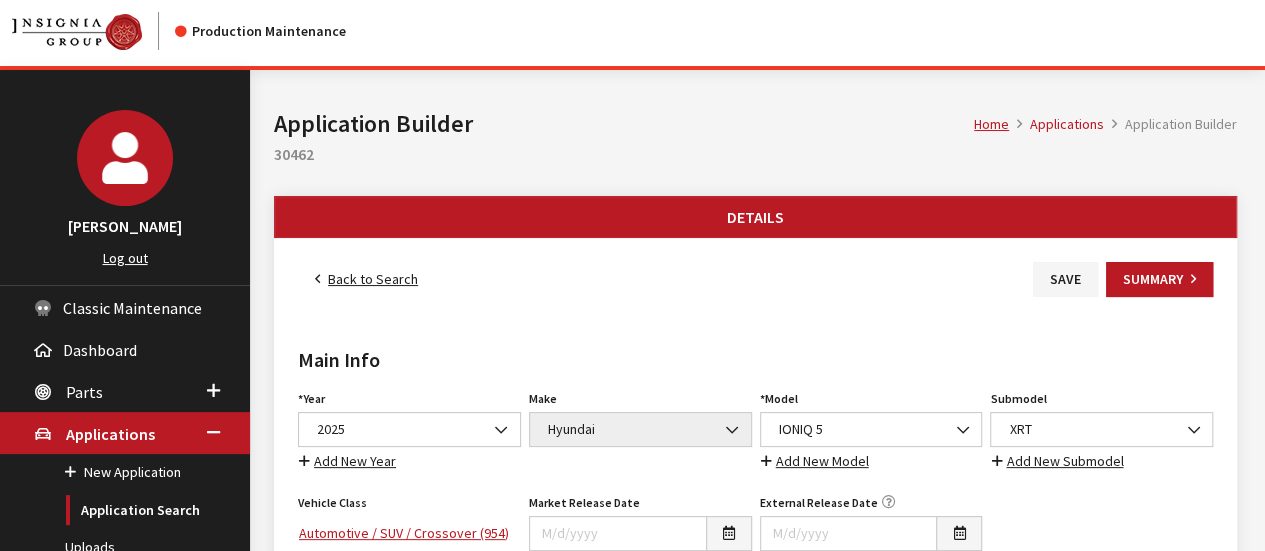 scroll, scrollTop: 0, scrollLeft: 0, axis: both 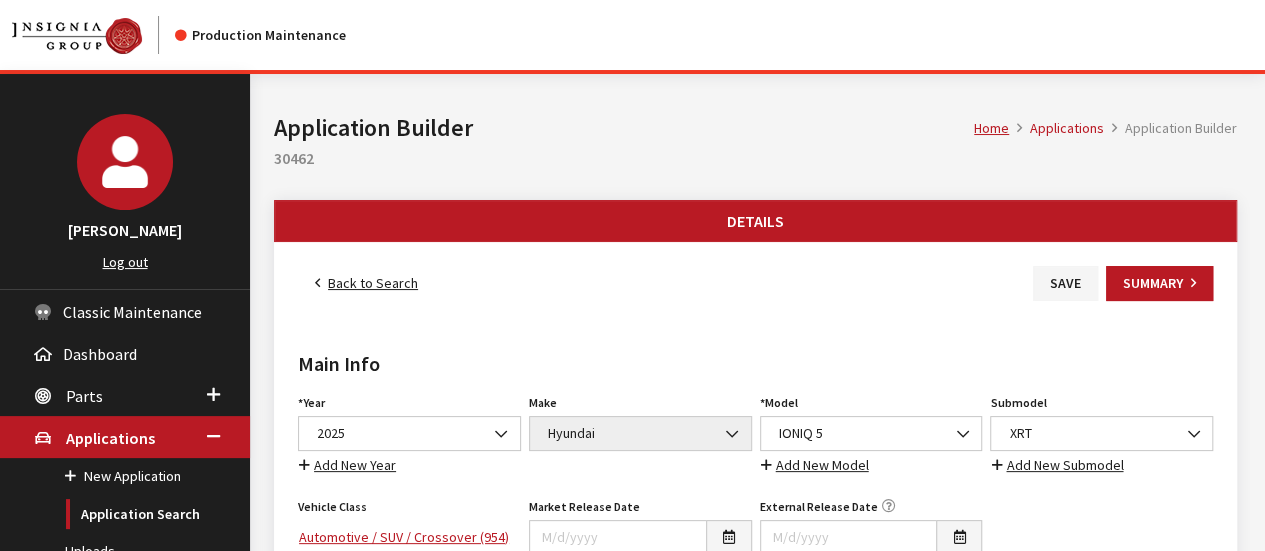 click on "Back to Search
Save
Summary" at bounding box center [755, 283] 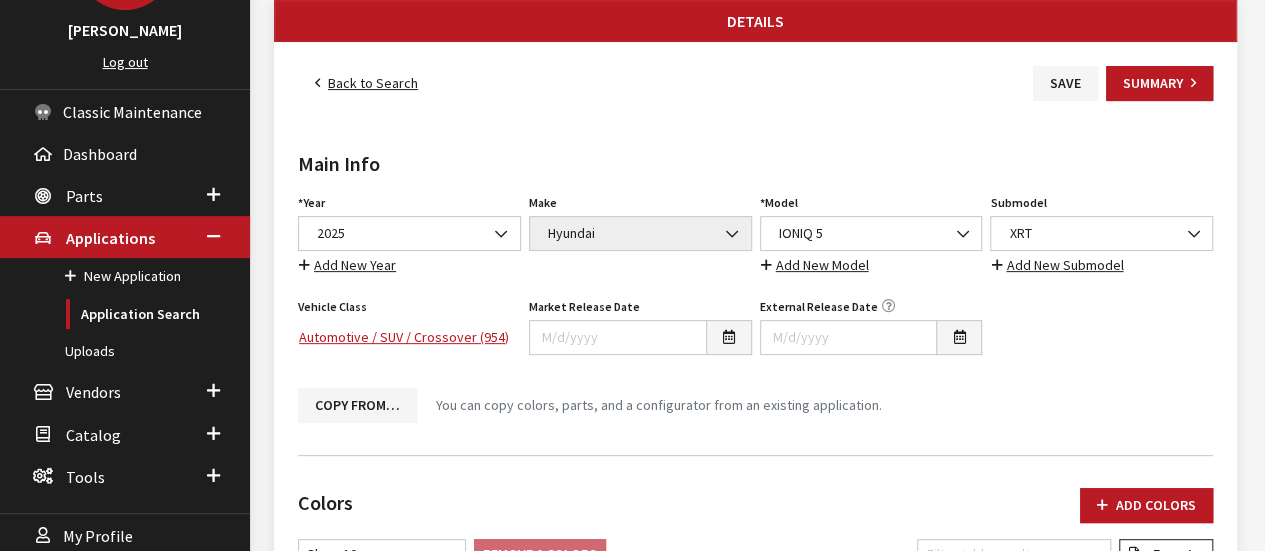 click on "Back to Search
Save
Summary
Main Info
Year
Select Year
[DATE]
2025
2024
2023
2022
2021
2020
2019
2018
2017
2016
2015
2014
2013
2012
2011
2010
2009
2008
2007
2006
2005
2004
2003
2002
2001
2000
1999
1998
1997
1996
1995
1994
1993
1992
1991
1990
1989
1988
1987
2025
Year is required.
Add New Year
Make
Select Make
Acura" at bounding box center [755, 1078] 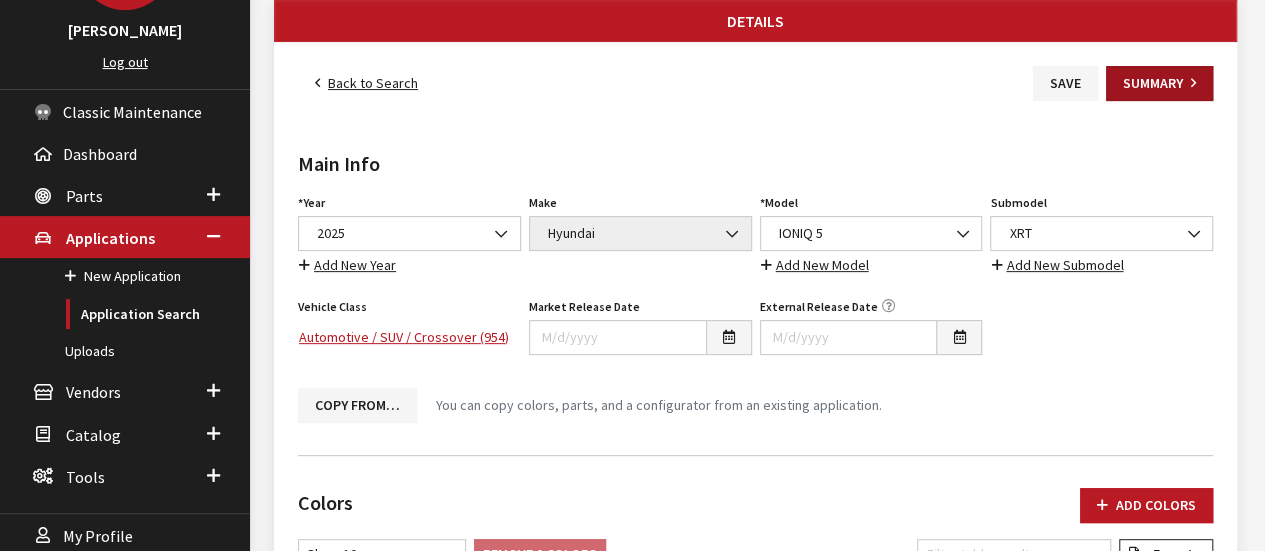 click on "Summary" at bounding box center [1159, 83] 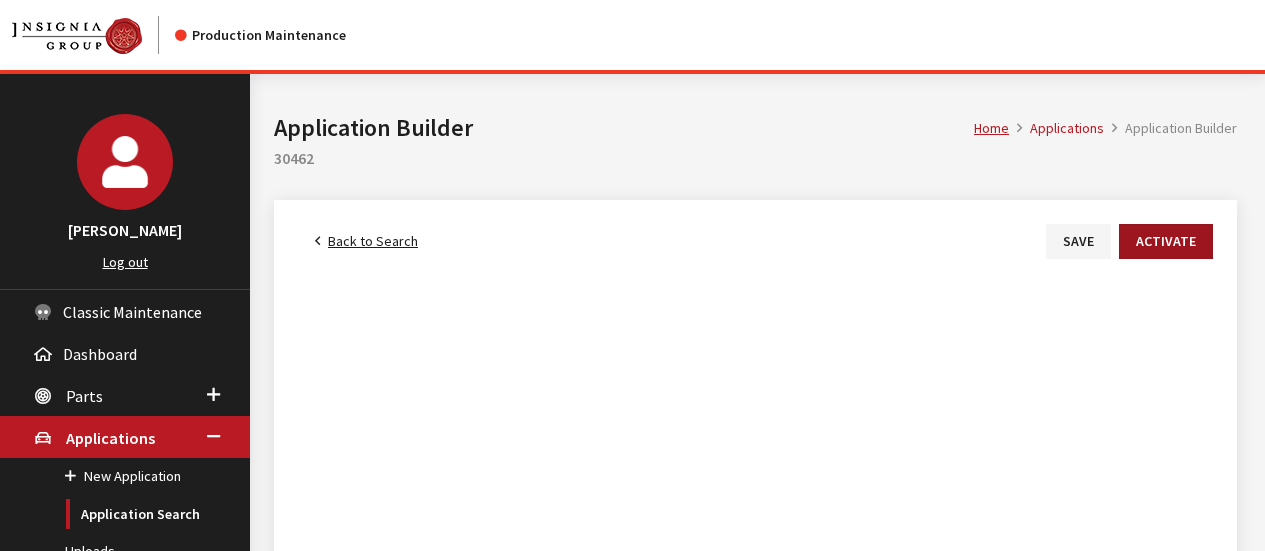 scroll, scrollTop: 0, scrollLeft: 0, axis: both 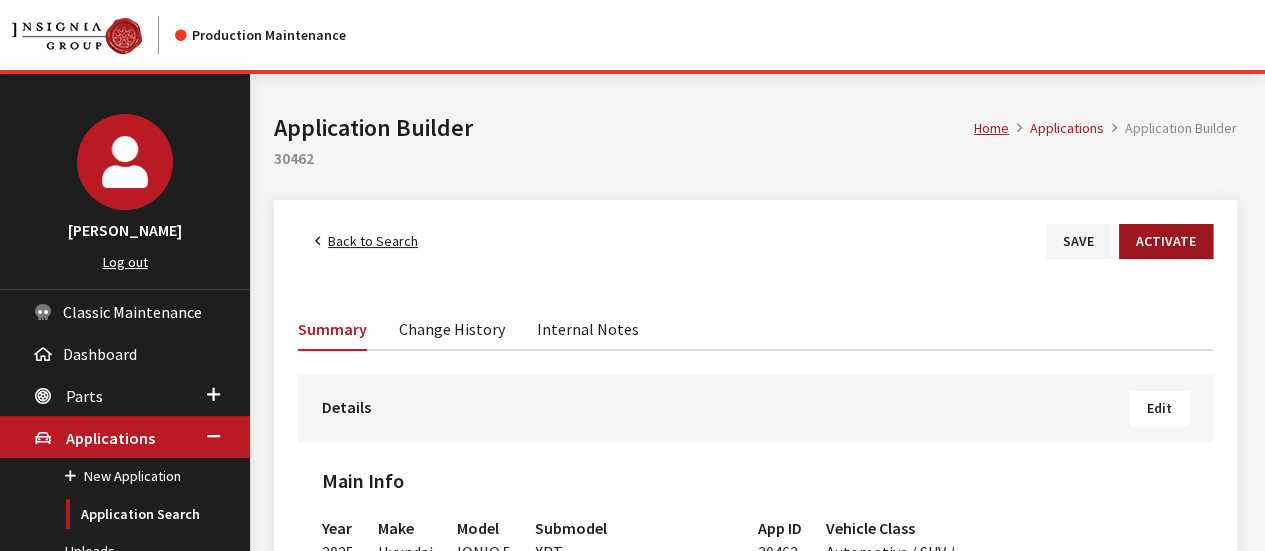 click on "Activate" at bounding box center (1166, 241) 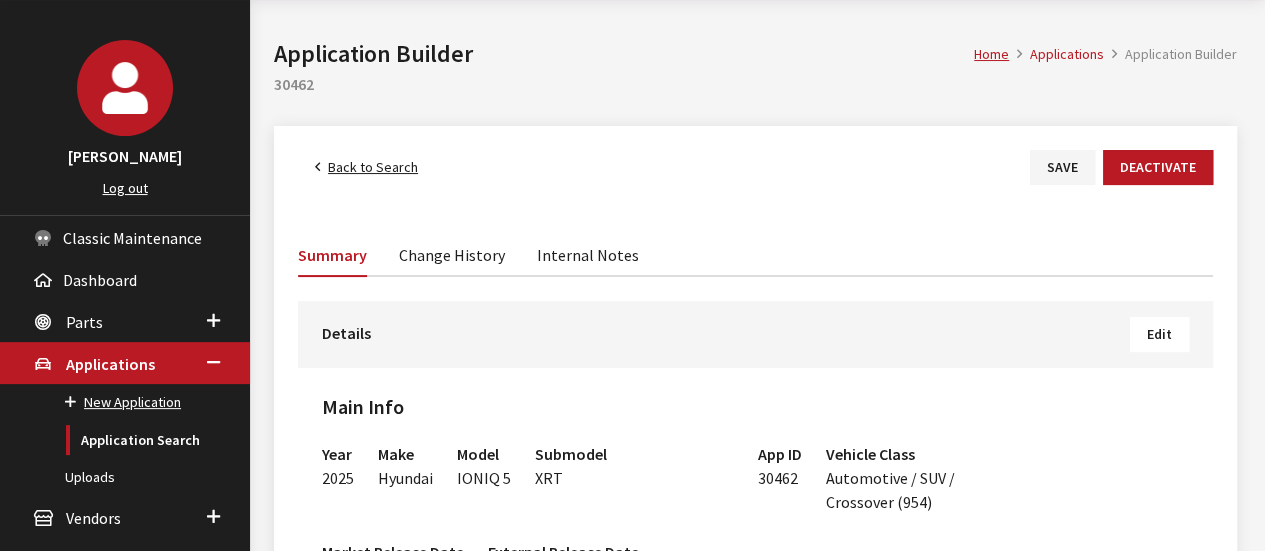 scroll, scrollTop: 200, scrollLeft: 0, axis: vertical 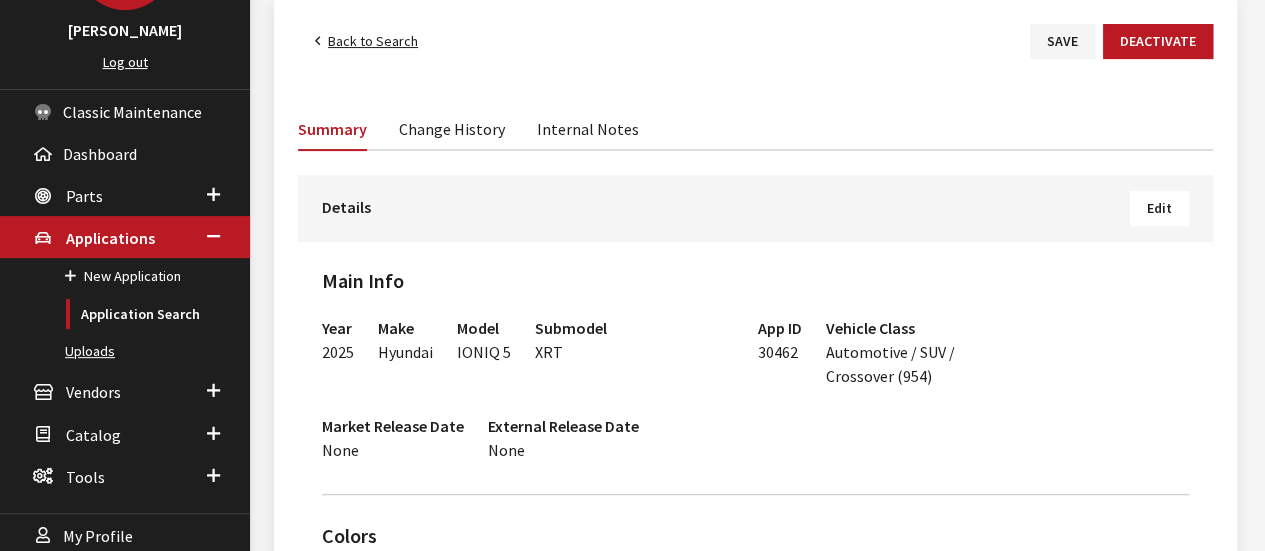 click on "Uploads" at bounding box center (125, 351) 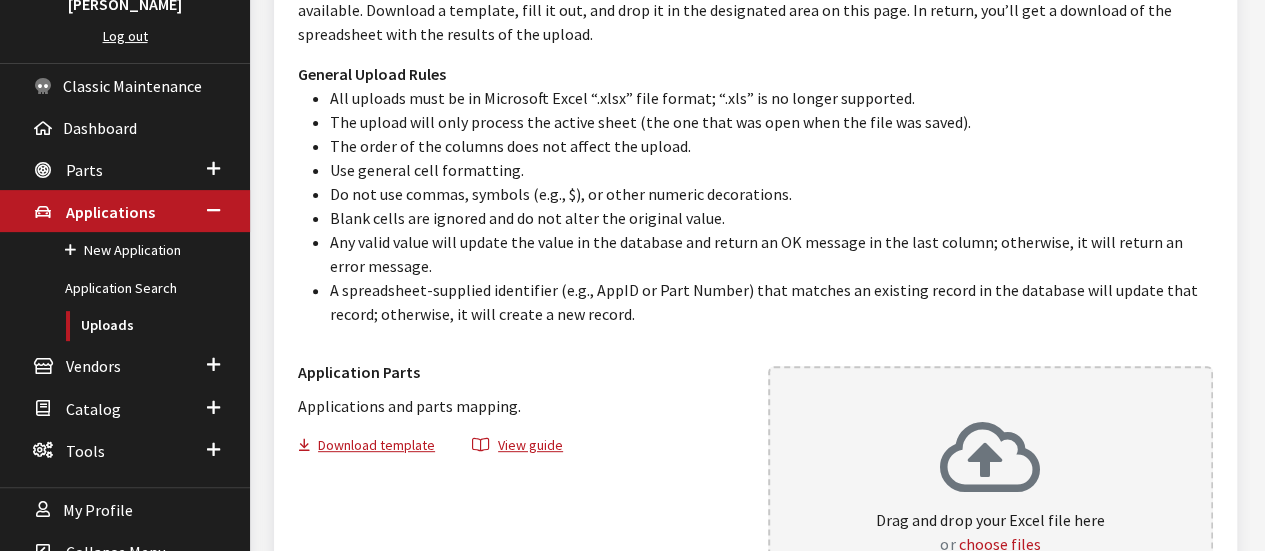 scroll, scrollTop: 408, scrollLeft: 0, axis: vertical 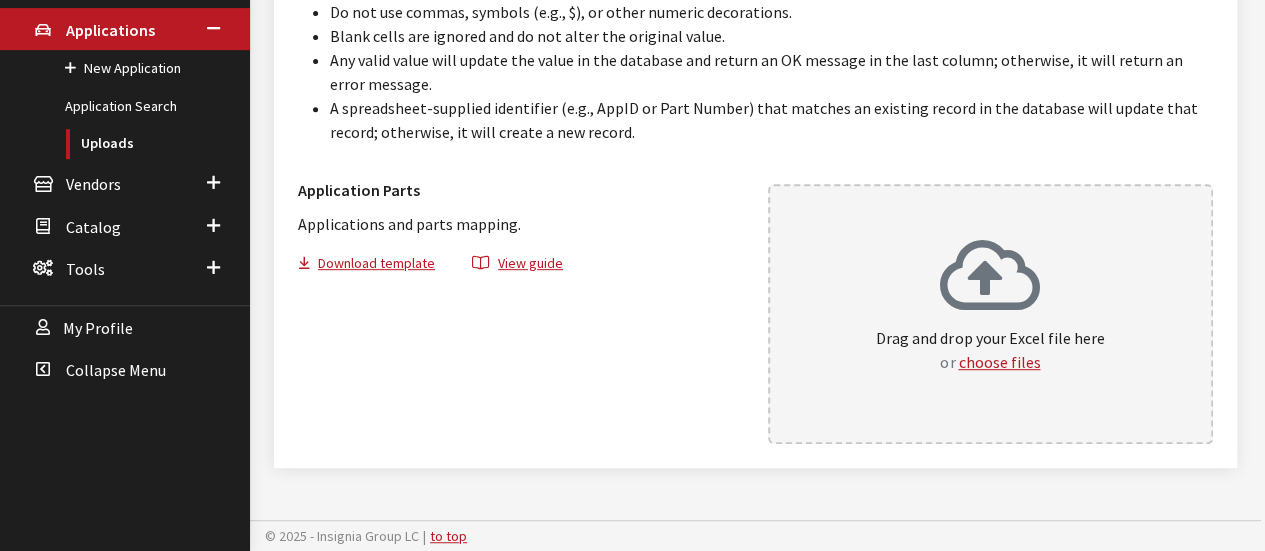 click on "Drag and drop your Excel file here
or
choose files" at bounding box center (991, 314) 